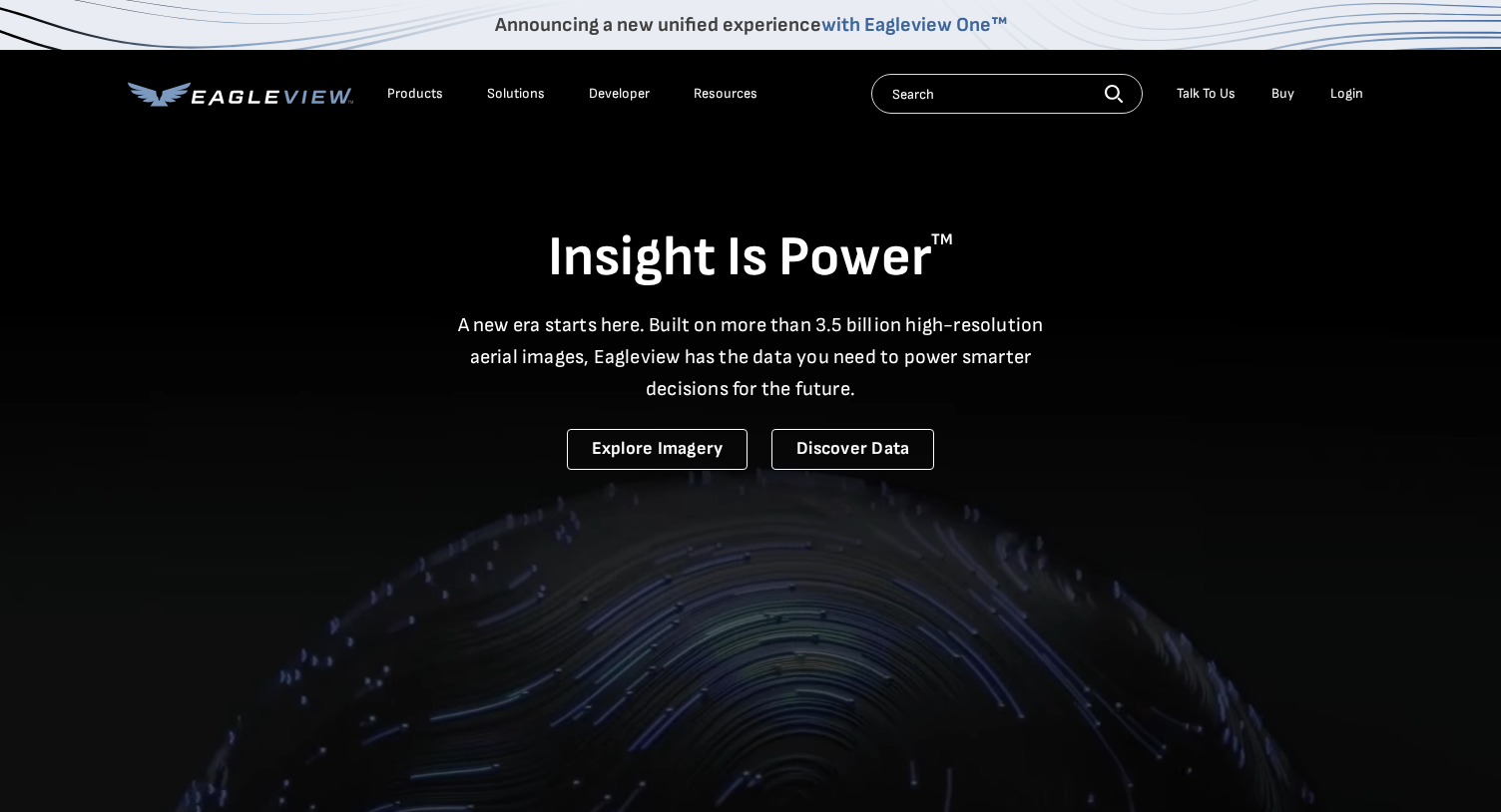 scroll, scrollTop: 0, scrollLeft: 0, axis: both 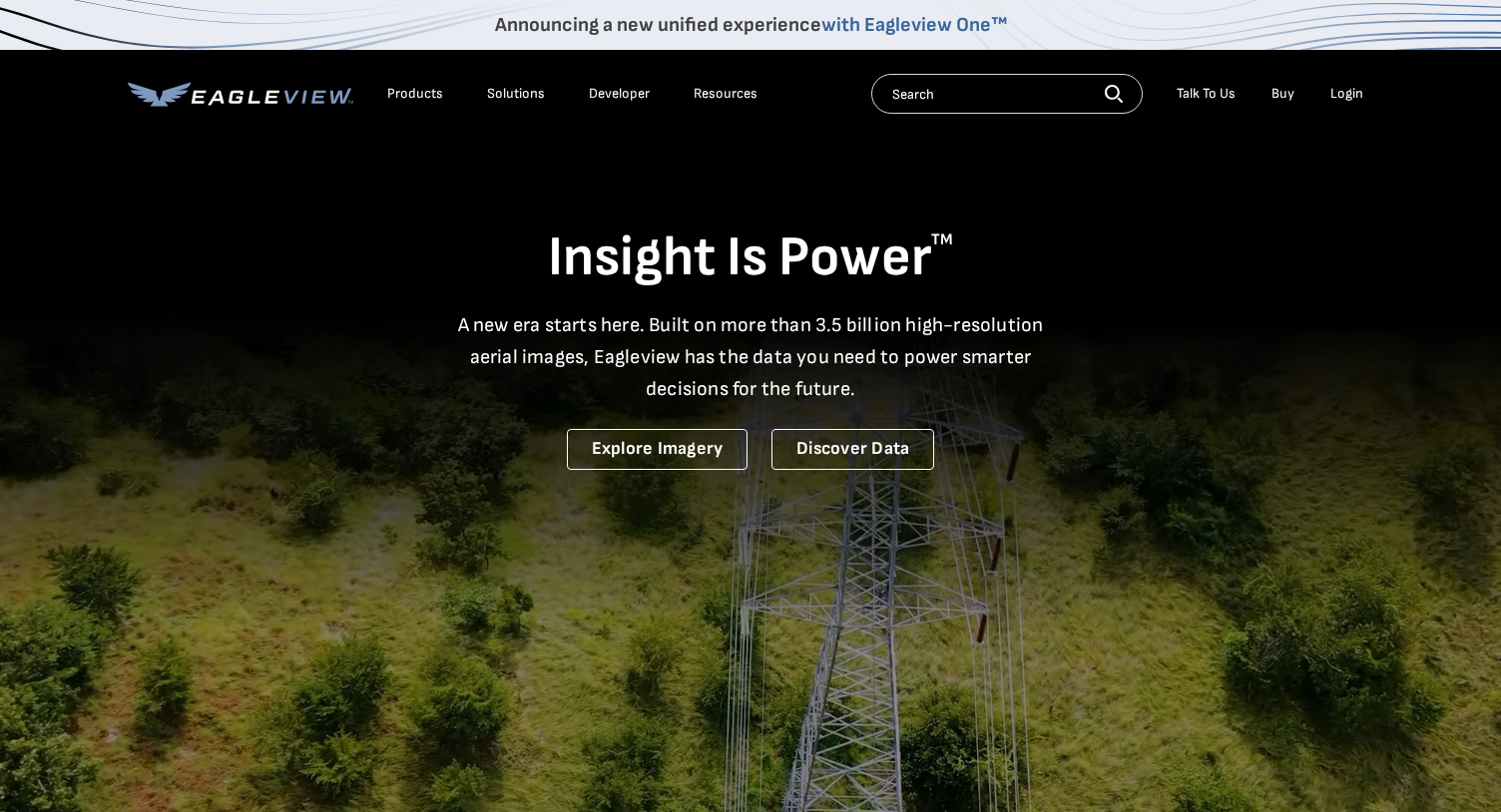 click on "Login" at bounding box center [1346, 94] 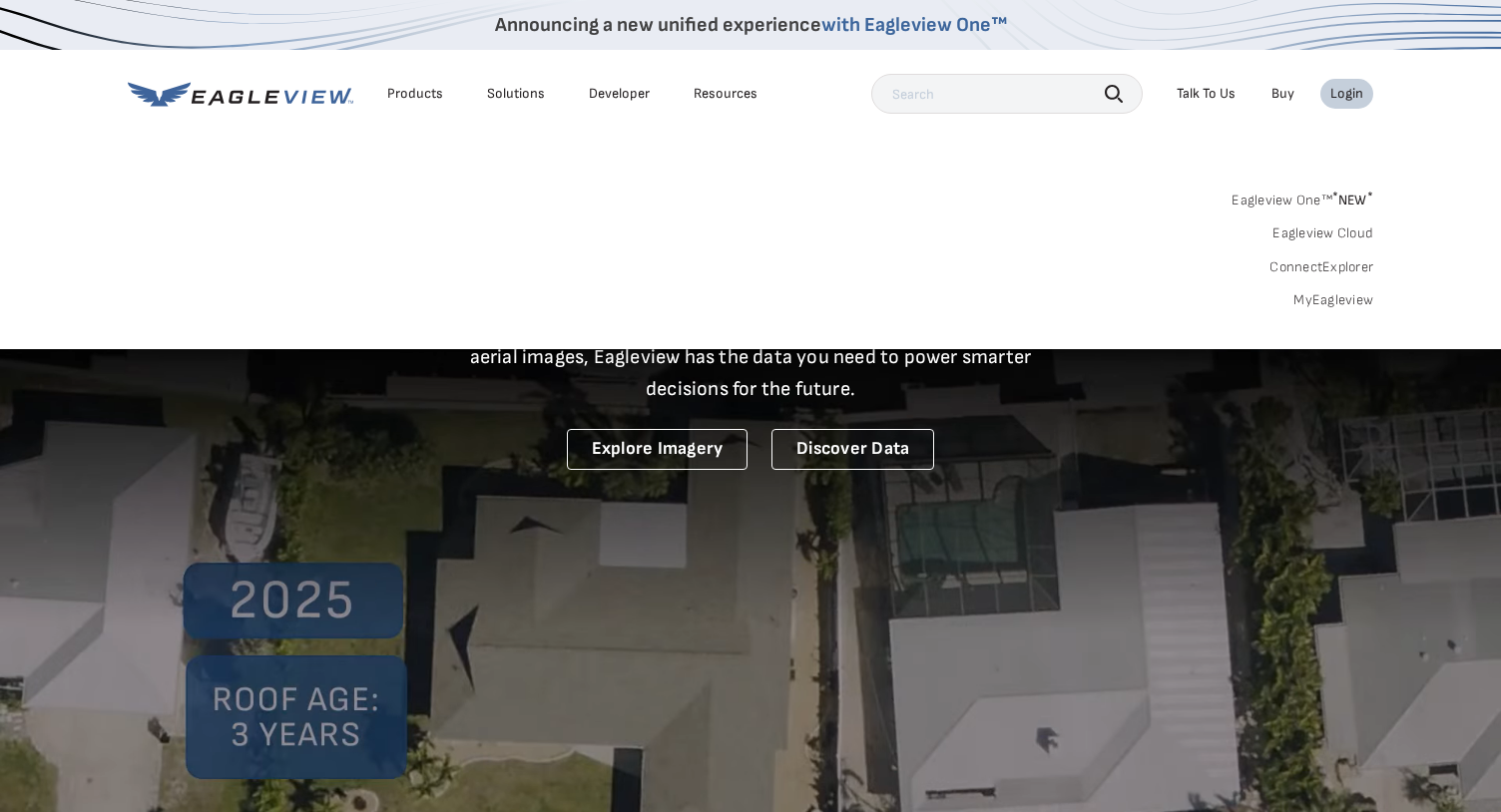 click on "MyEagleview" at bounding box center (1333, 300) 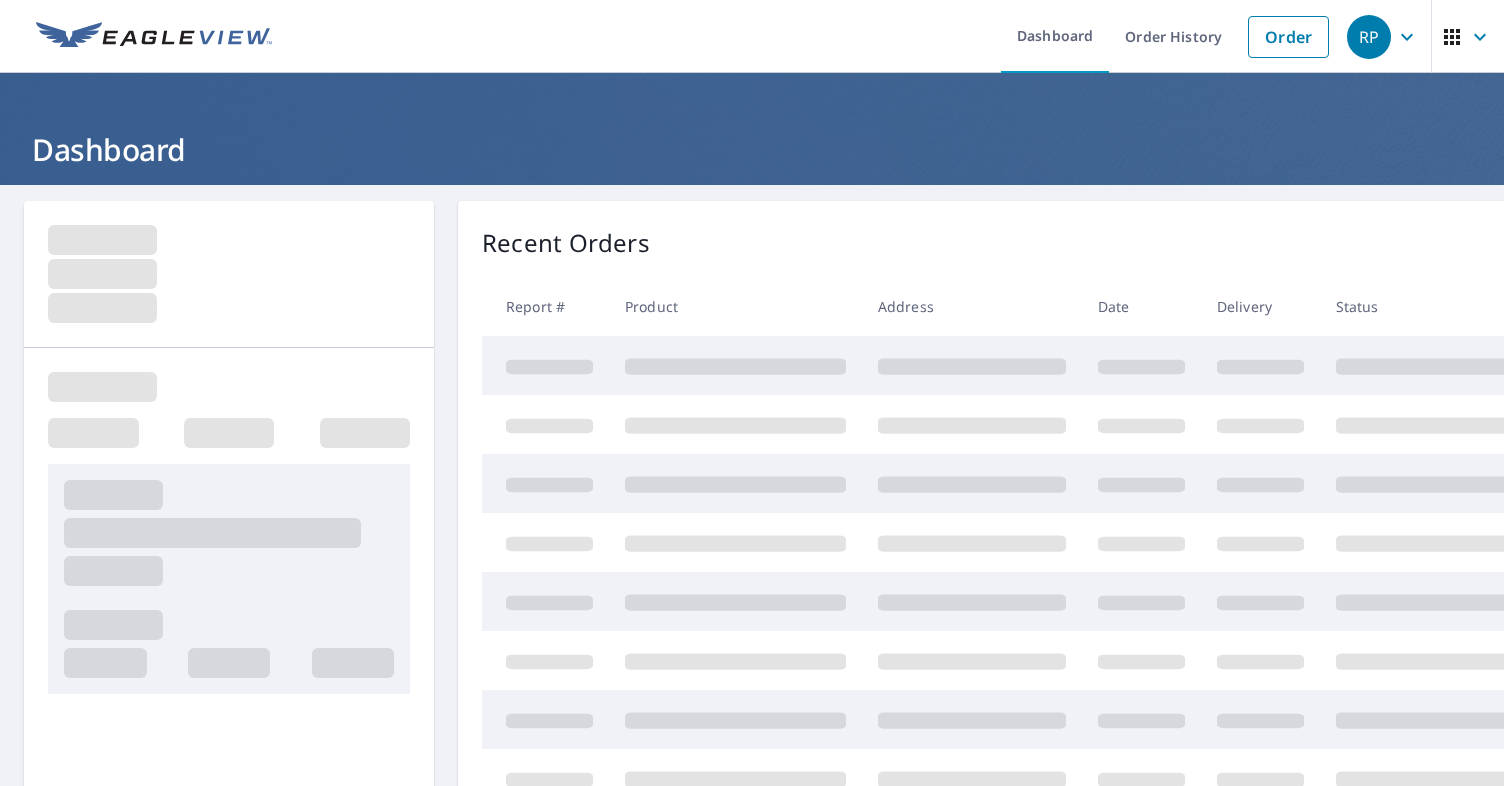 scroll, scrollTop: 0, scrollLeft: 0, axis: both 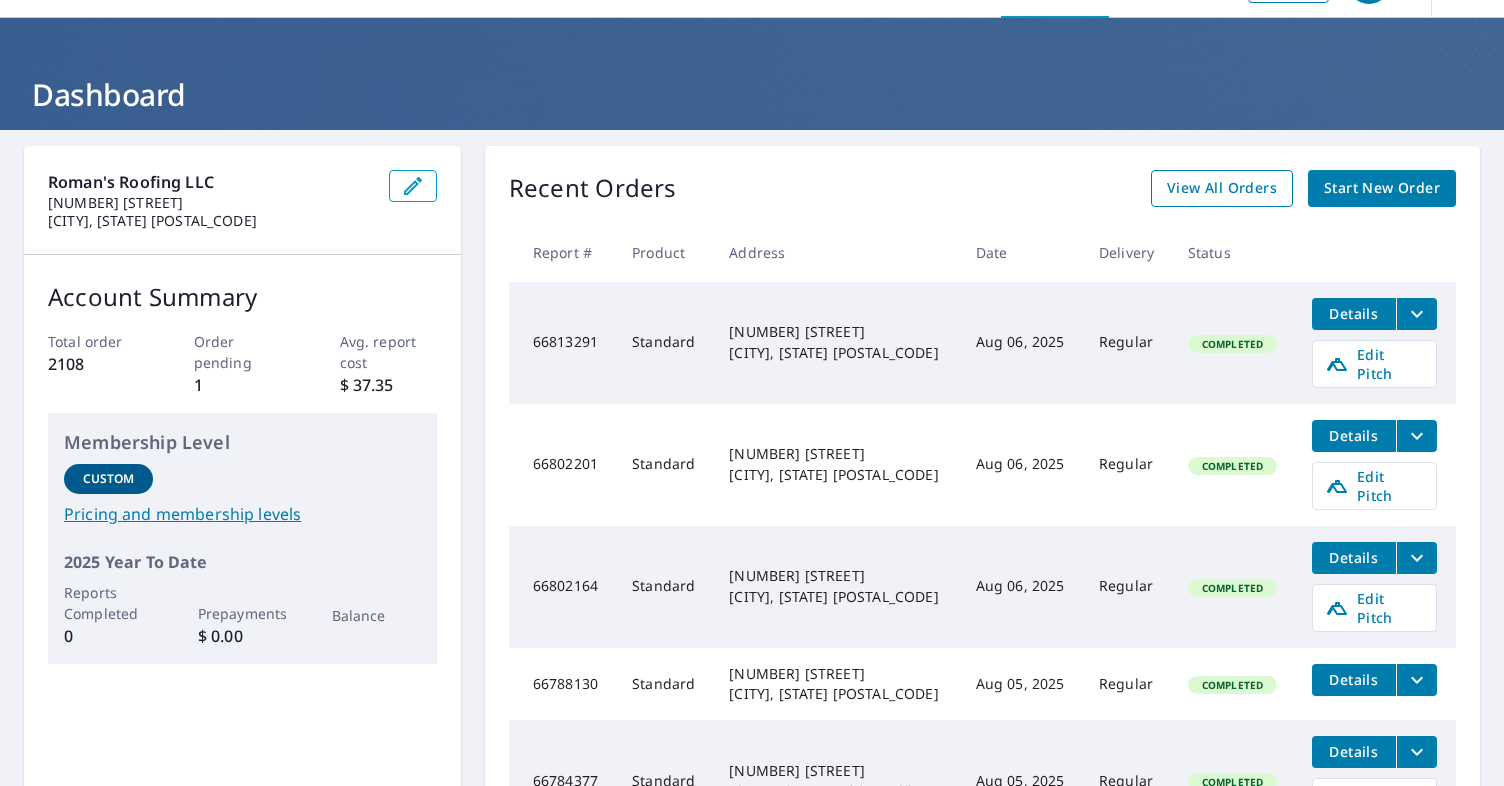 click on "View All Orders" at bounding box center (1222, 188) 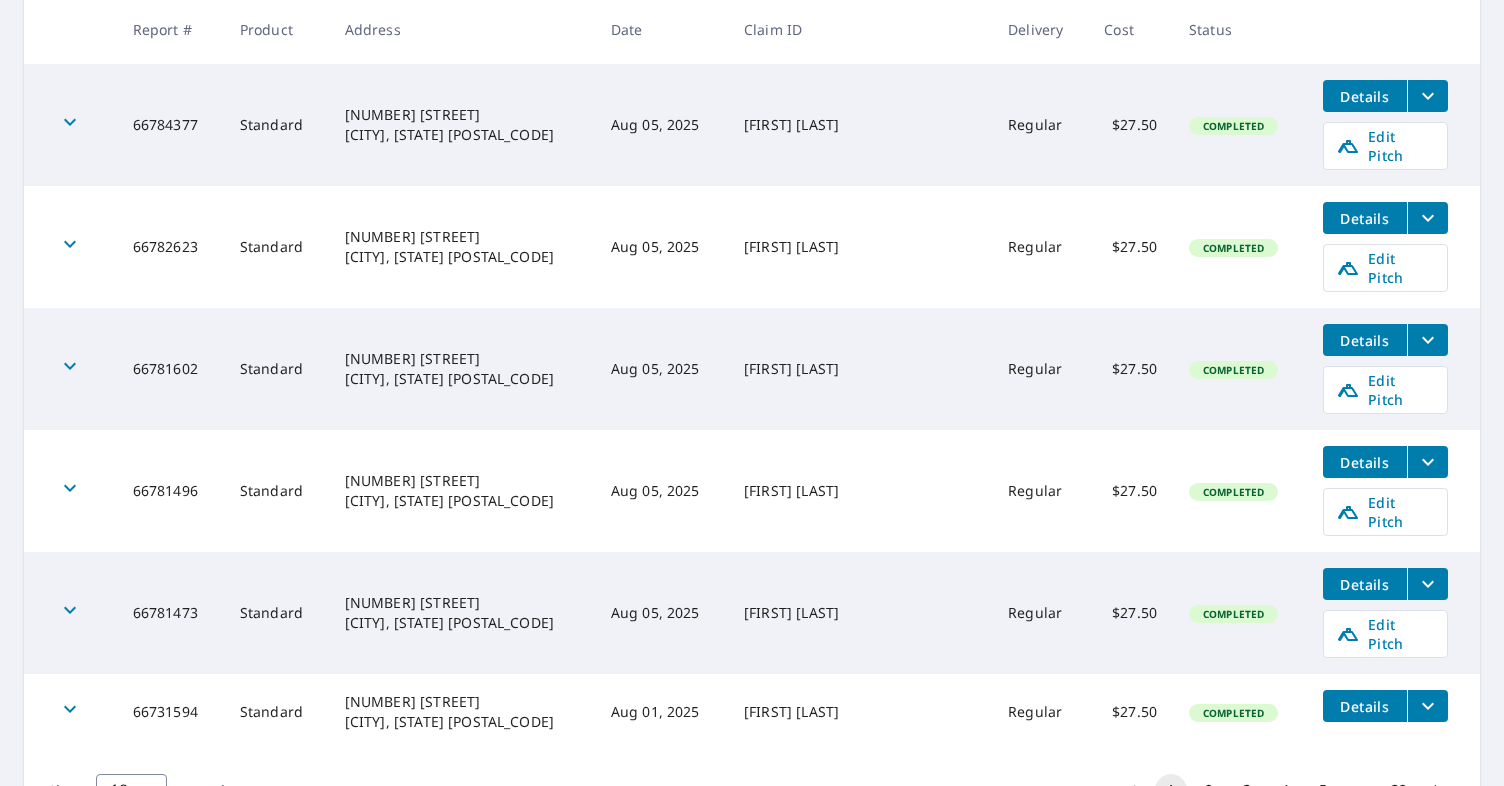 scroll, scrollTop: 820, scrollLeft: 0, axis: vertical 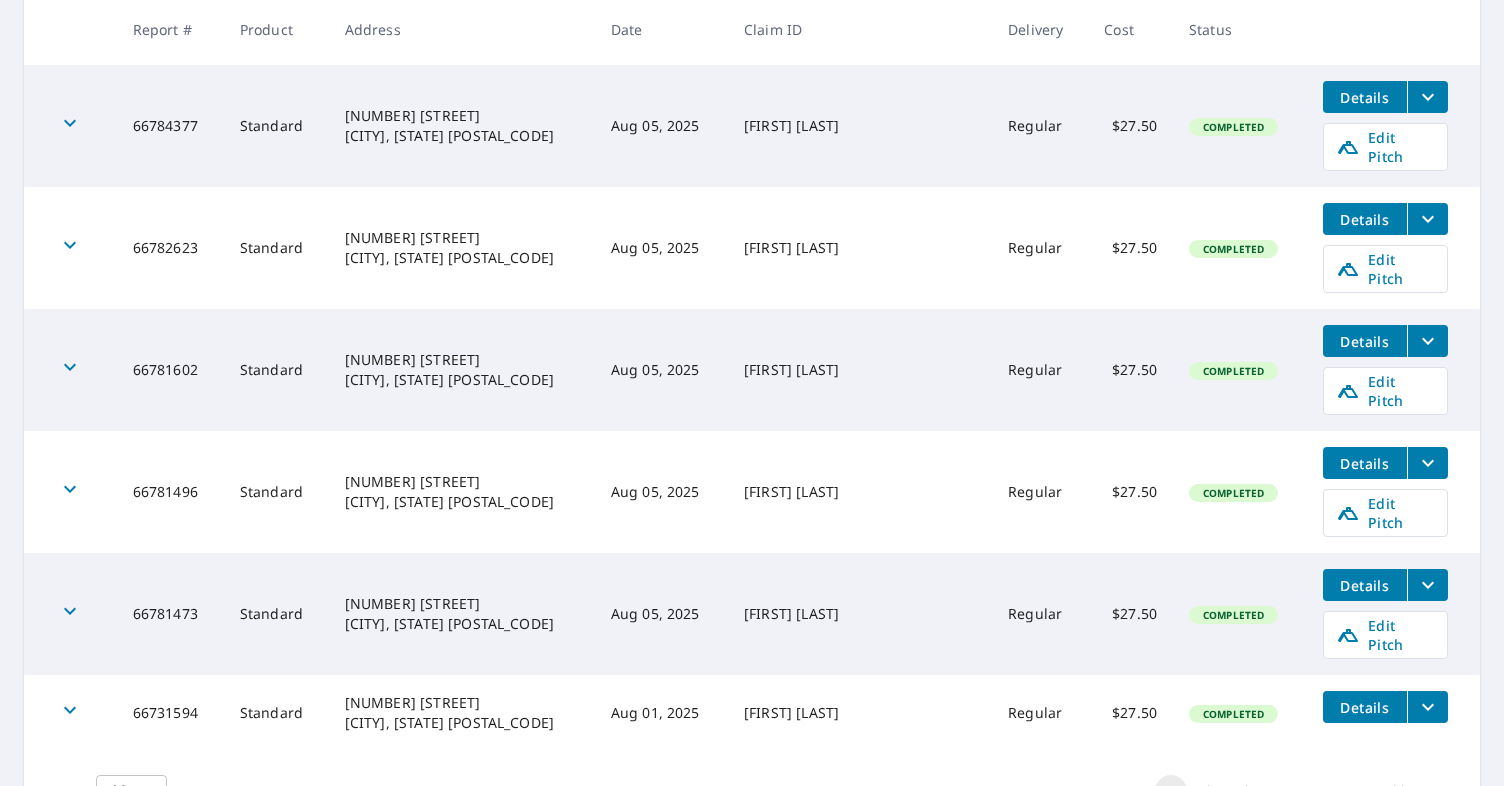 click on "RP RP
Dashboard Order History Order RP Dashboard / Order History Order History ​ Search Download Excel 1-10 of 311 records shown Refine results by choosing filters Products Status Orgs Last year Apply Reset Report # Product Address Date Claim ID Delivery Cost Status 66813291 Standard 485 Cullasaja Club Dr
Highlands, NC 28741 Aug 06, 2025 Cullasaja HOA/Winkler Regular $27.50 Completed Details Edit Pitch 66802201 Standard 665 Trays Island Rd
Sapphire, NC 28774 Aug 06, 2025 Cashiers Valley/Merrel Hattink Regular $27.50 Completed Details Edit Pitch 66802164 Standard 17 Woodcrest Trl
Sapphire, NC 28774 Aug 06, 2025 Richard Blanton Regular $27.50 Completed Details Edit Pitch 66788130 Standard 9 Lucas Ln
Highlands, NC 28741 Aug 05, 2025 Christal Green/Highlands Sothebys Regular $27.50 Completed Details 66784377 Standard 930 Shepherds Gap Rd
Cullowhee, NC 28723 Aug 05, 2025 Beverly Howard Regular $27.50 Completed Details Edit Pitch 66782623 Standard 651 Winding Creek Rd
Sapphire, NC 28774 Aug 05, 2025 Regular" at bounding box center (752, 393) 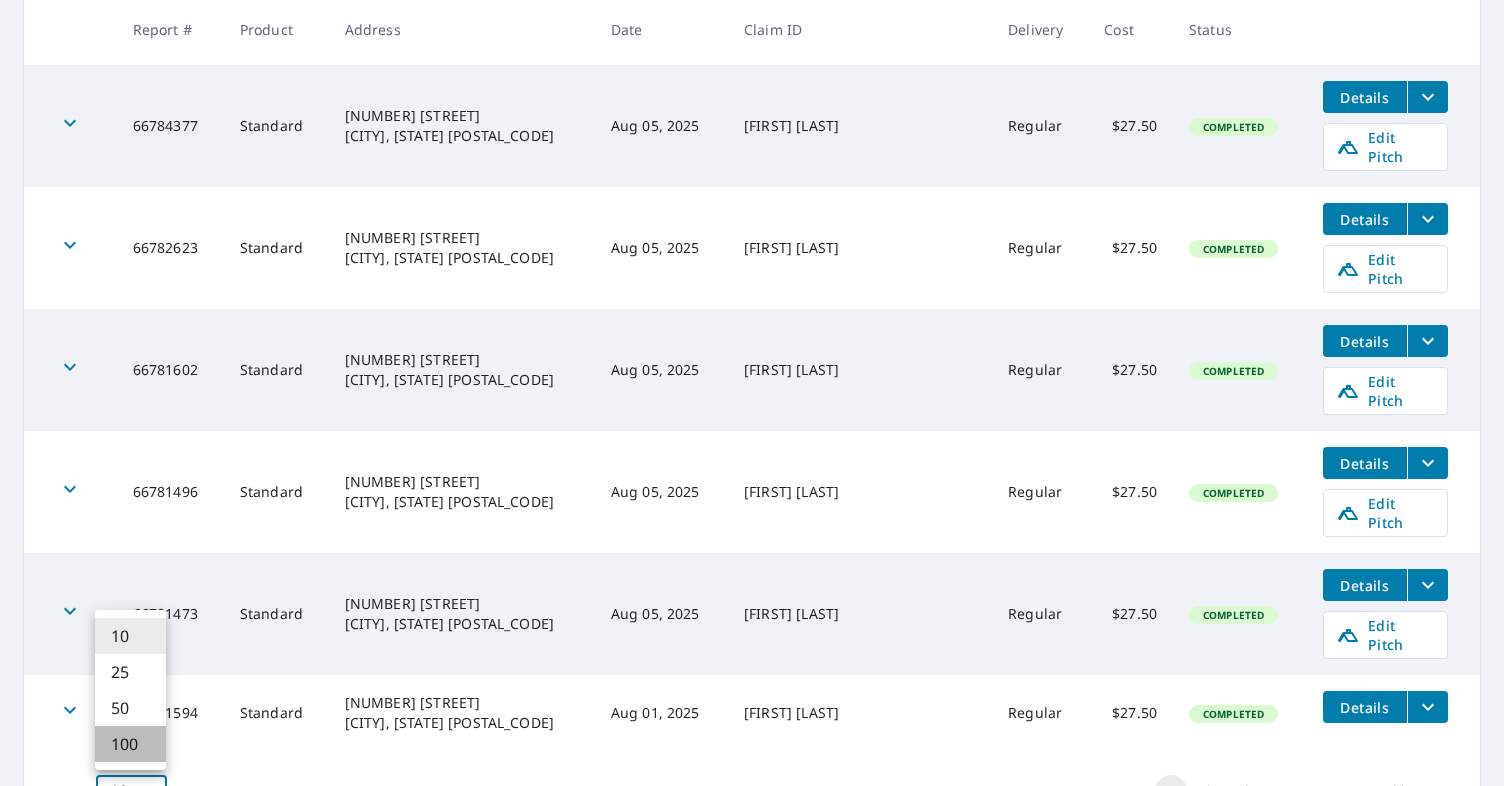click on "100" at bounding box center (130, 744) 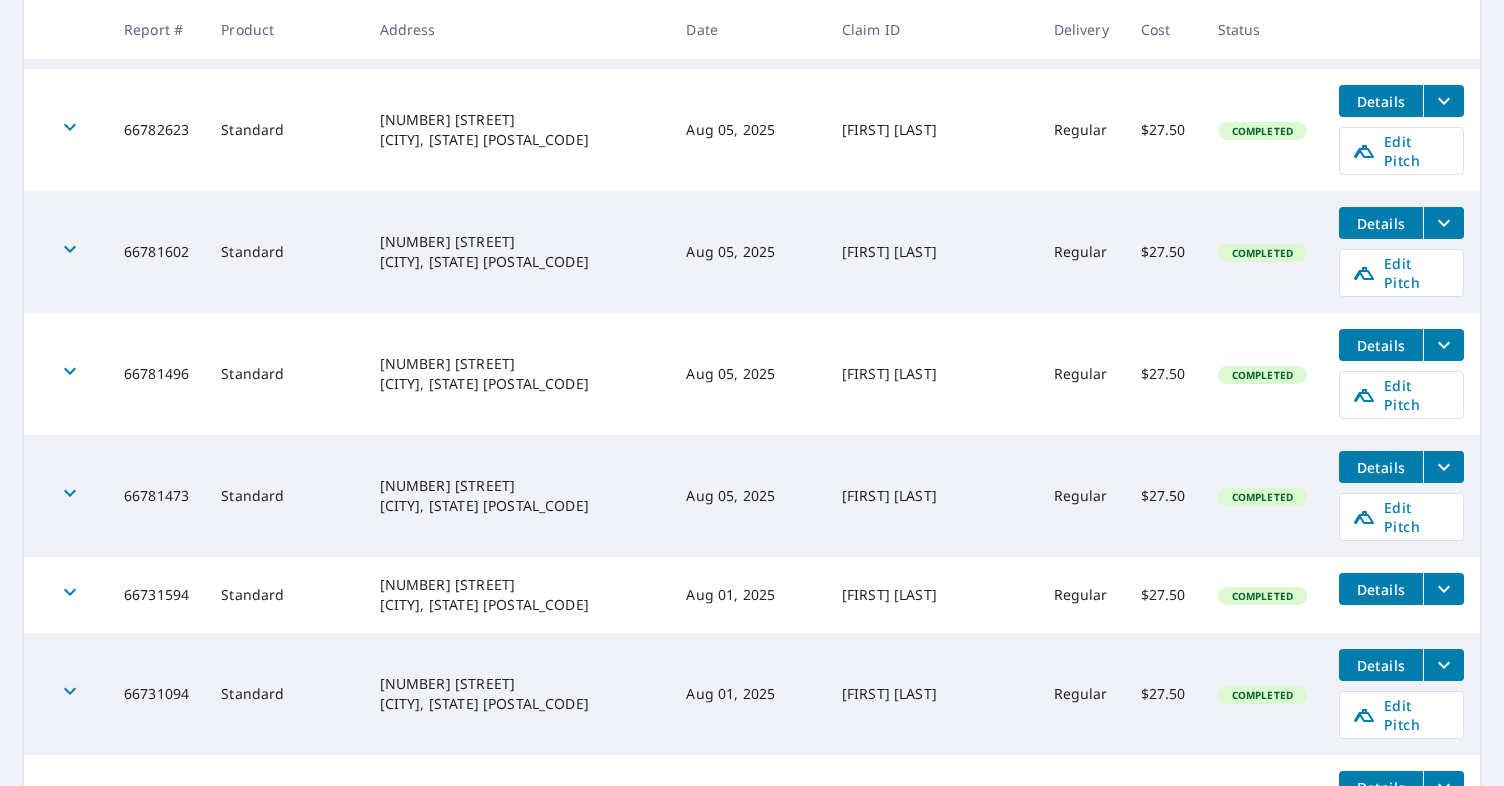 scroll, scrollTop: 1019, scrollLeft: 0, axis: vertical 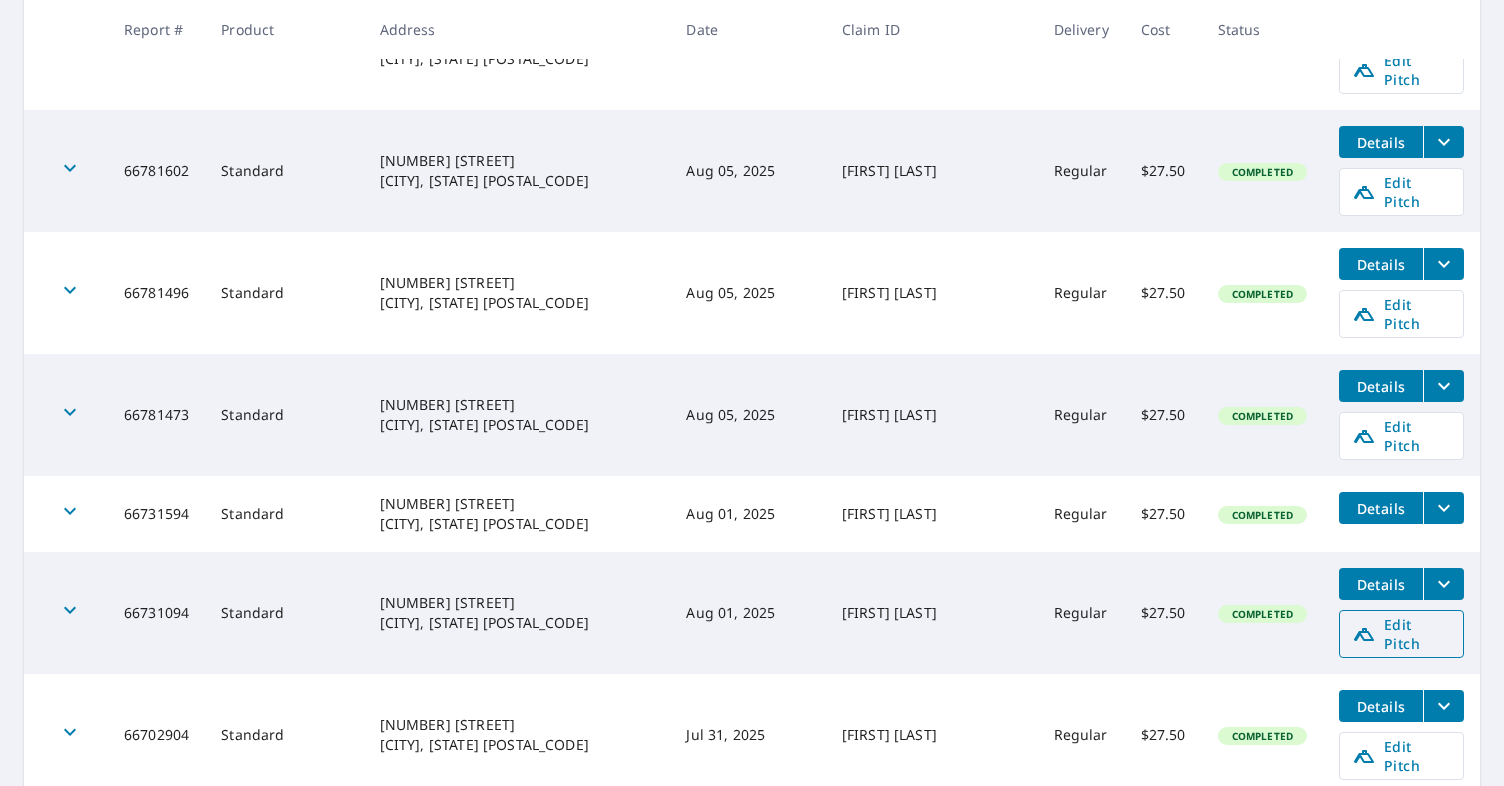 click on "Edit Pitch" at bounding box center [1401, 634] 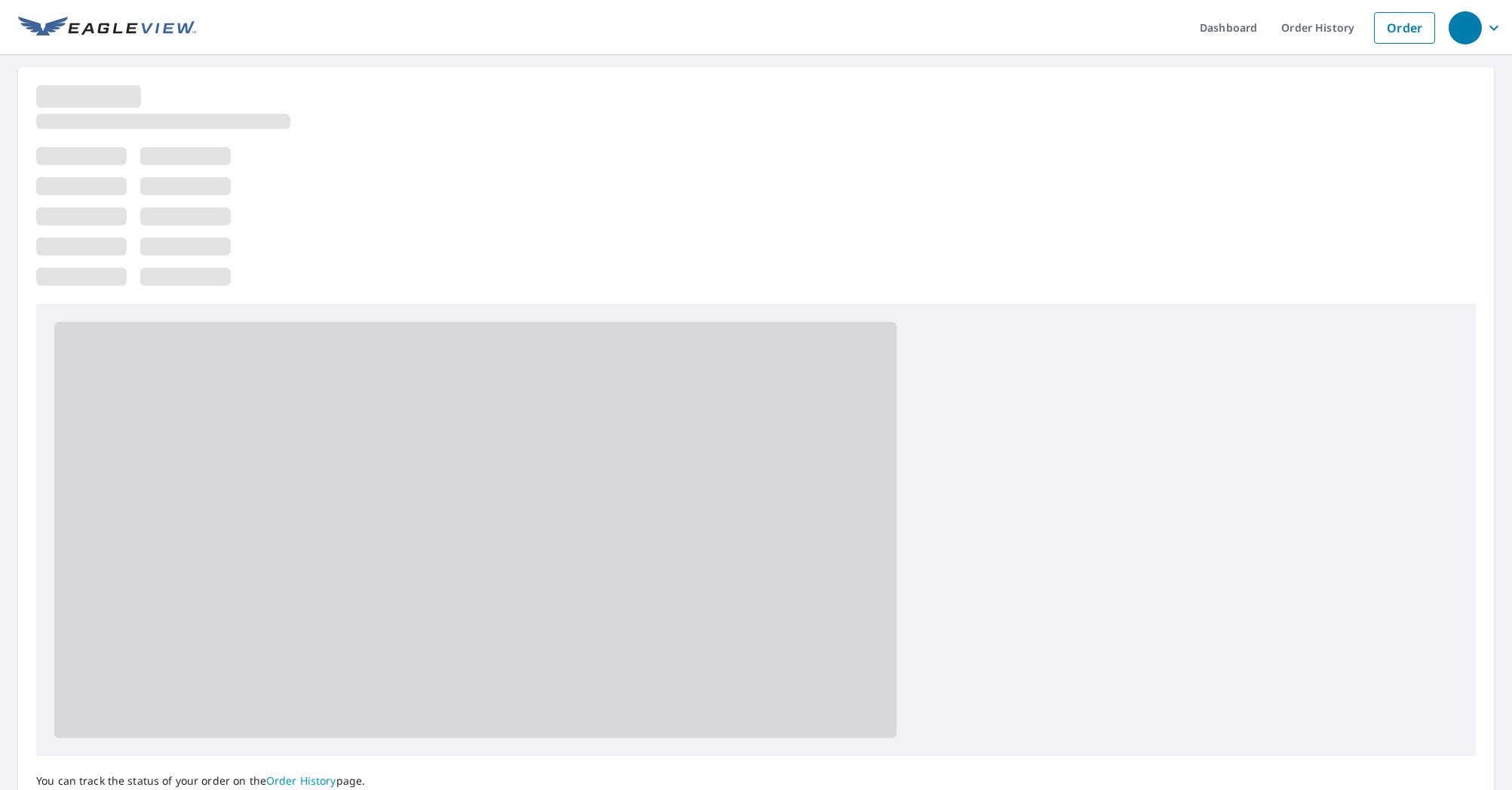 scroll, scrollTop: 0, scrollLeft: 0, axis: both 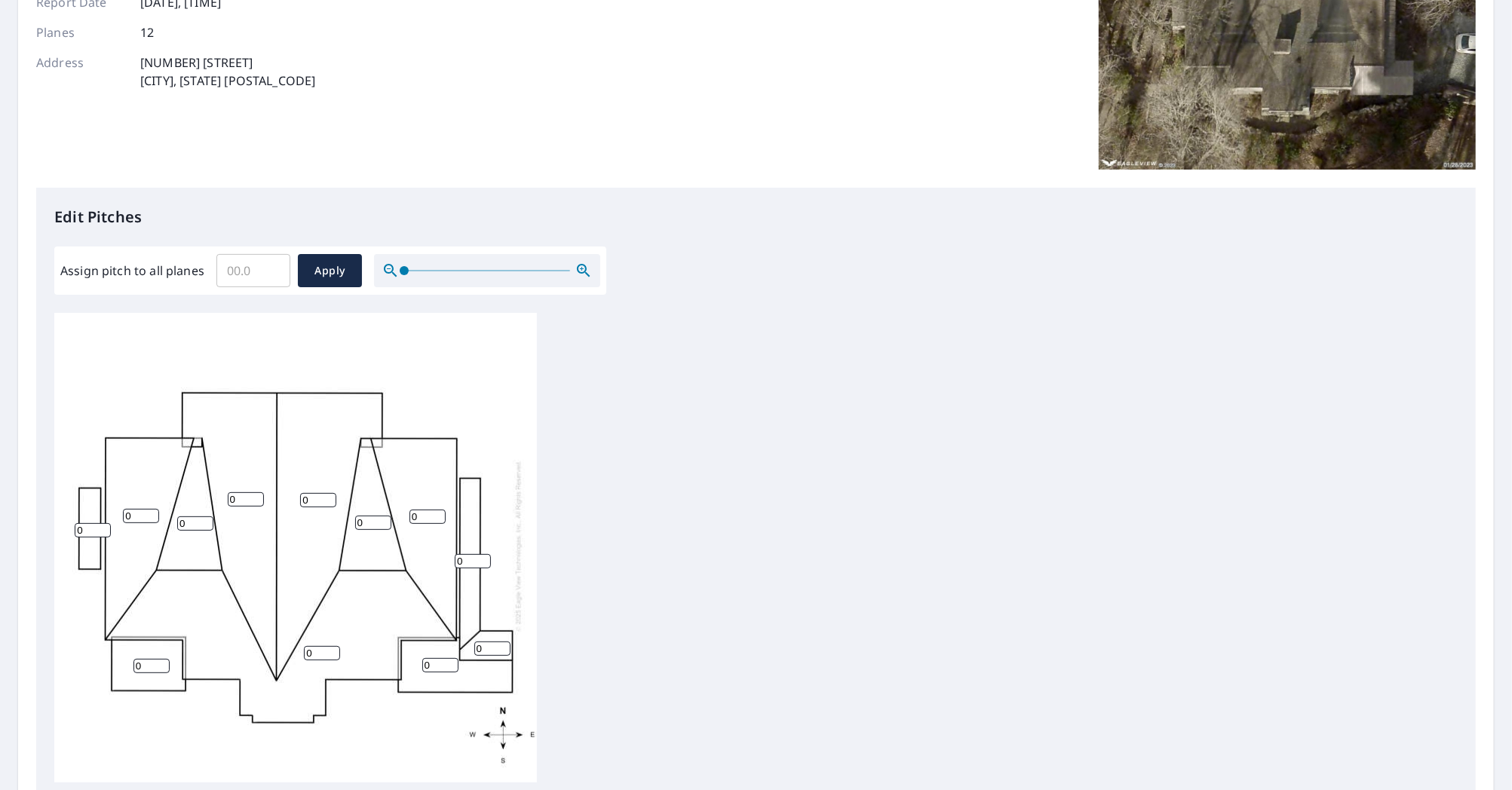 click on "Assign pitch to all planes" at bounding box center (253, 271) 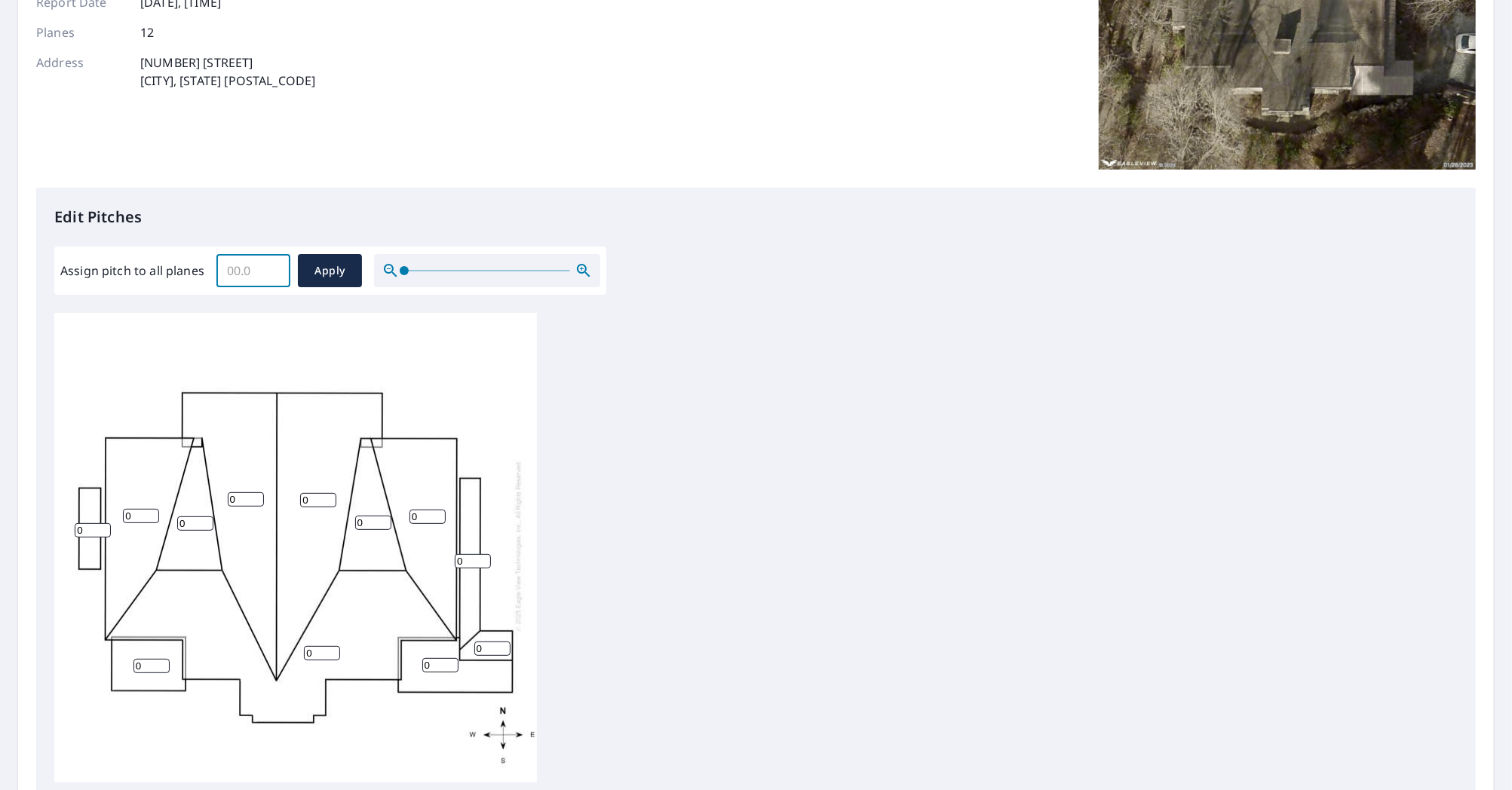 type on "7" 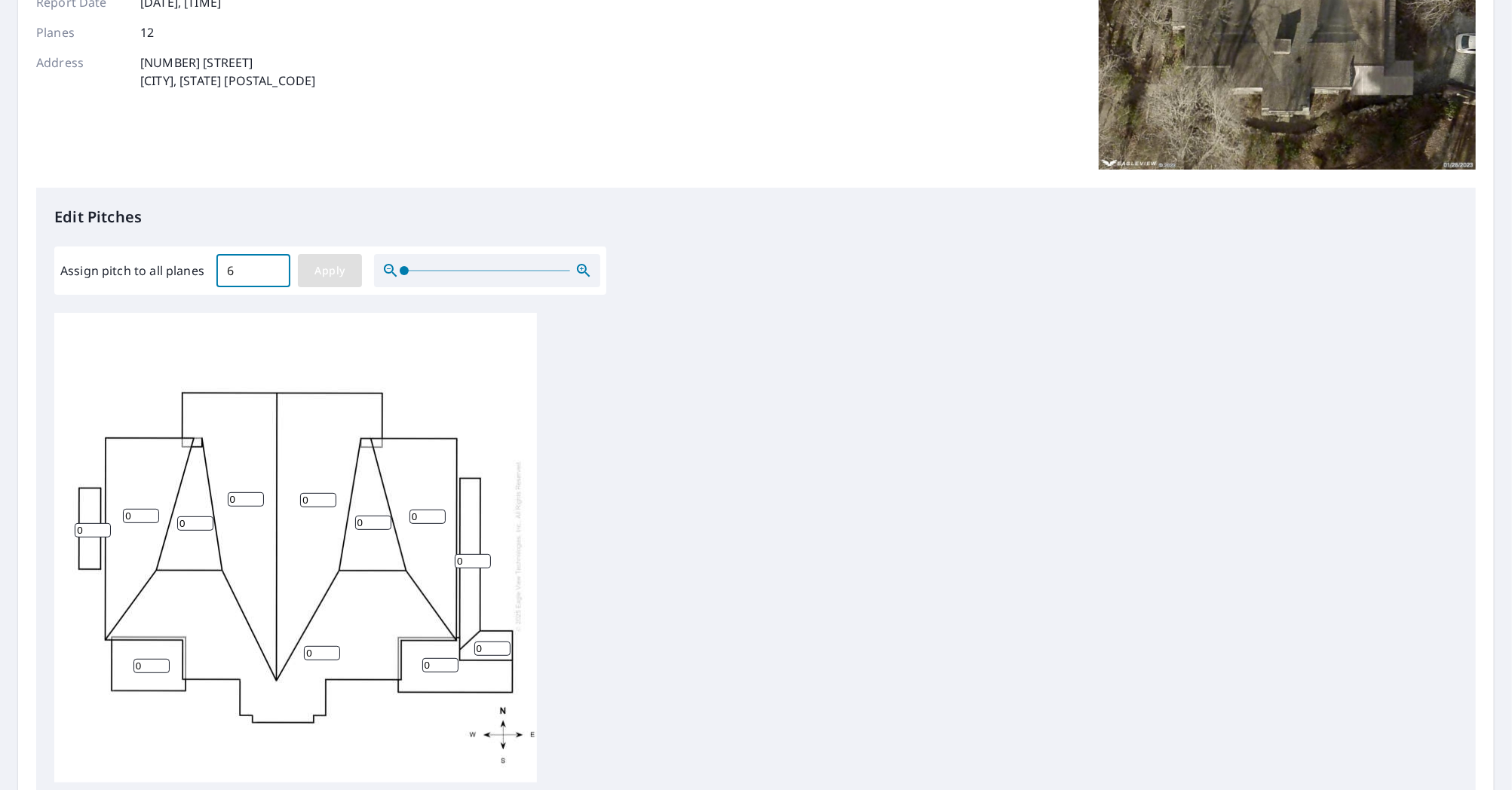 type on "6" 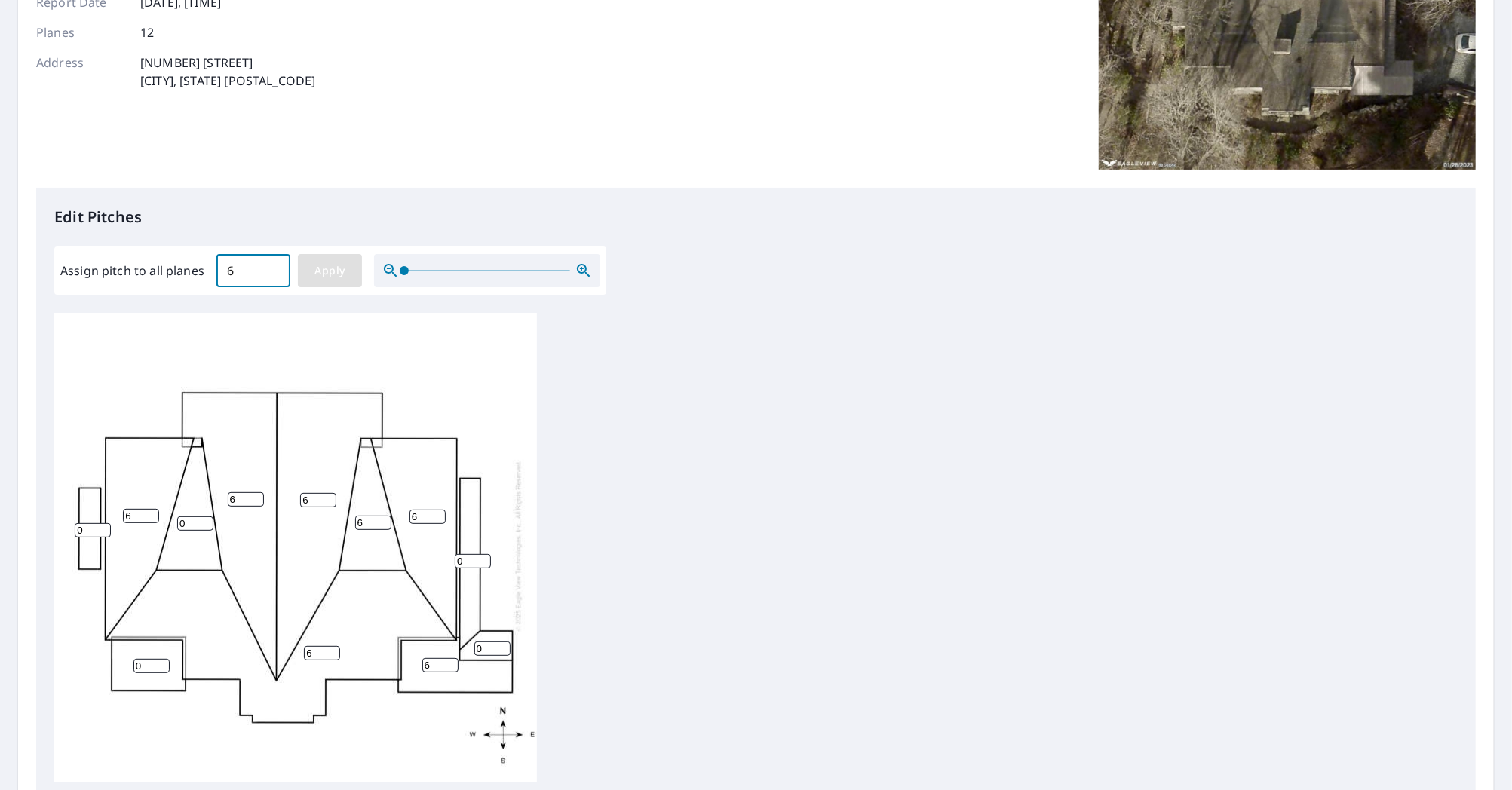 type on "6" 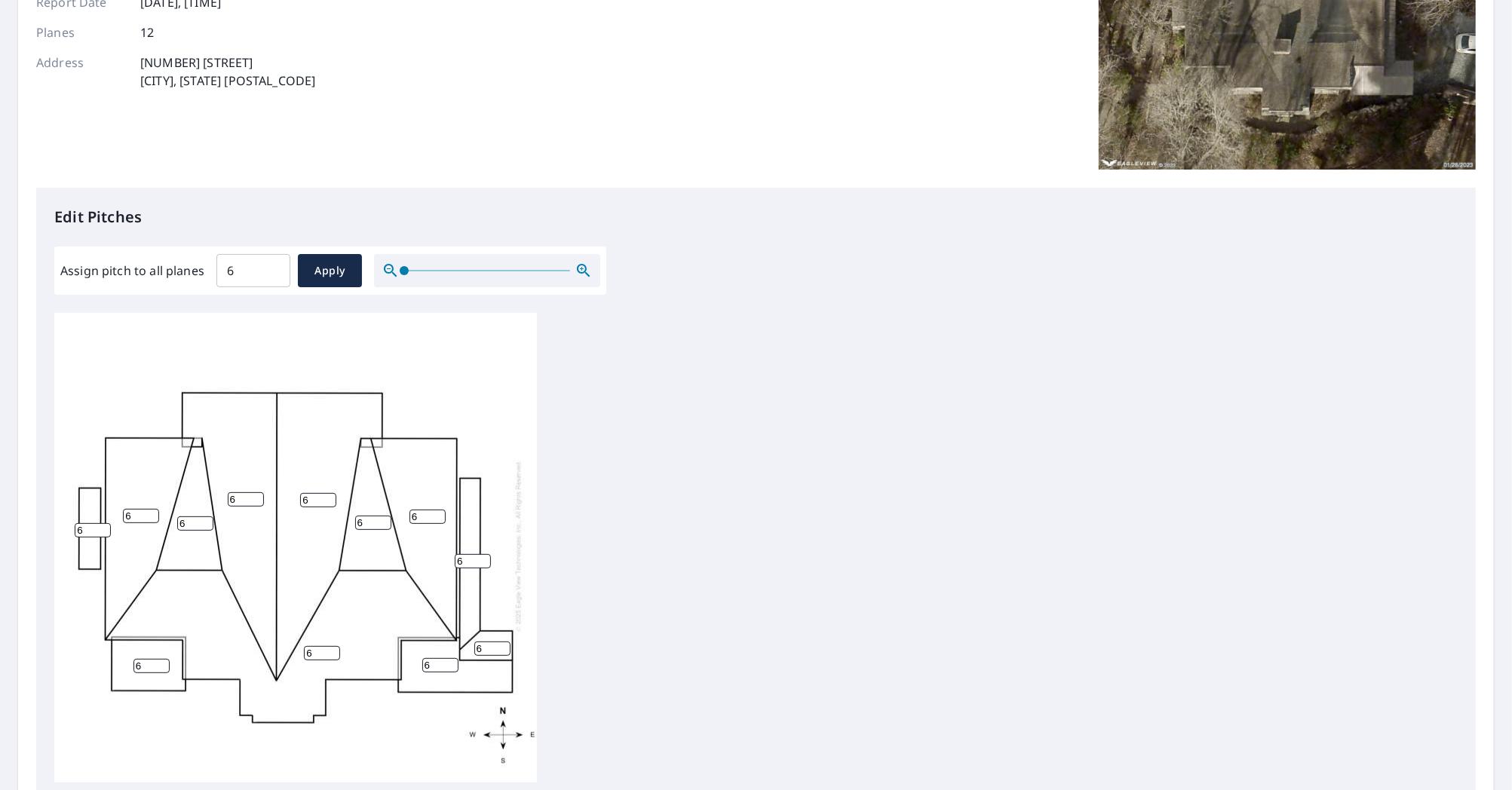 drag, startPoint x: 187, startPoint y: 531, endPoint x: 155, endPoint y: 531, distance: 32 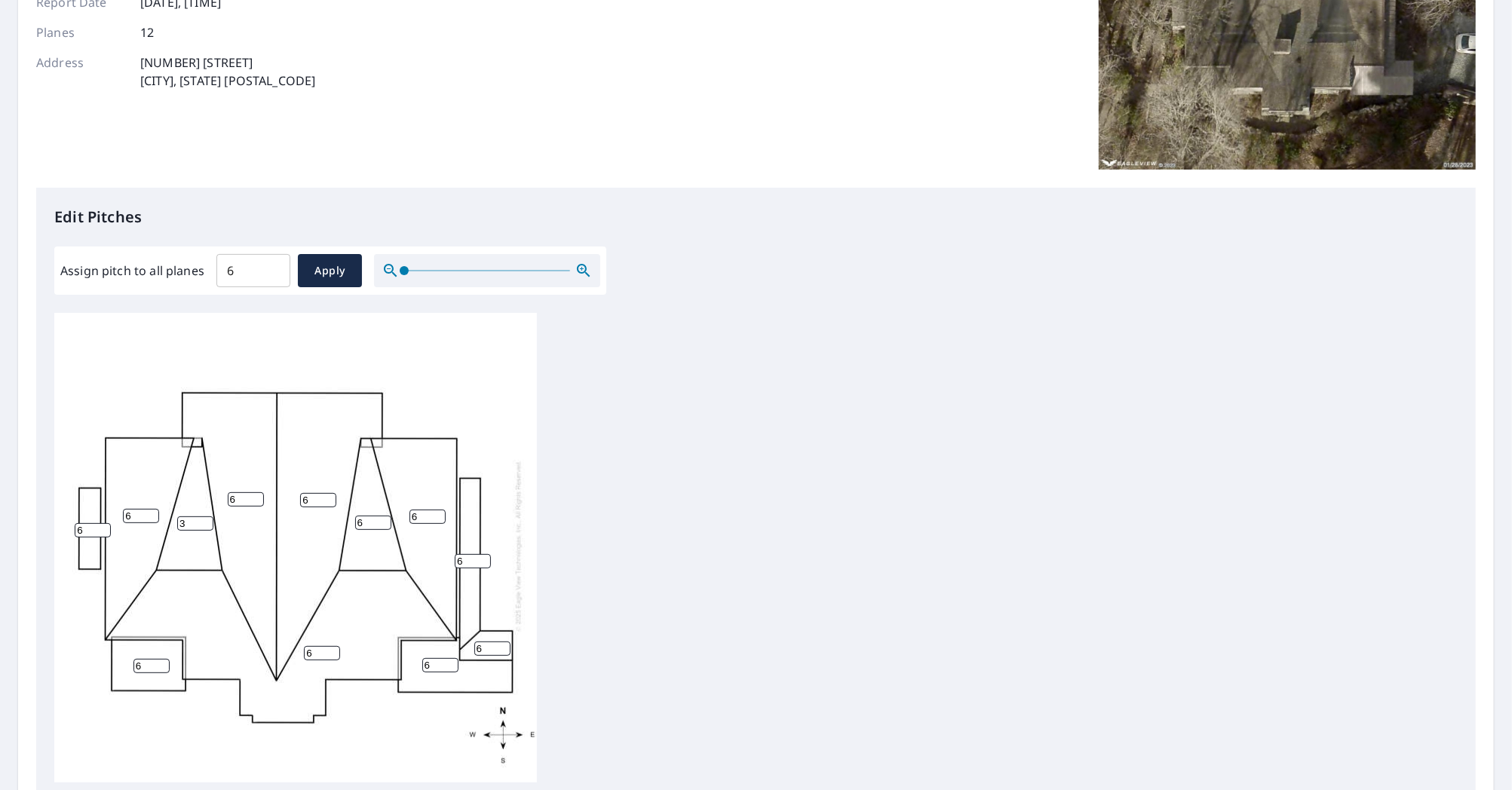 type on "3" 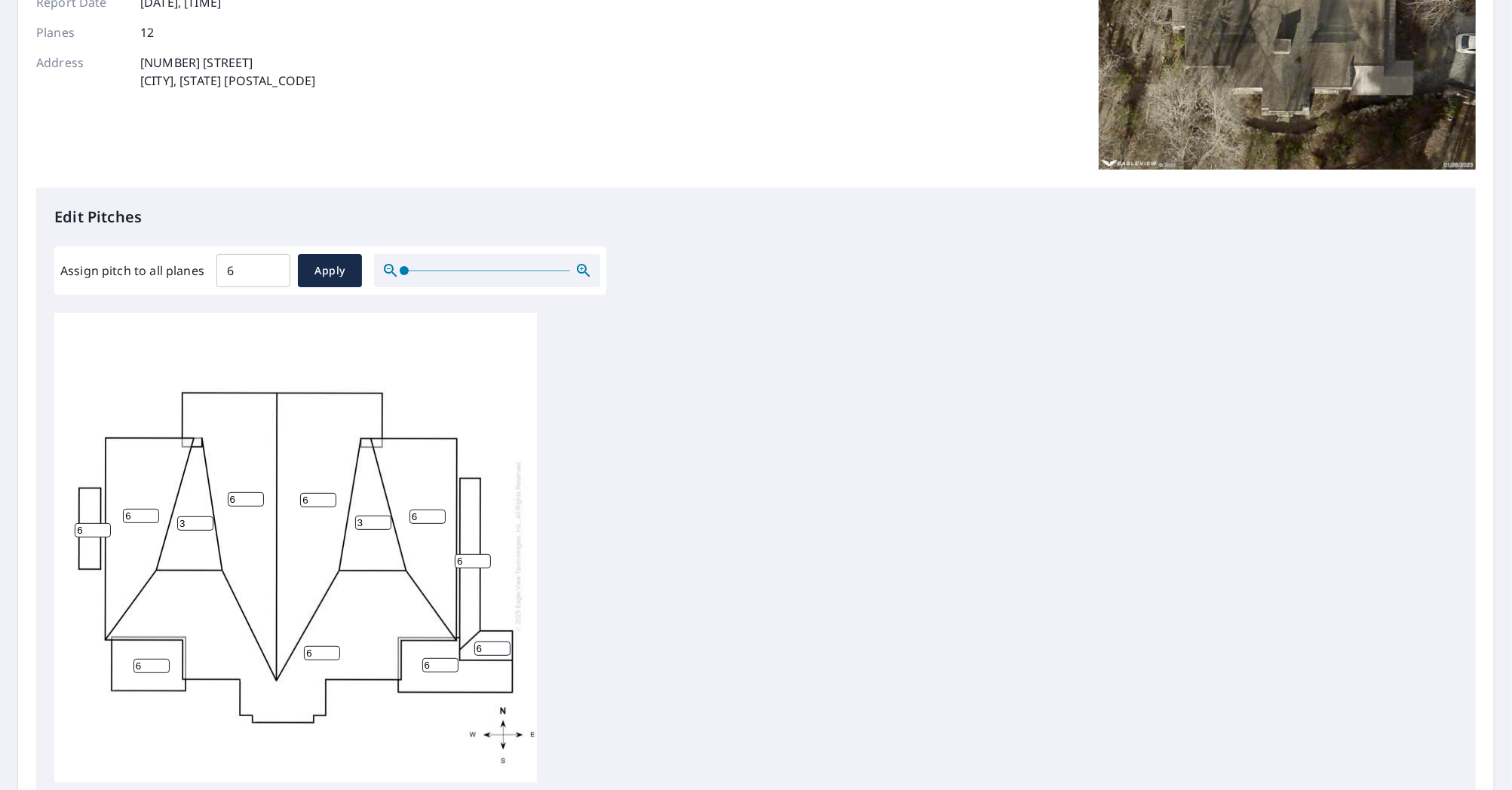 type on "3" 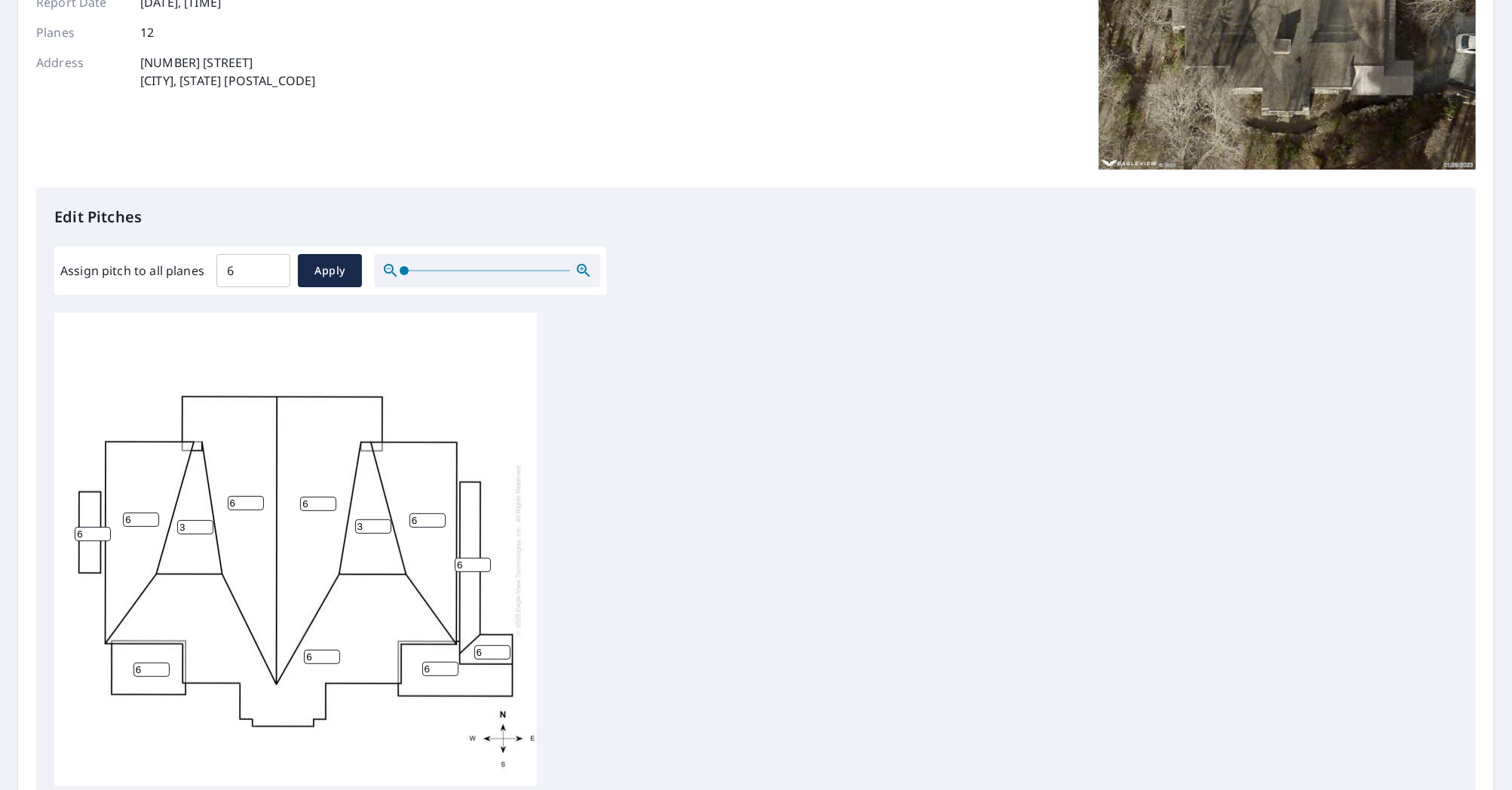 scroll, scrollTop: 0, scrollLeft: 0, axis: both 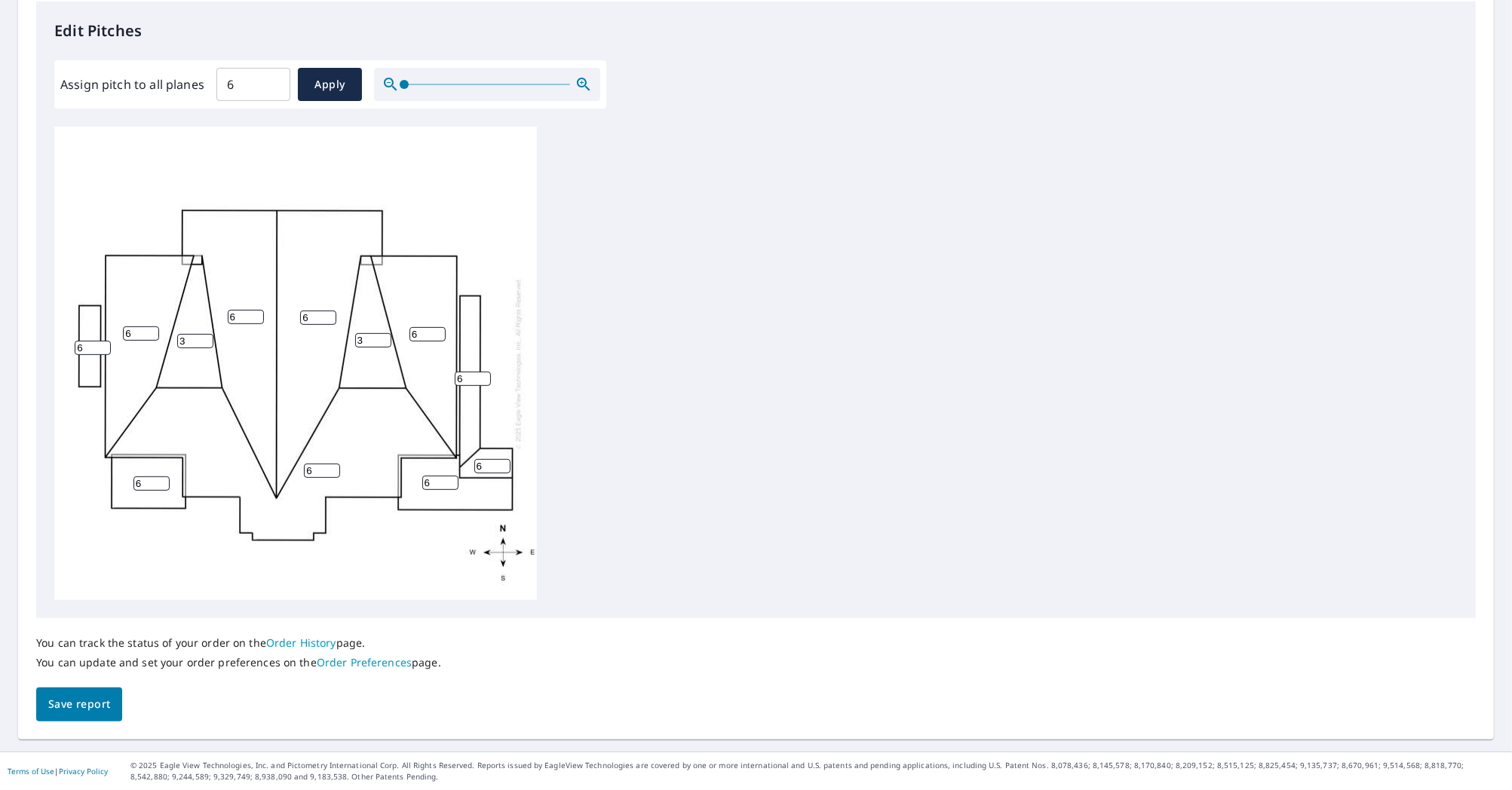 click on "Save report" at bounding box center (79, 704) 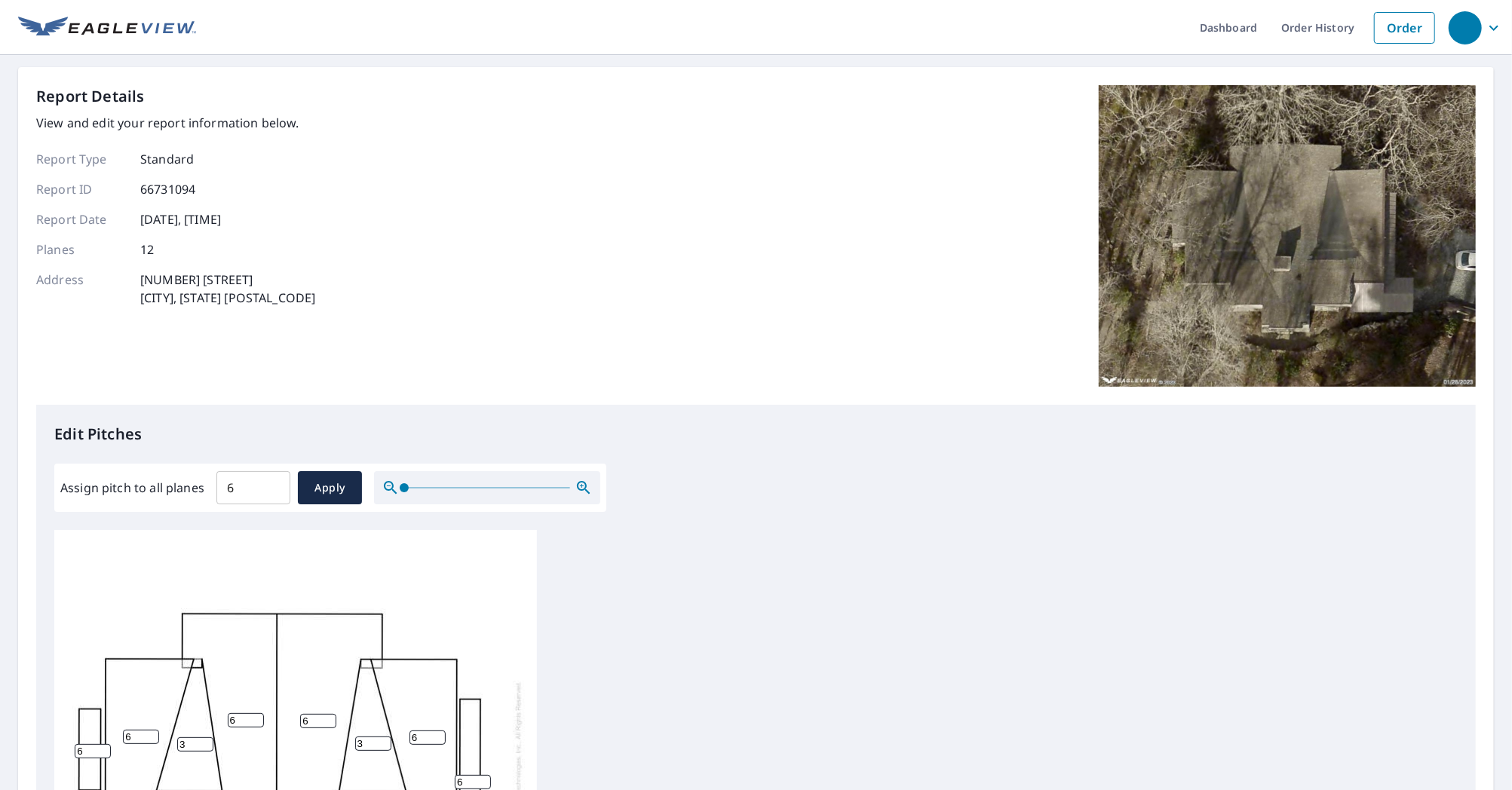 scroll, scrollTop: 0, scrollLeft: 0, axis: both 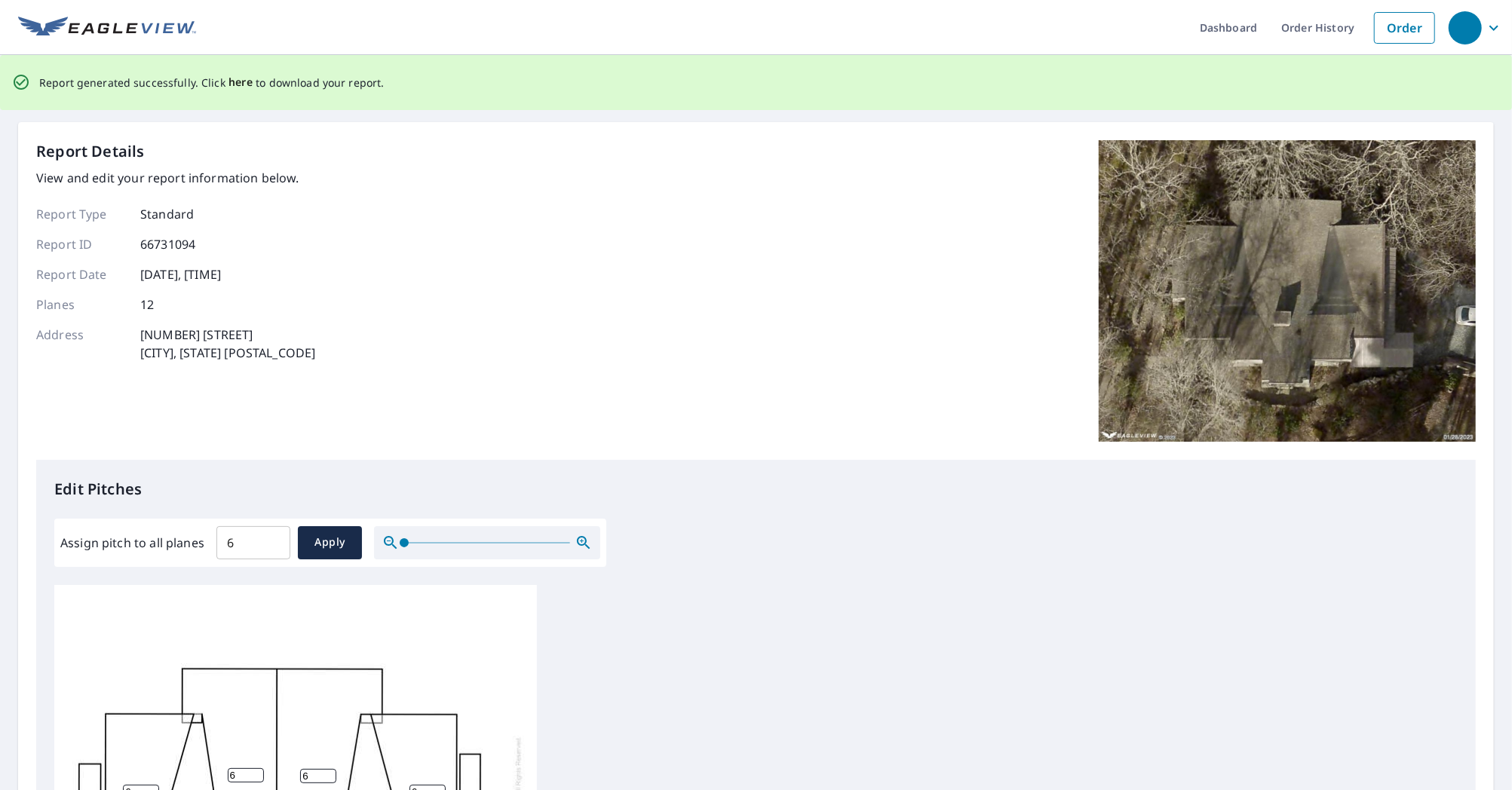click on "here" at bounding box center [241, 82] 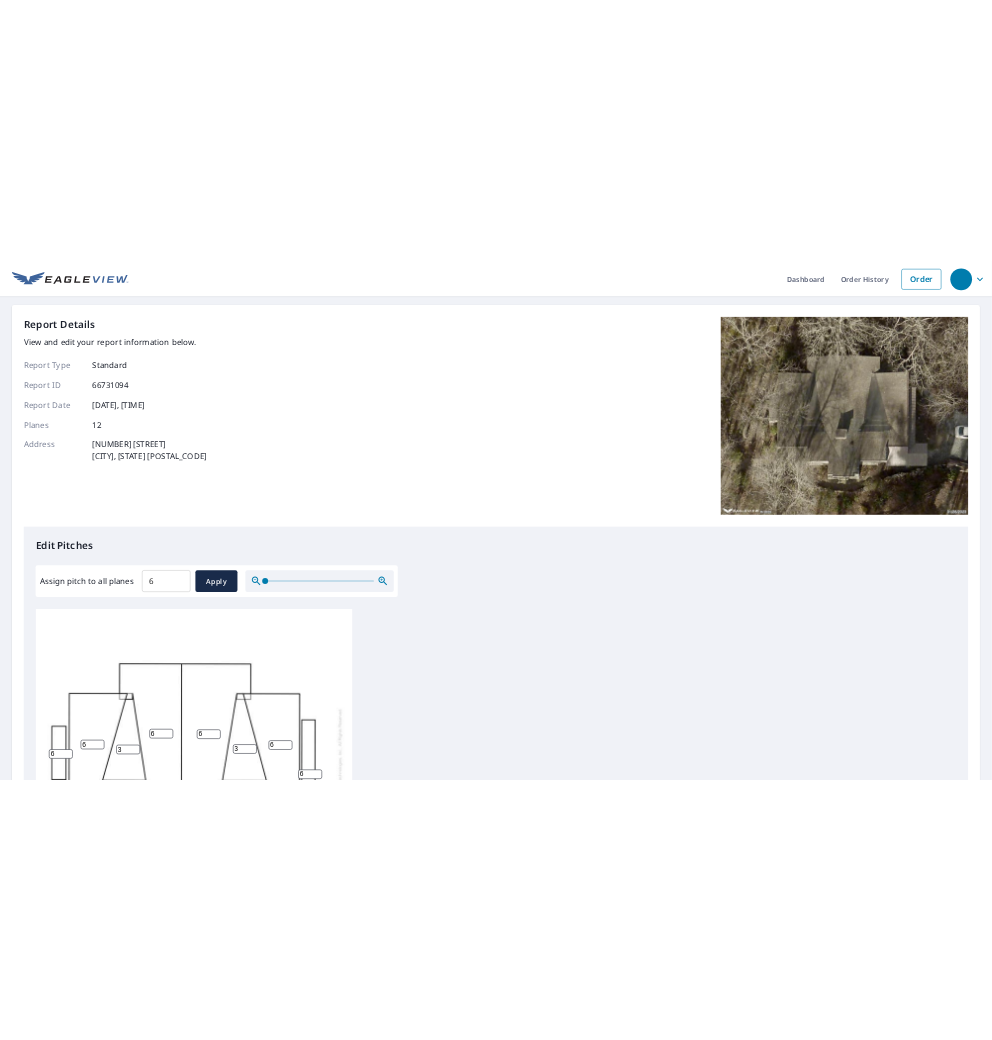scroll, scrollTop: 0, scrollLeft: 0, axis: both 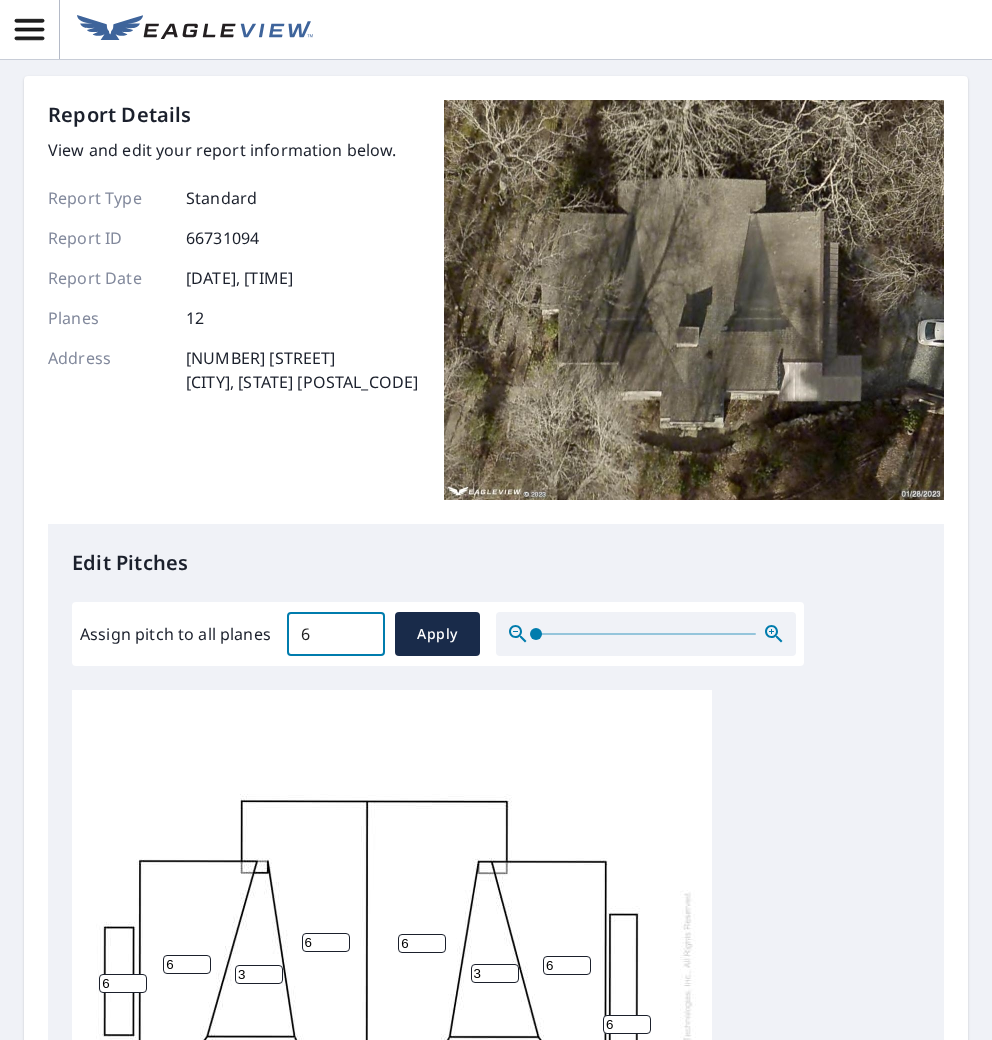 click on "6" at bounding box center (336, 634) 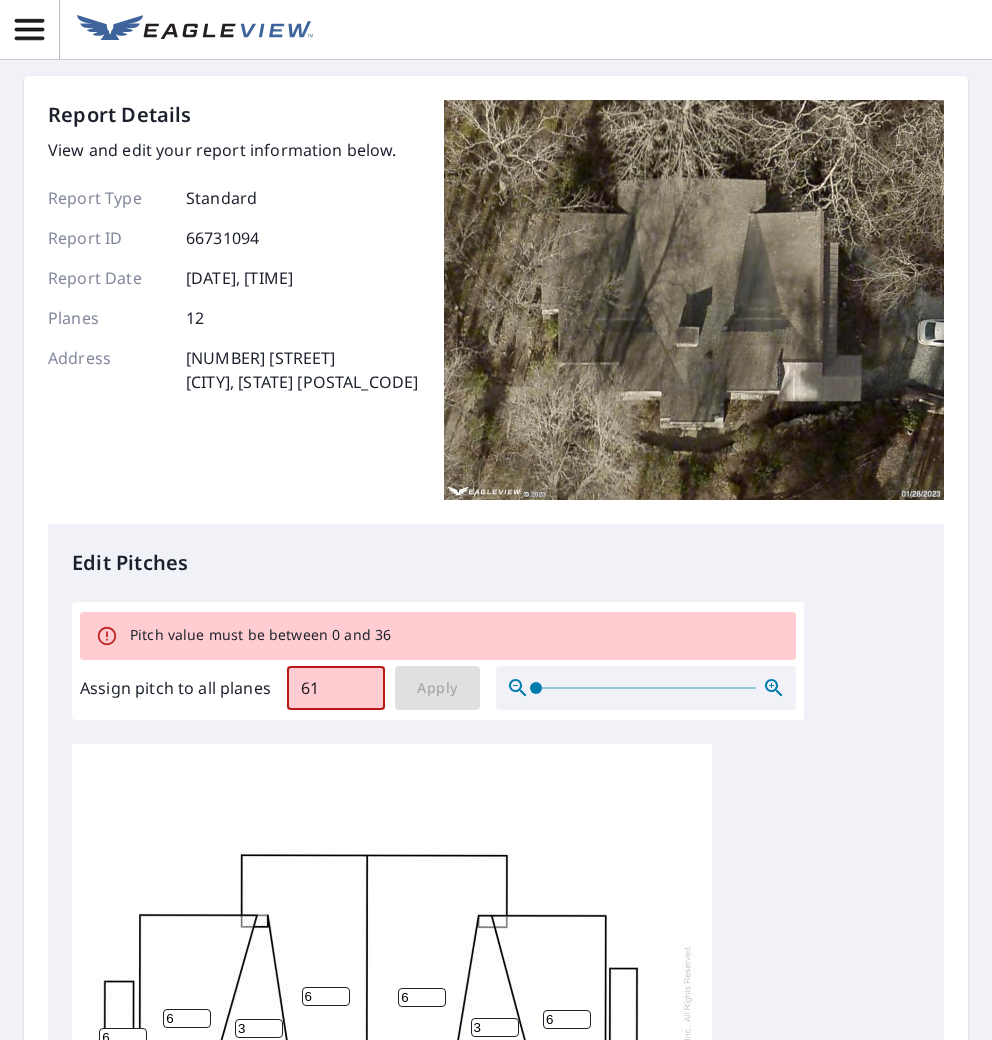 type on "6" 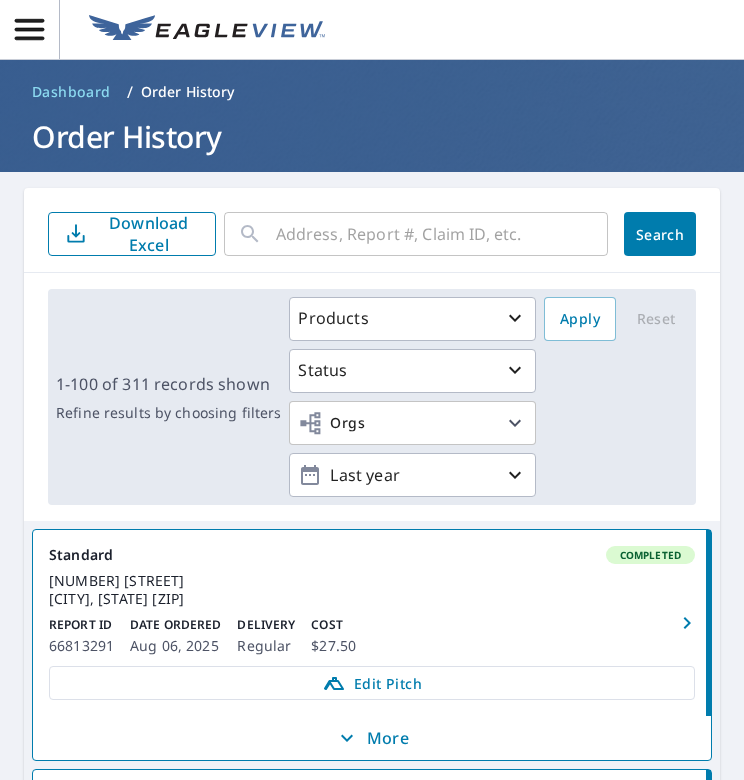 scroll, scrollTop: 0, scrollLeft: 0, axis: both 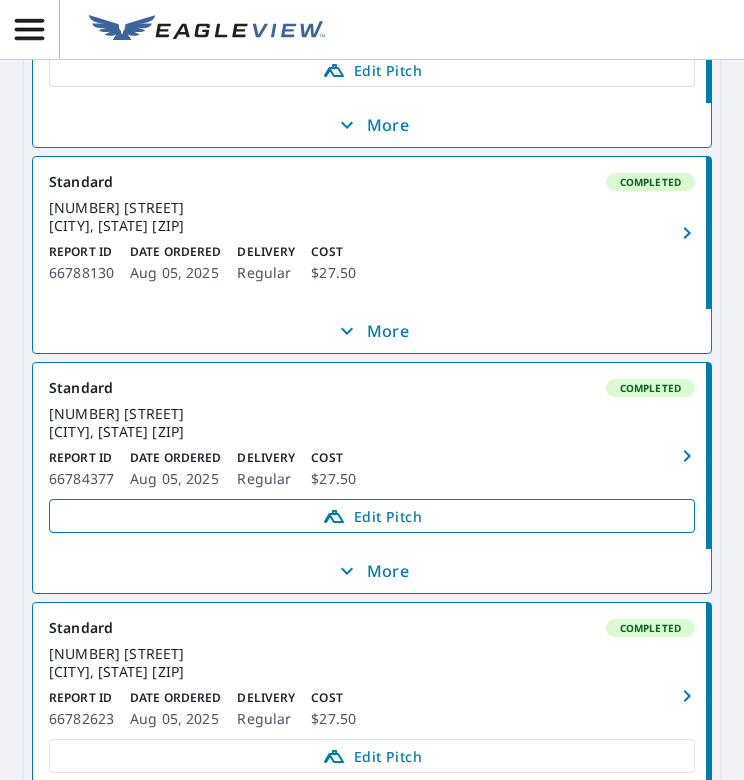 click on "Edit Pitch" at bounding box center (372, 516) 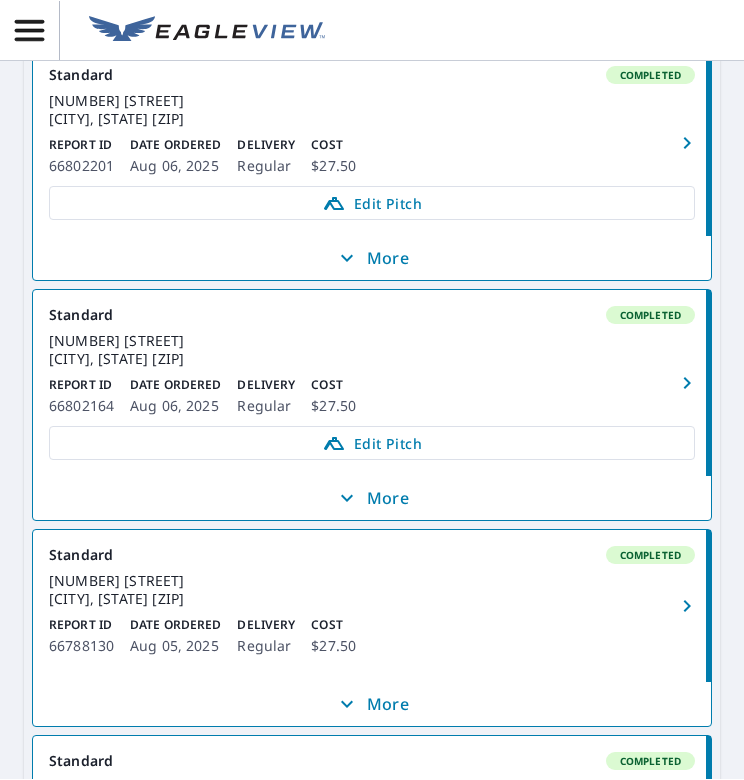 scroll, scrollTop: 674, scrollLeft: 0, axis: vertical 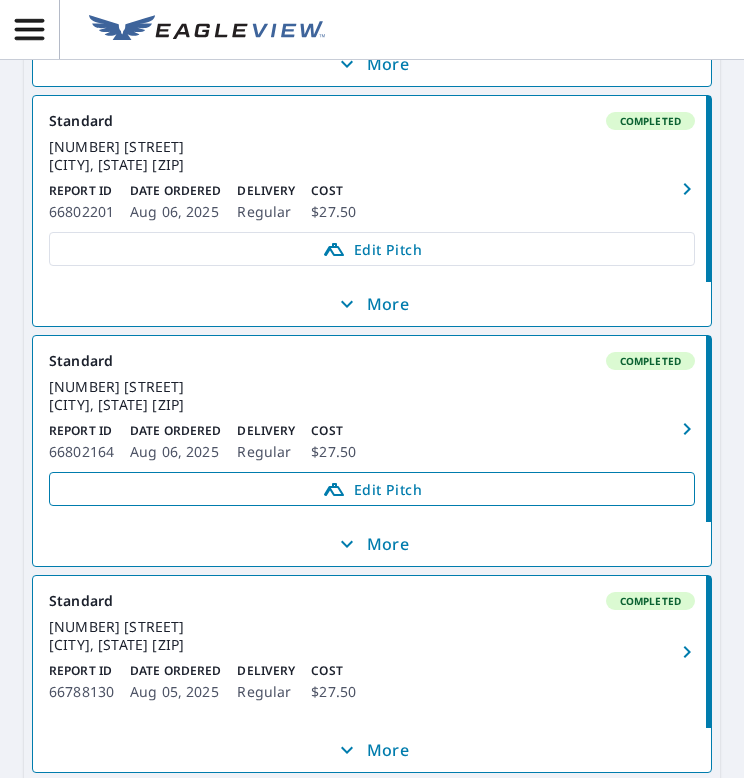 click on "Edit Pitch" at bounding box center (372, 489) 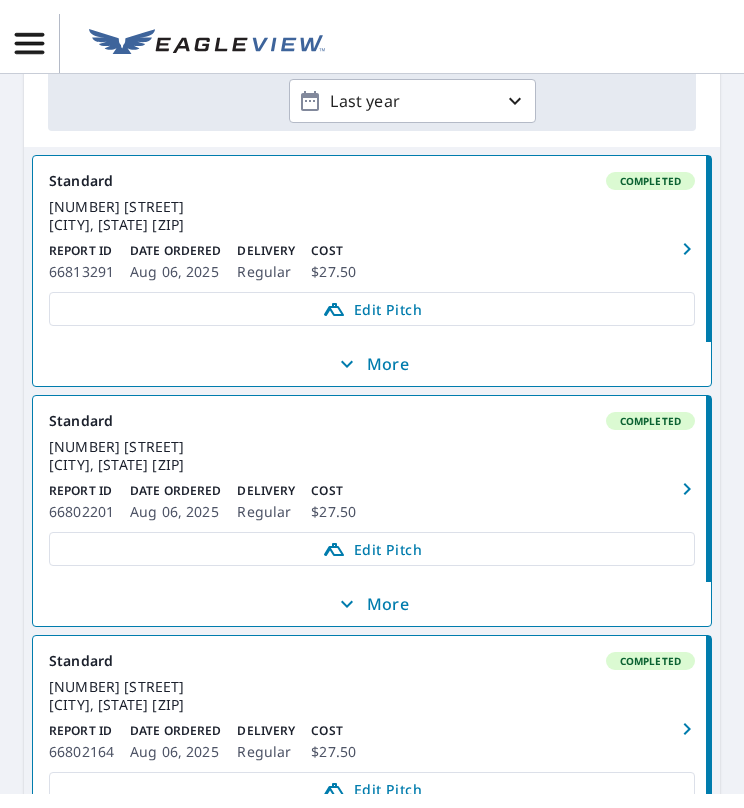 scroll, scrollTop: 403, scrollLeft: 0, axis: vertical 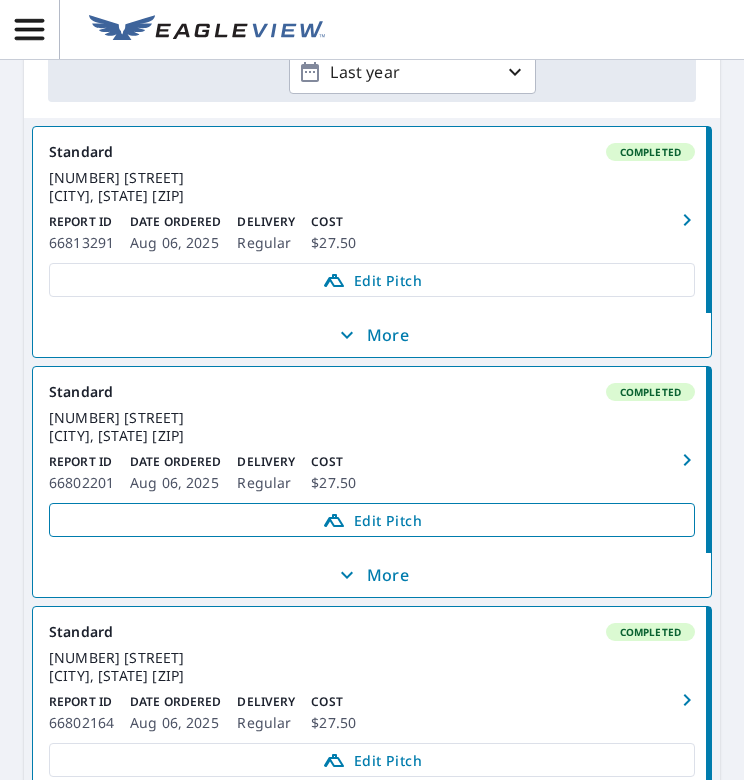click on "Edit Pitch" at bounding box center [372, 520] 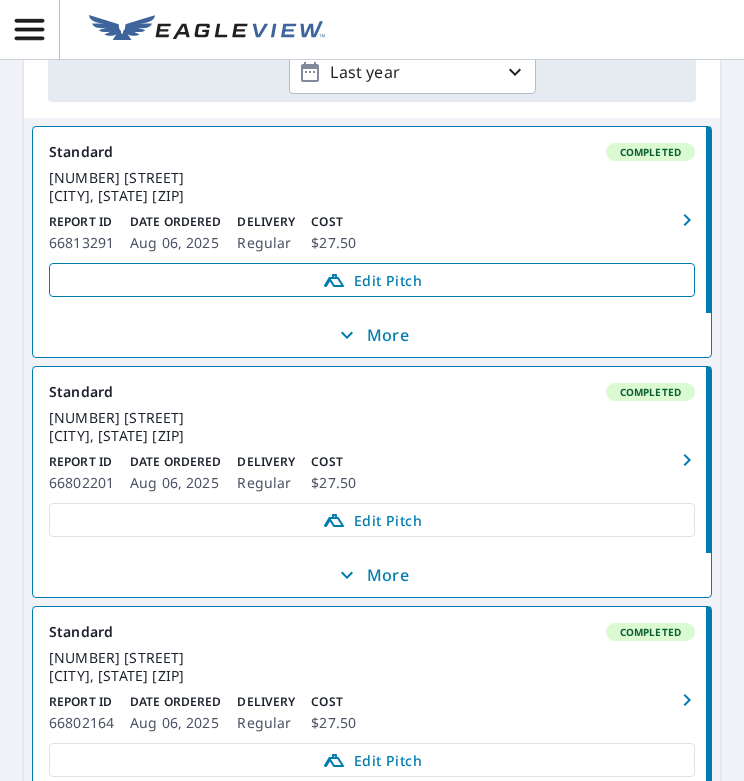 click on "Edit Pitch" at bounding box center [372, 280] 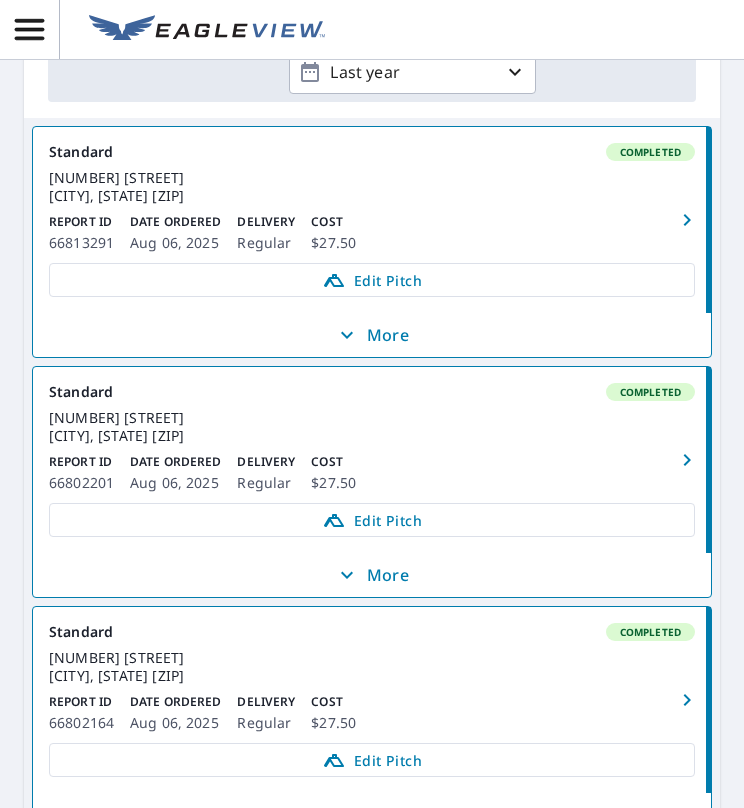click 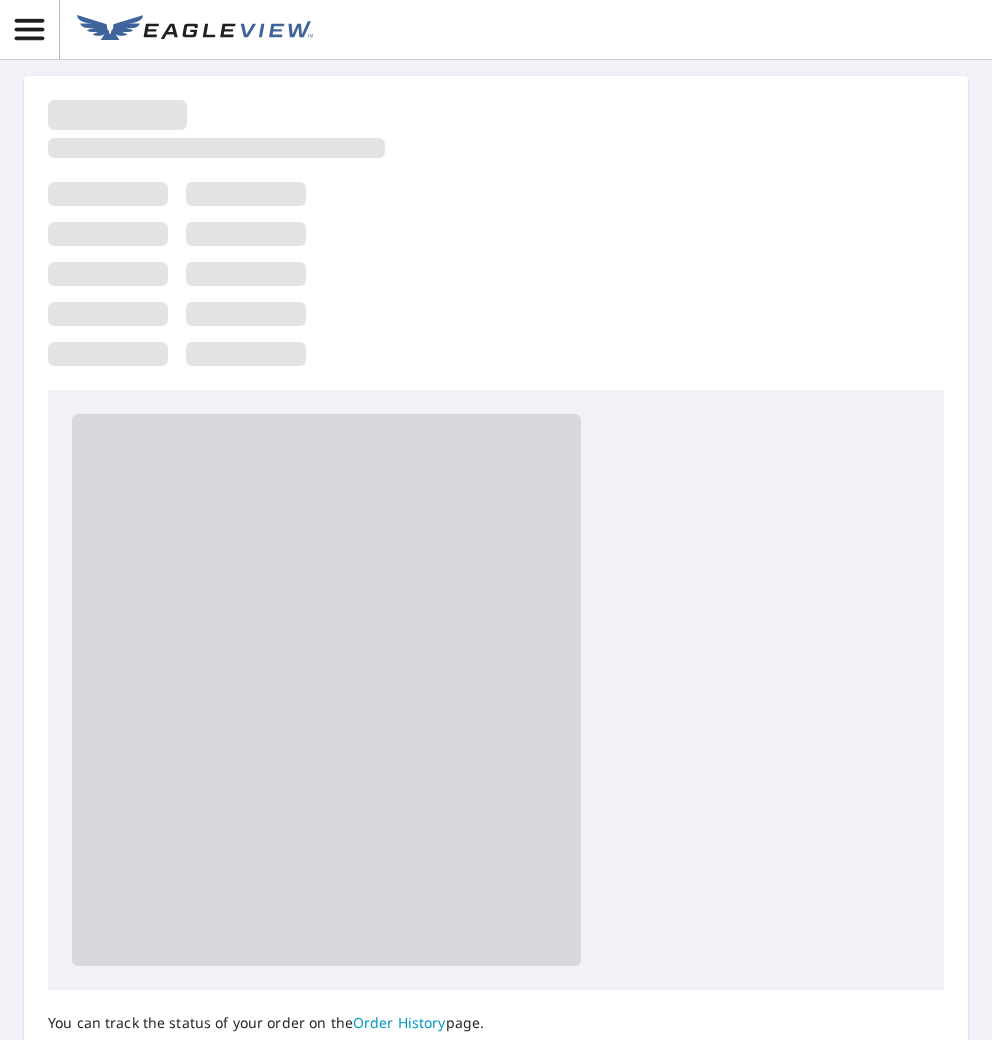 scroll, scrollTop: 0, scrollLeft: 0, axis: both 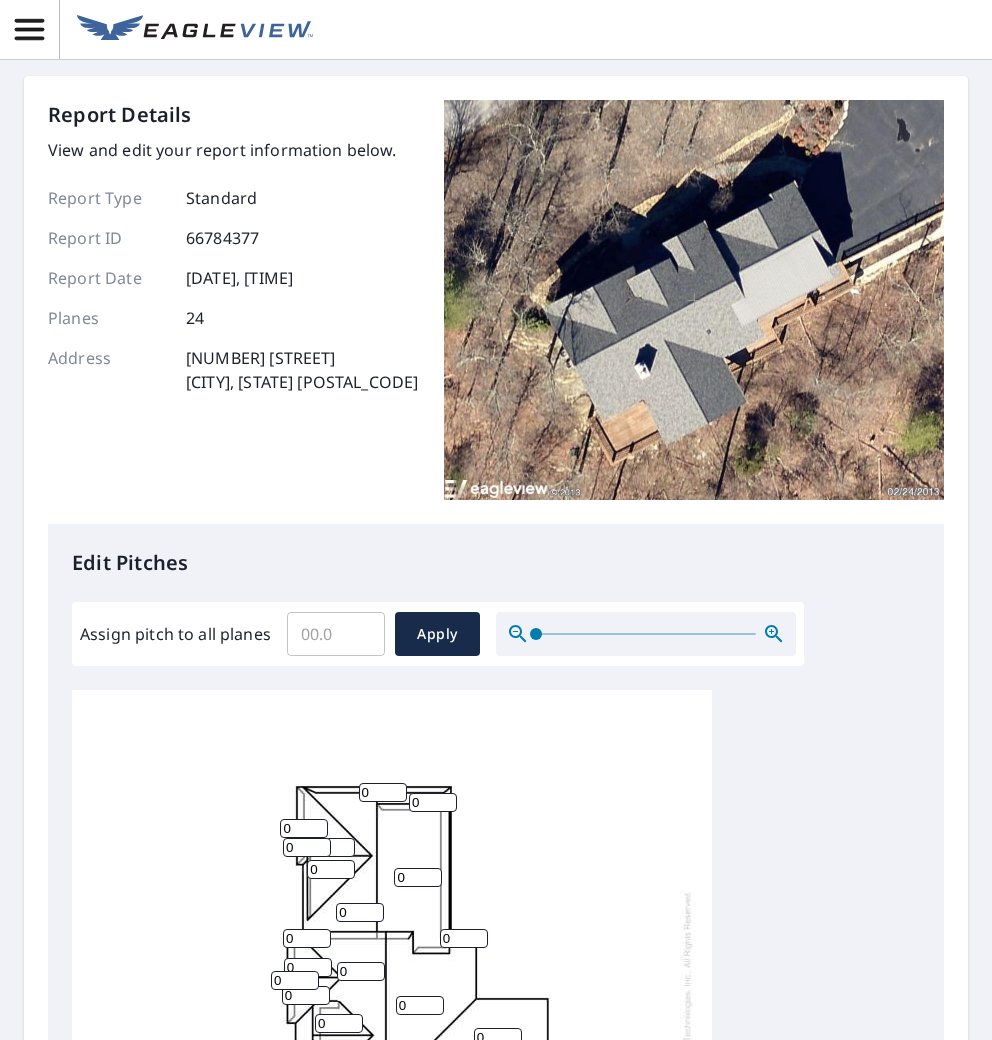 click on "Assign pitch to all planes" at bounding box center (336, 634) 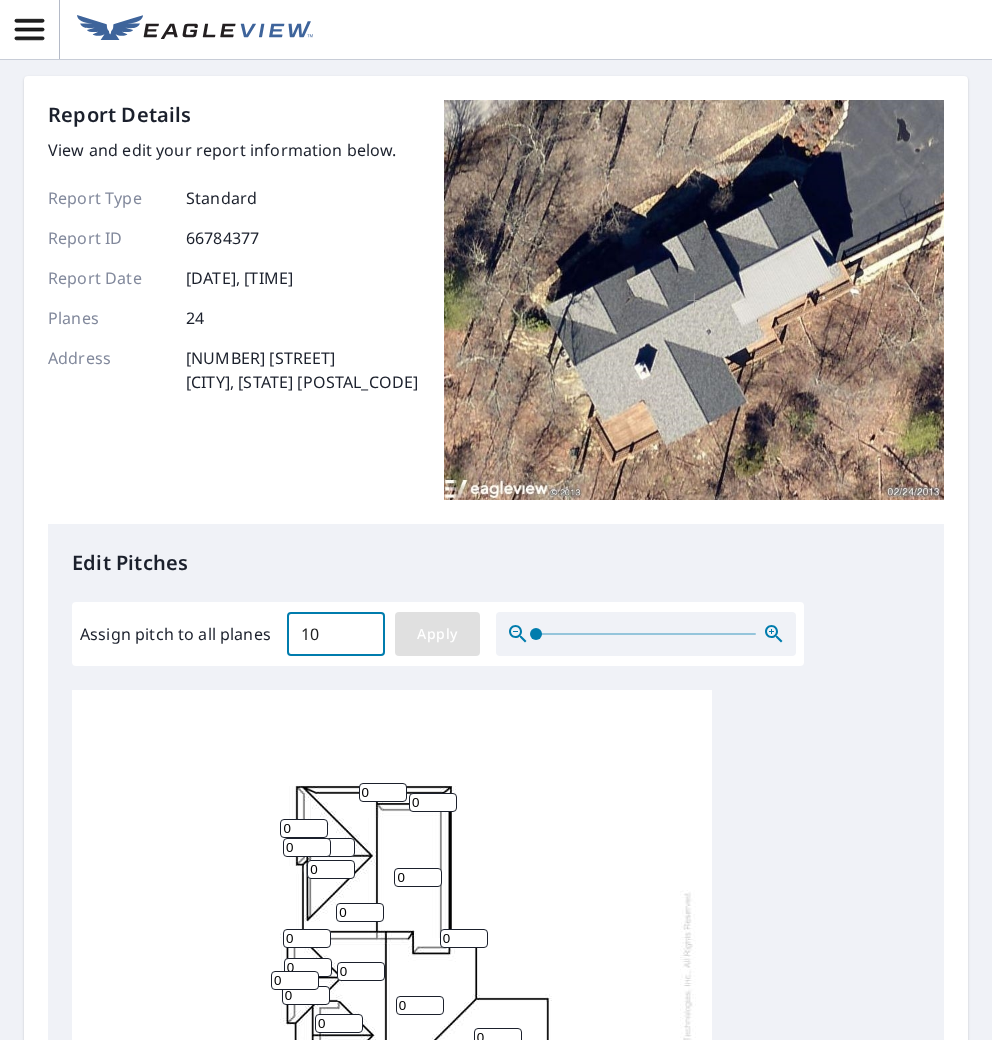 type on "10" 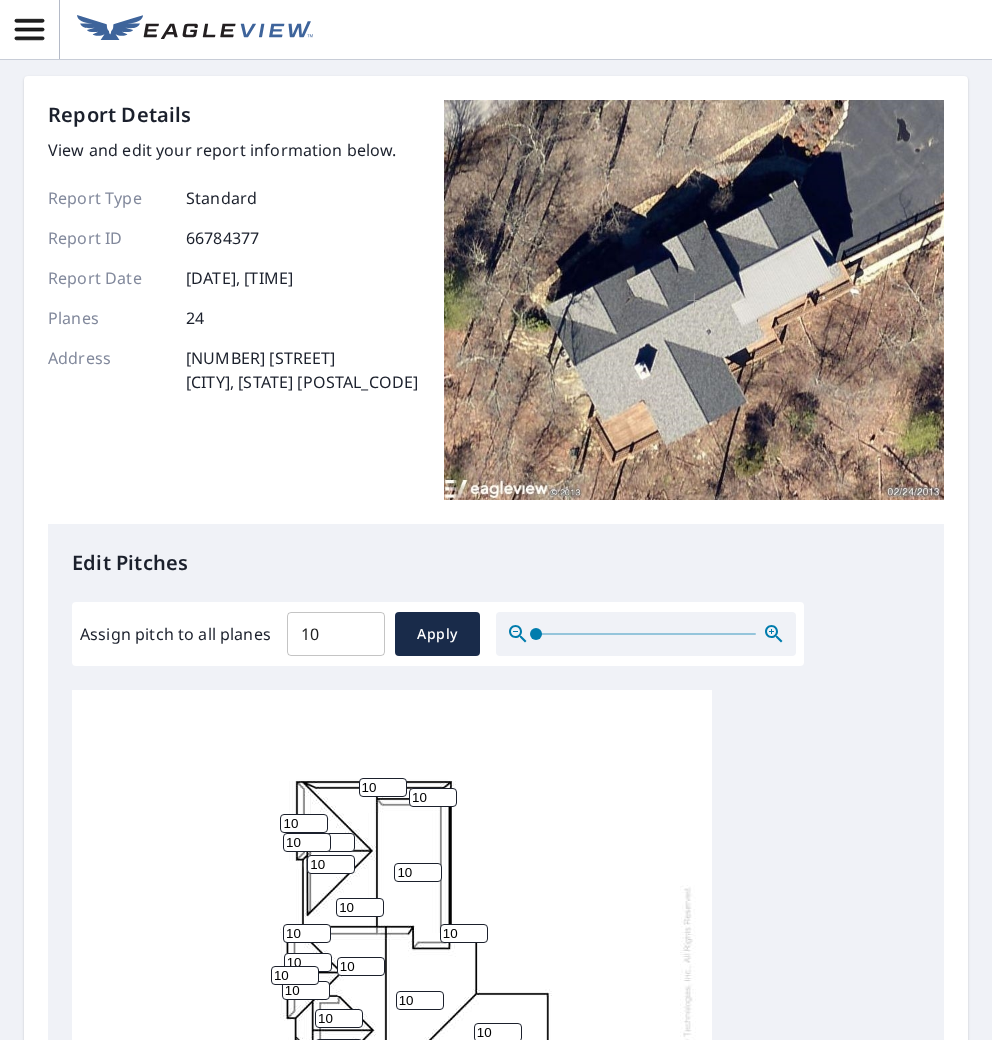 scroll, scrollTop: 5, scrollLeft: 0, axis: vertical 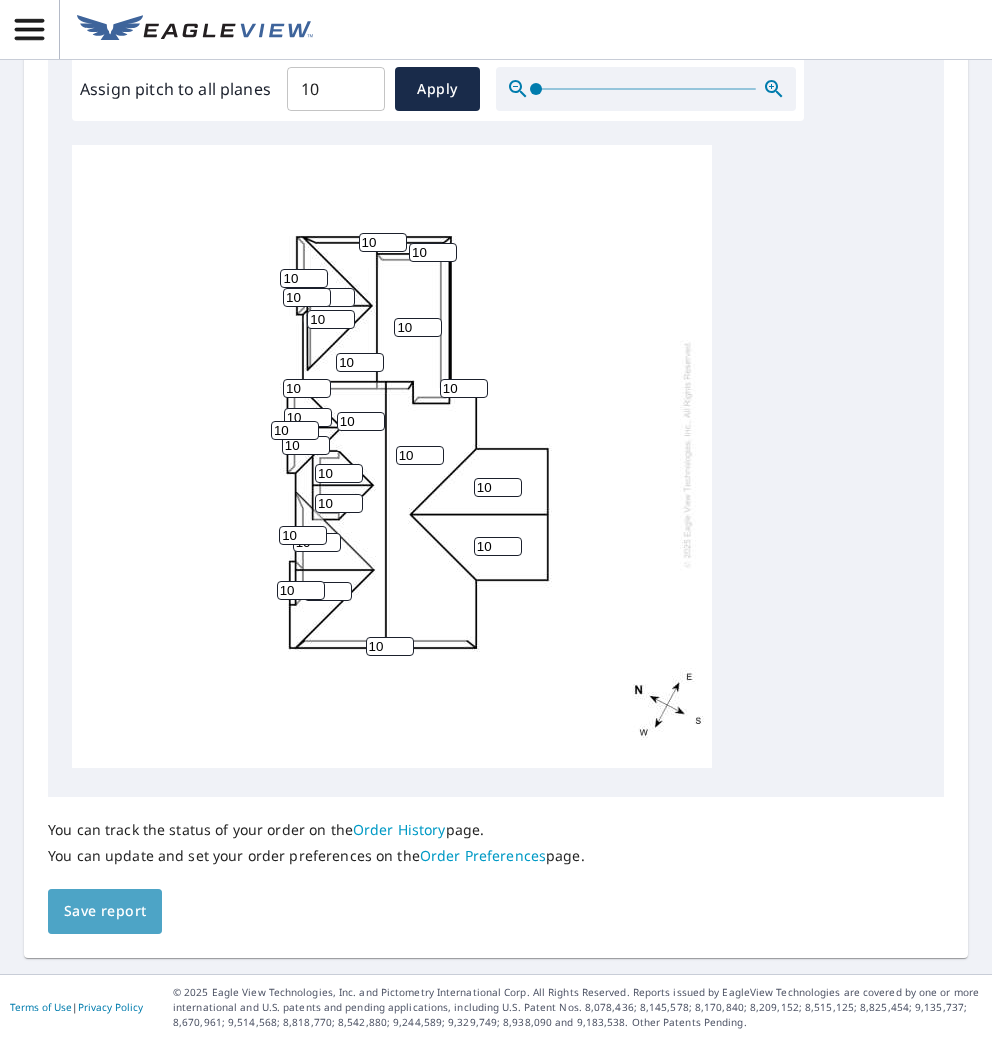 click on "Save report" at bounding box center (105, 911) 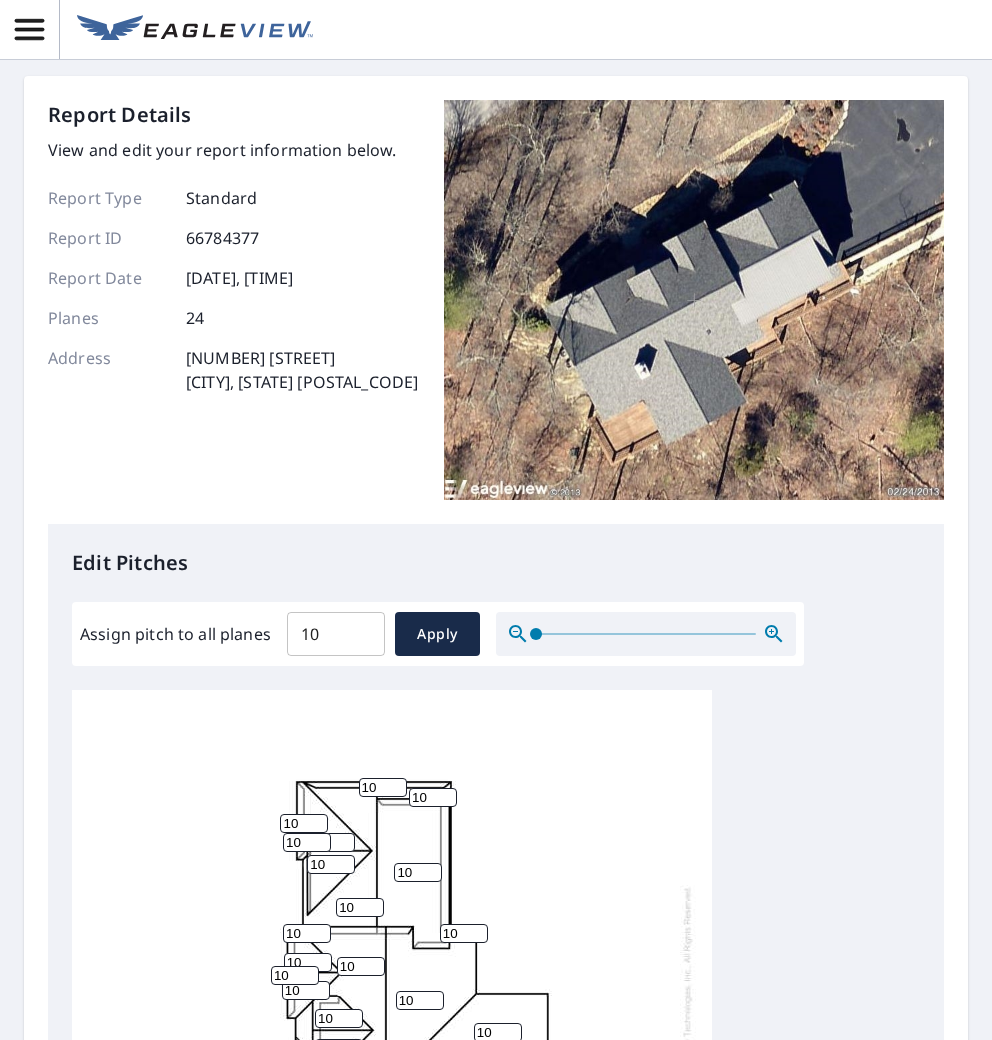 scroll, scrollTop: 0, scrollLeft: 0, axis: both 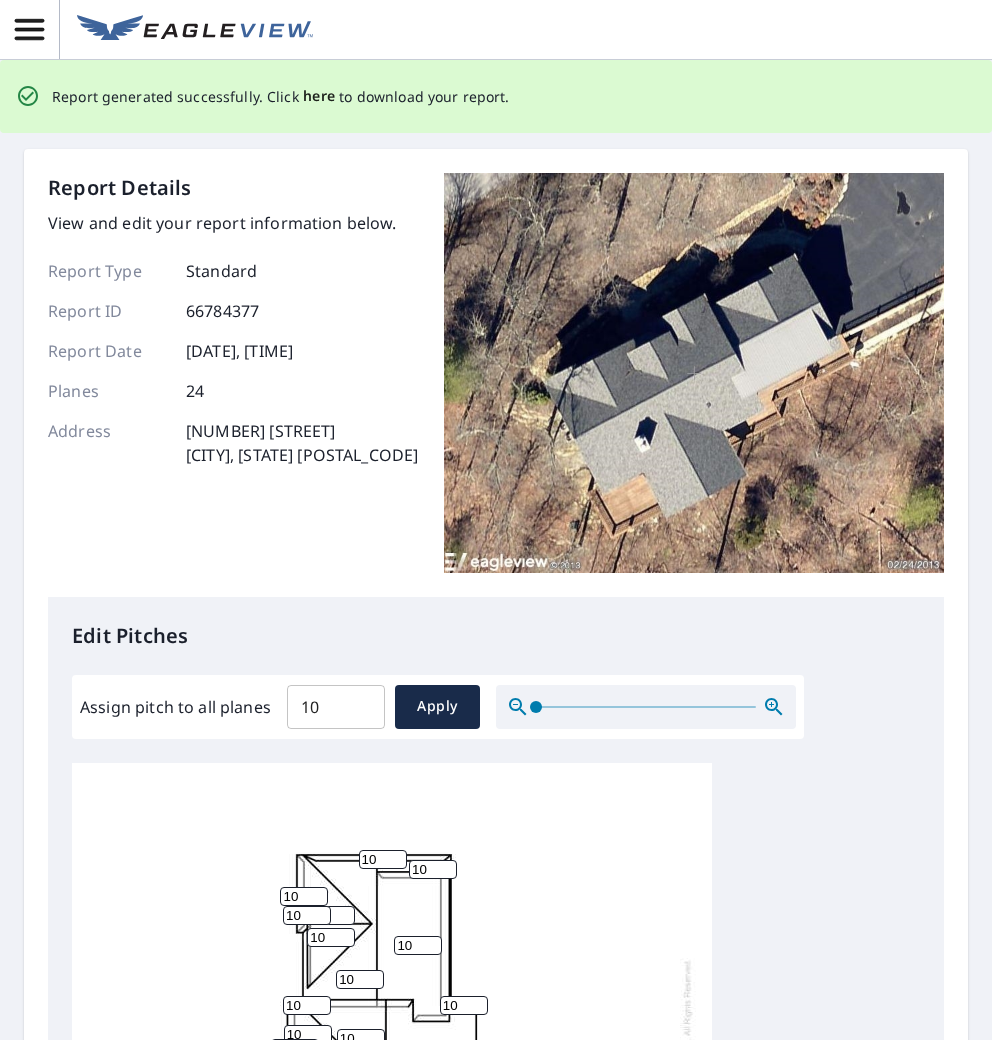 click on "here" at bounding box center (319, 96) 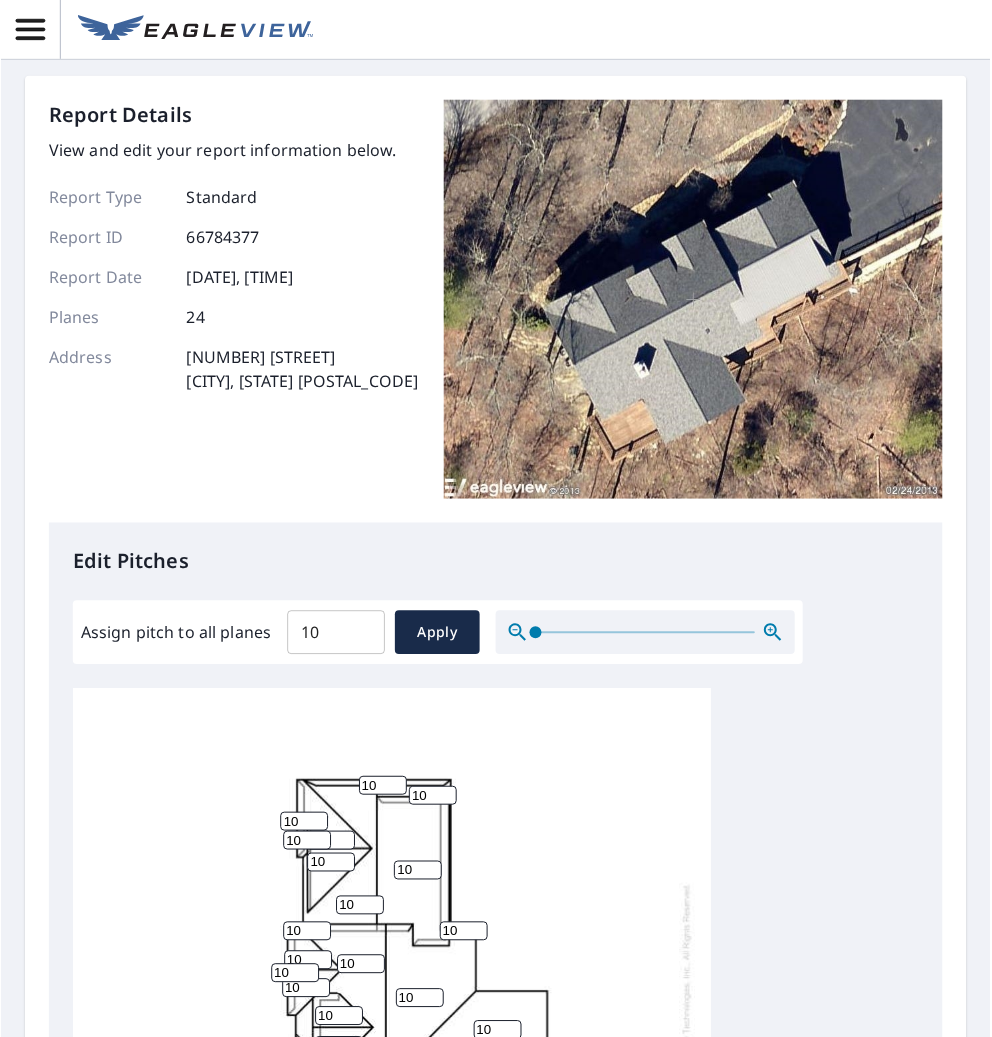 scroll, scrollTop: 141, scrollLeft: 0, axis: vertical 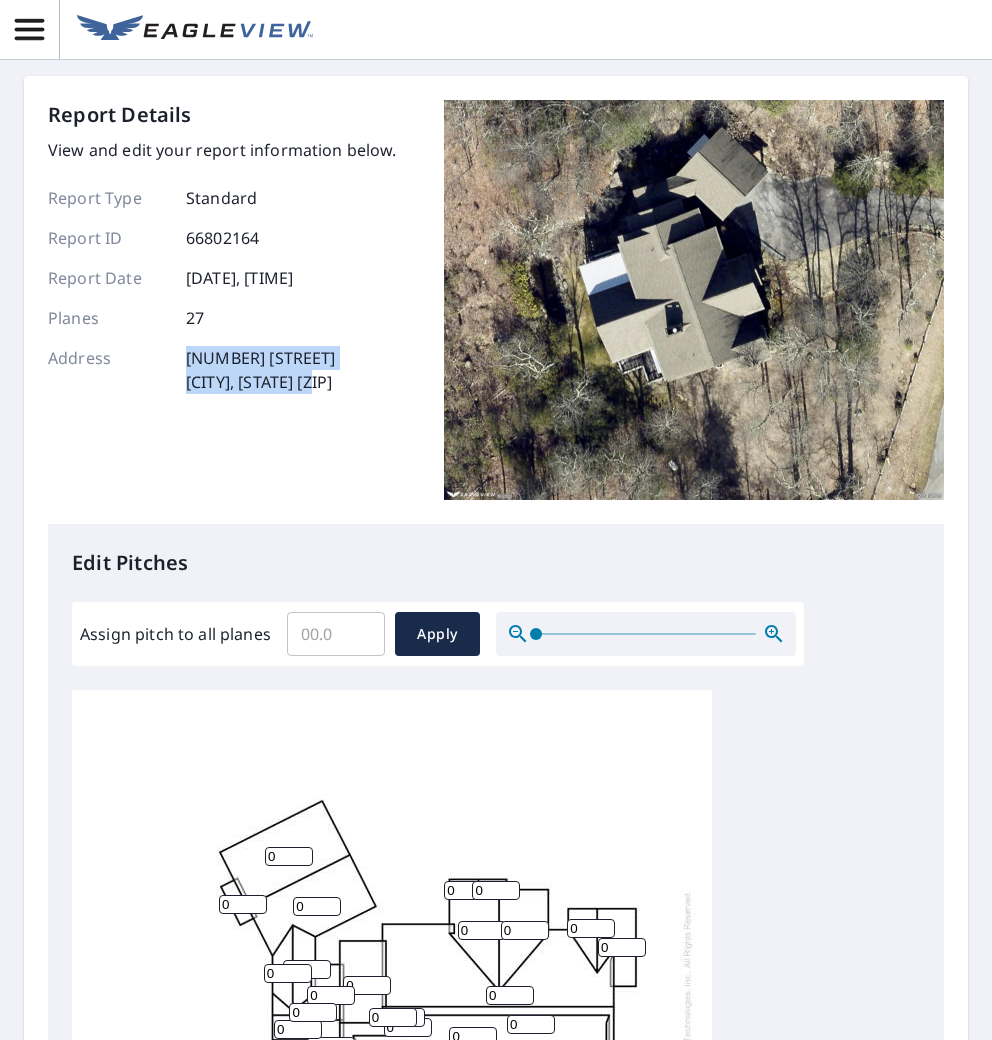drag, startPoint x: 346, startPoint y: 385, endPoint x: 176, endPoint y: 348, distance: 173.97989 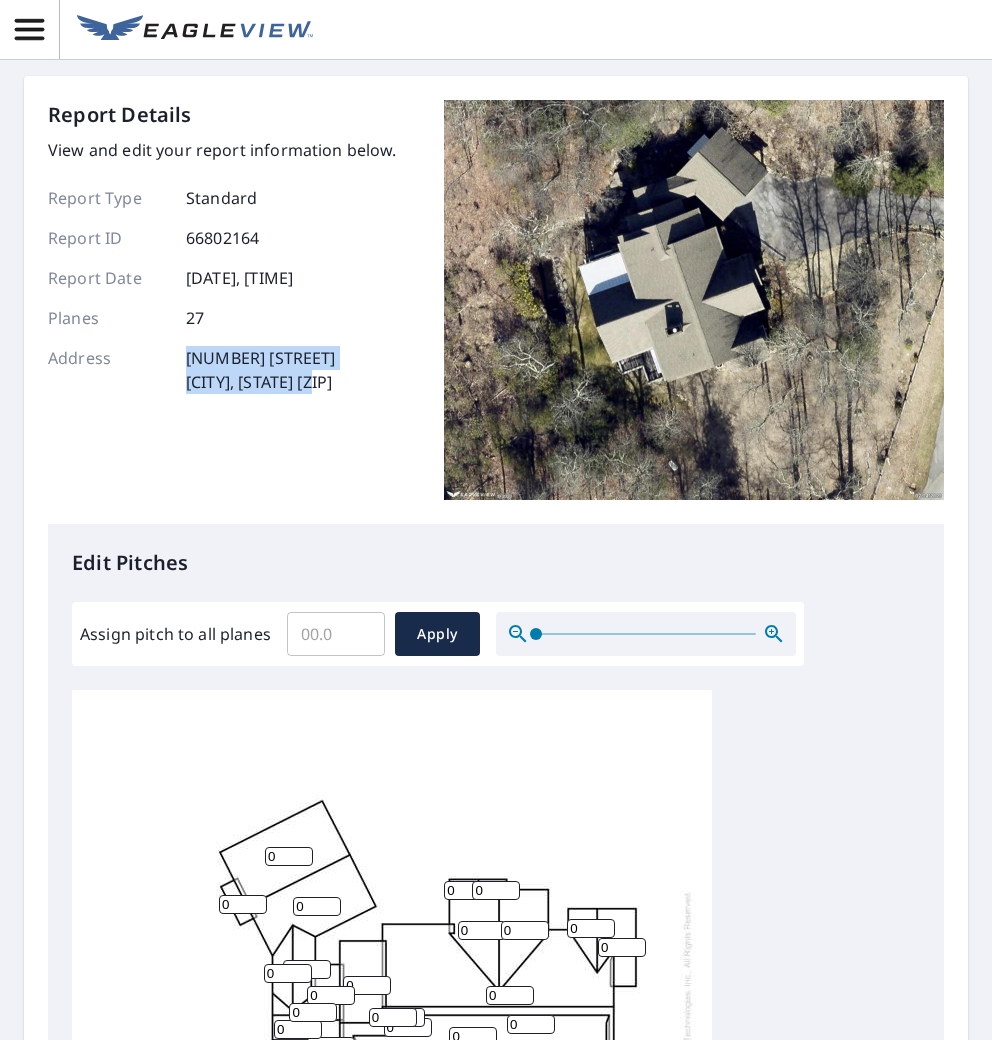 click on "Address [NUMBER] [STREET] [CITY], [STATE] [ZIP]" at bounding box center (222, 370) 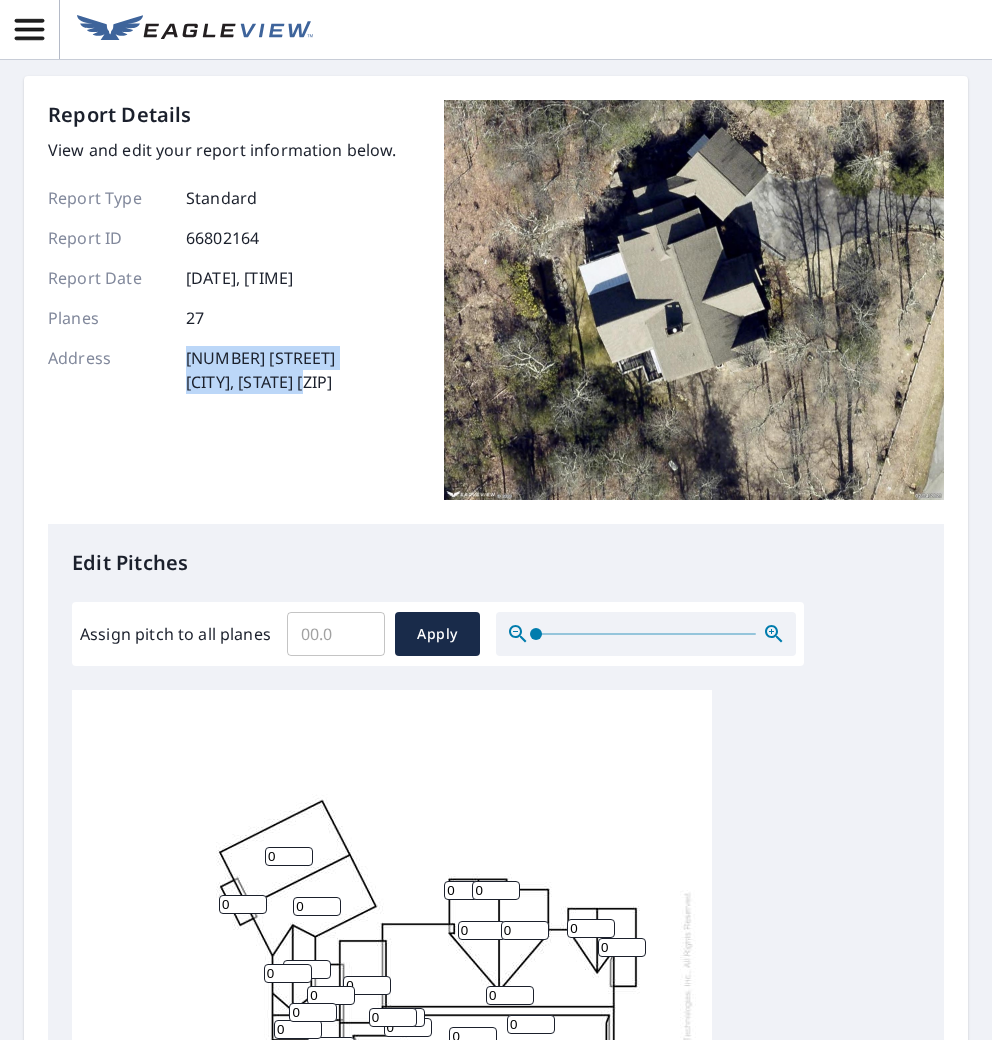 drag, startPoint x: 322, startPoint y: 370, endPoint x: 168, endPoint y: 354, distance: 154.82893 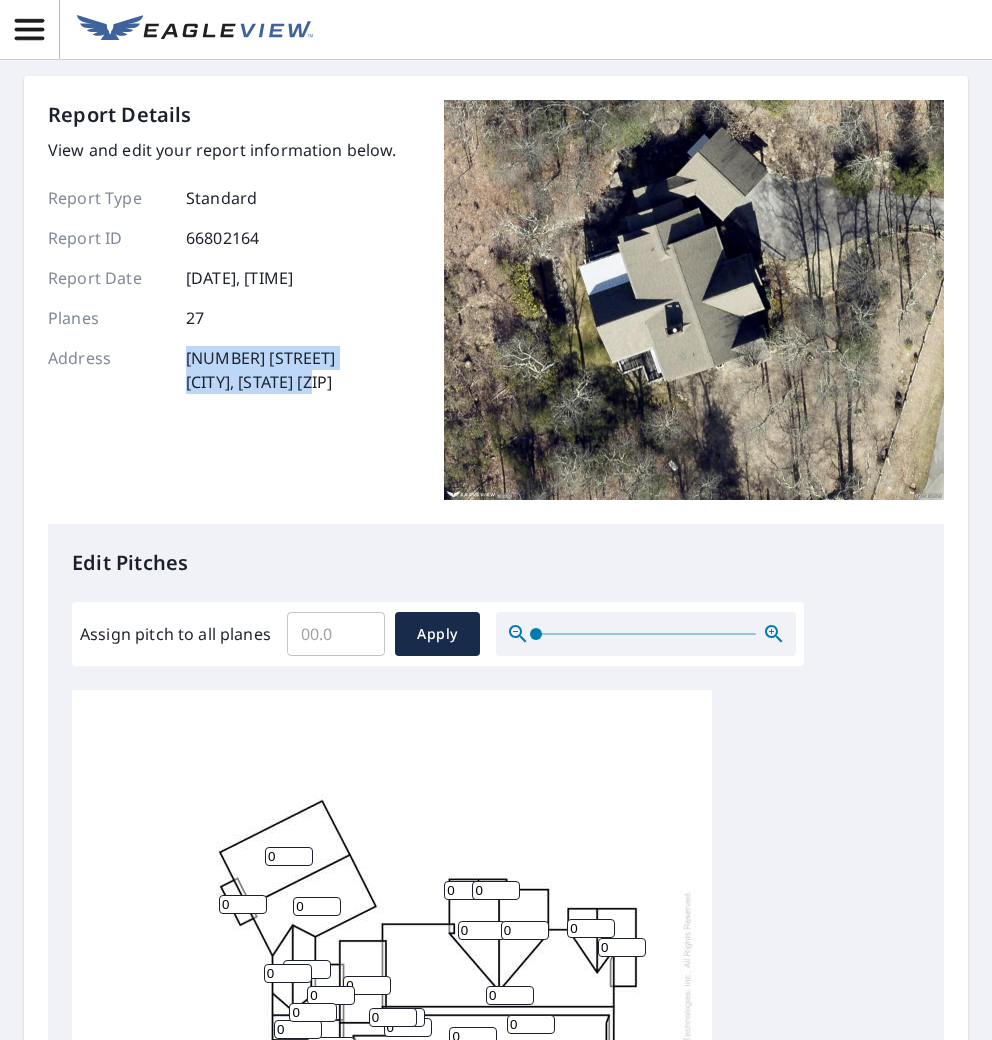 drag, startPoint x: 349, startPoint y: 380, endPoint x: 188, endPoint y: 354, distance: 163.08586 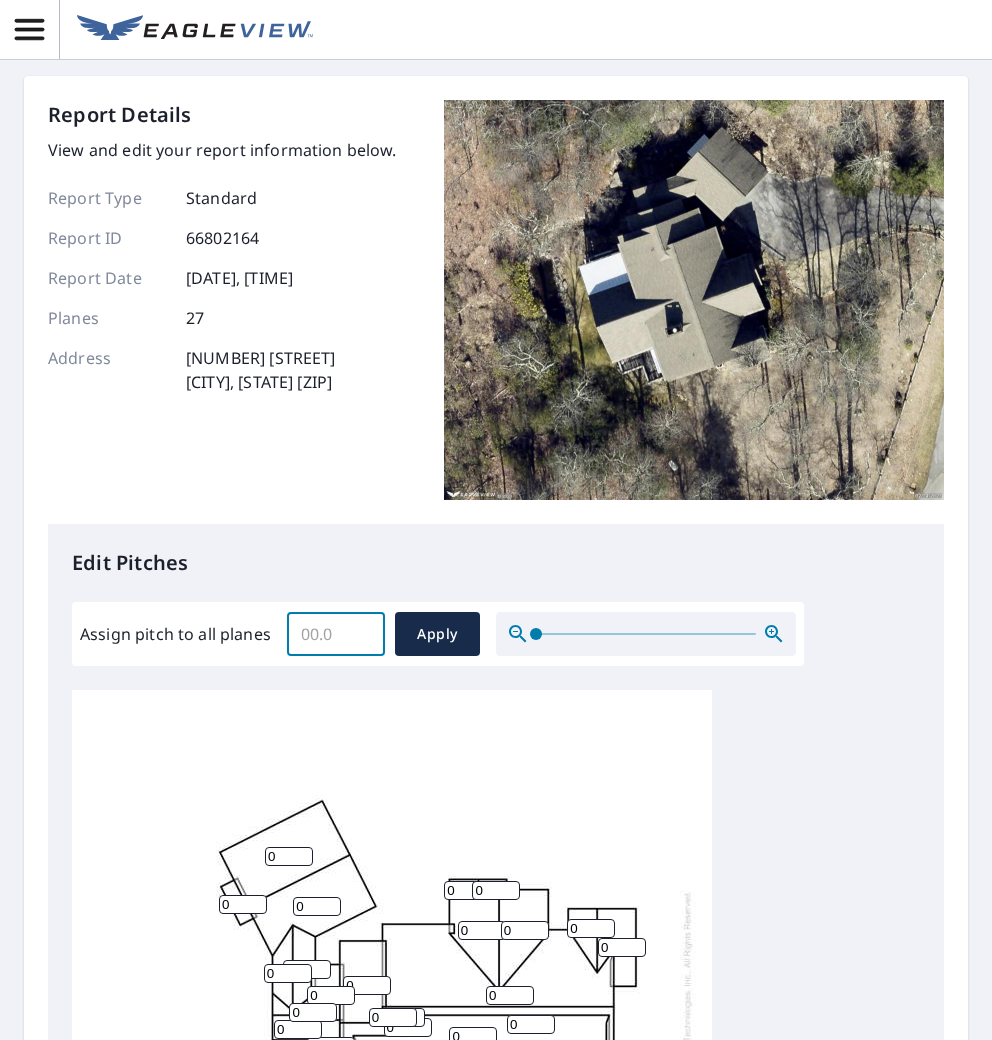click on "Assign pitch to all planes" at bounding box center [336, 634] 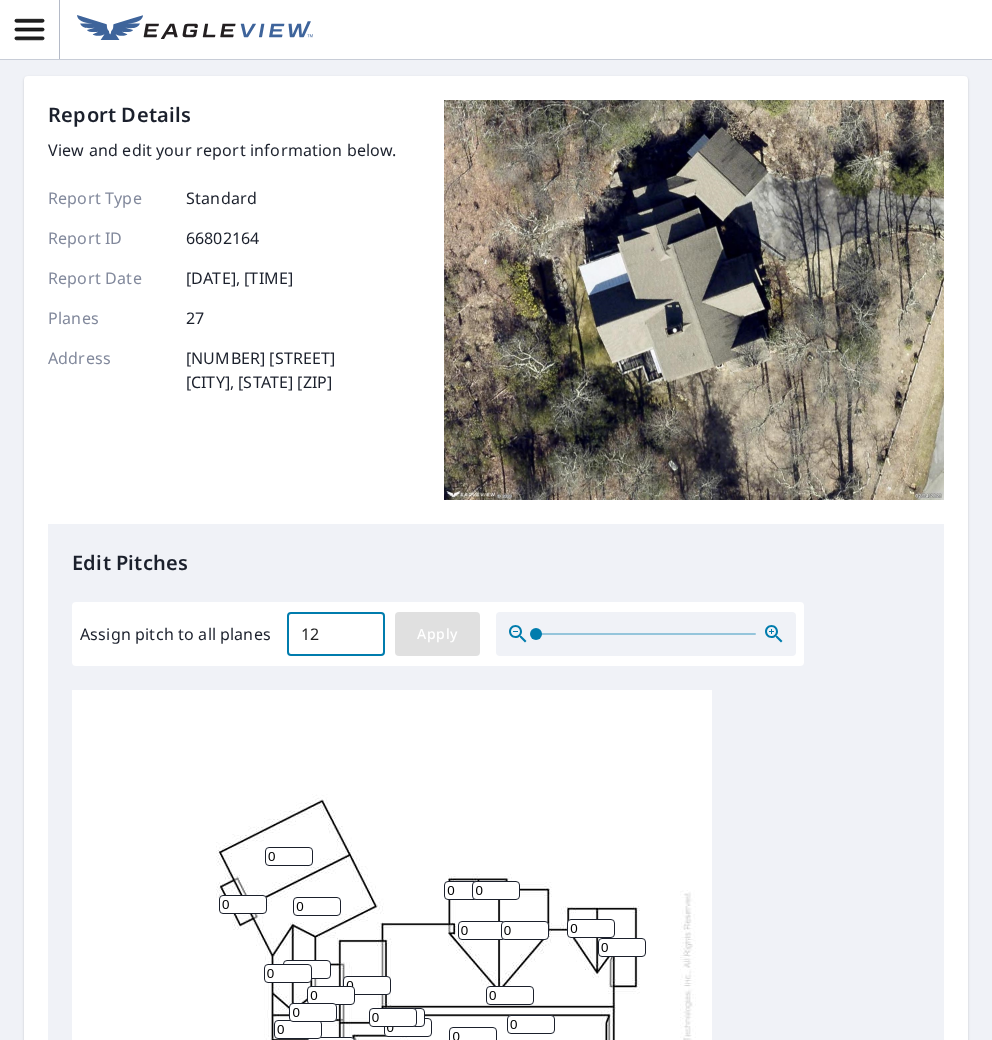 type on "12" 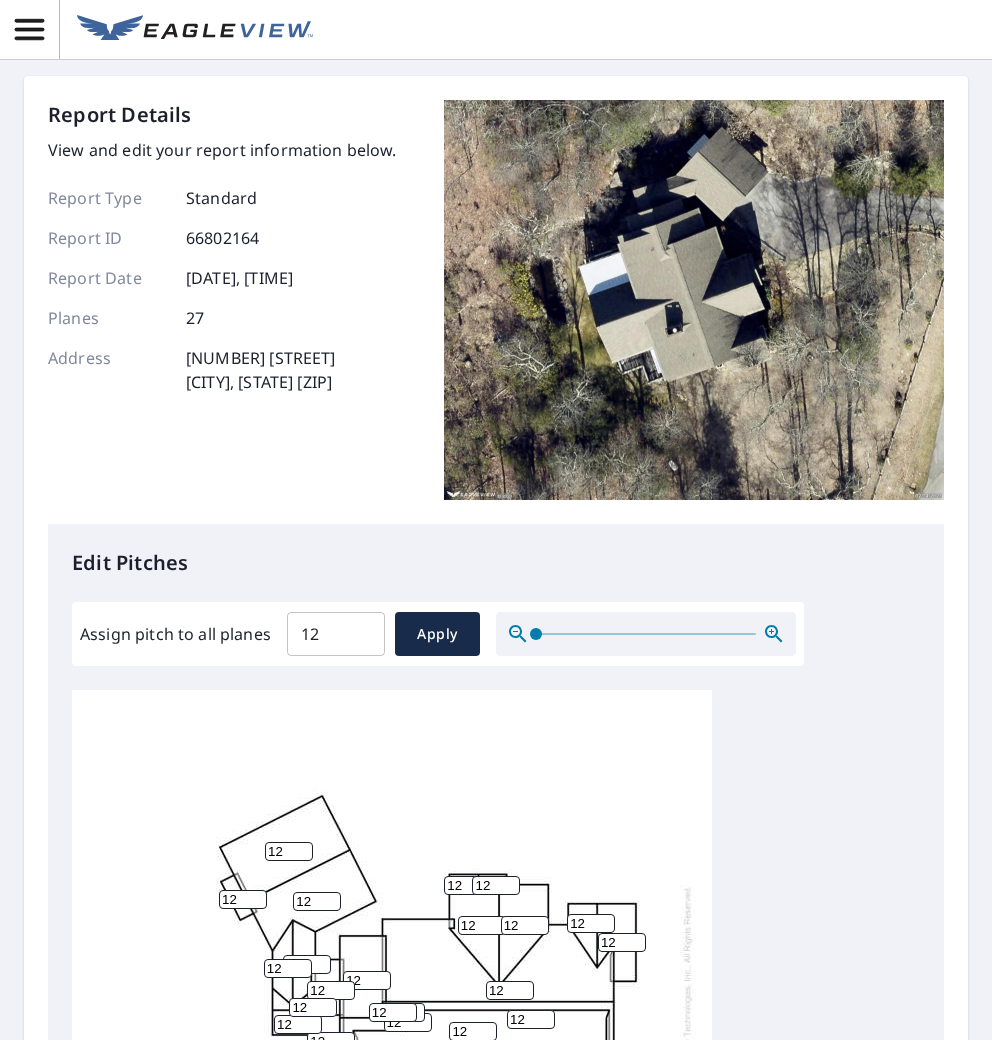 scroll, scrollTop: 5, scrollLeft: 0, axis: vertical 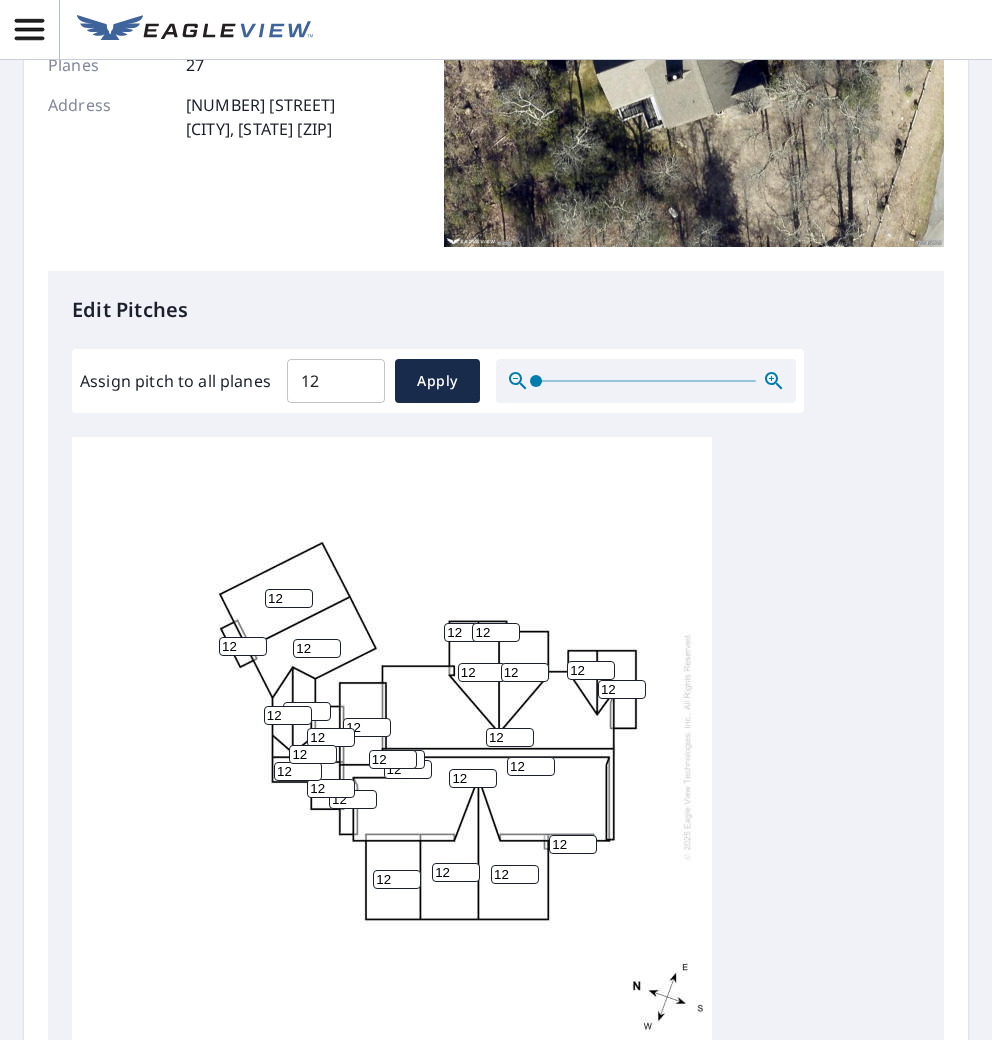 click on "12" at bounding box center [531, 766] 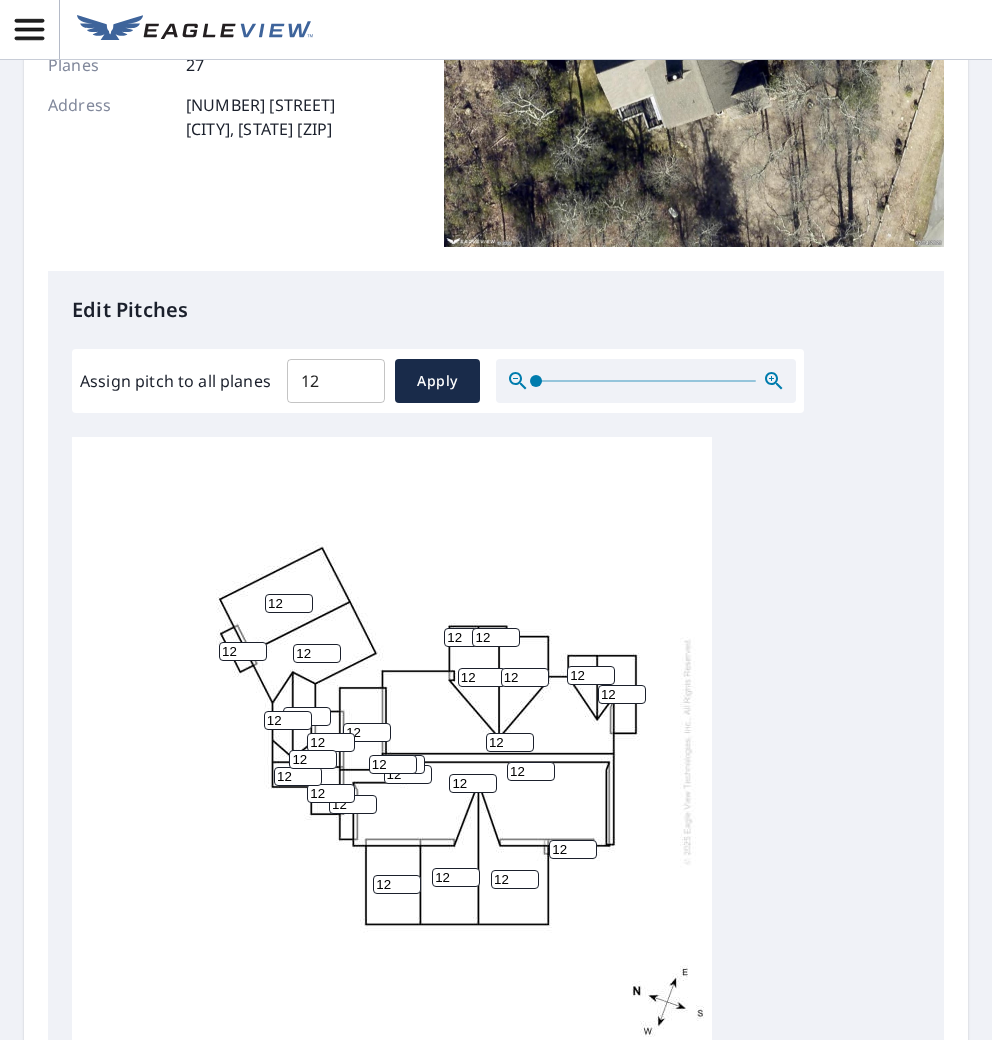 scroll, scrollTop: 0, scrollLeft: 0, axis: both 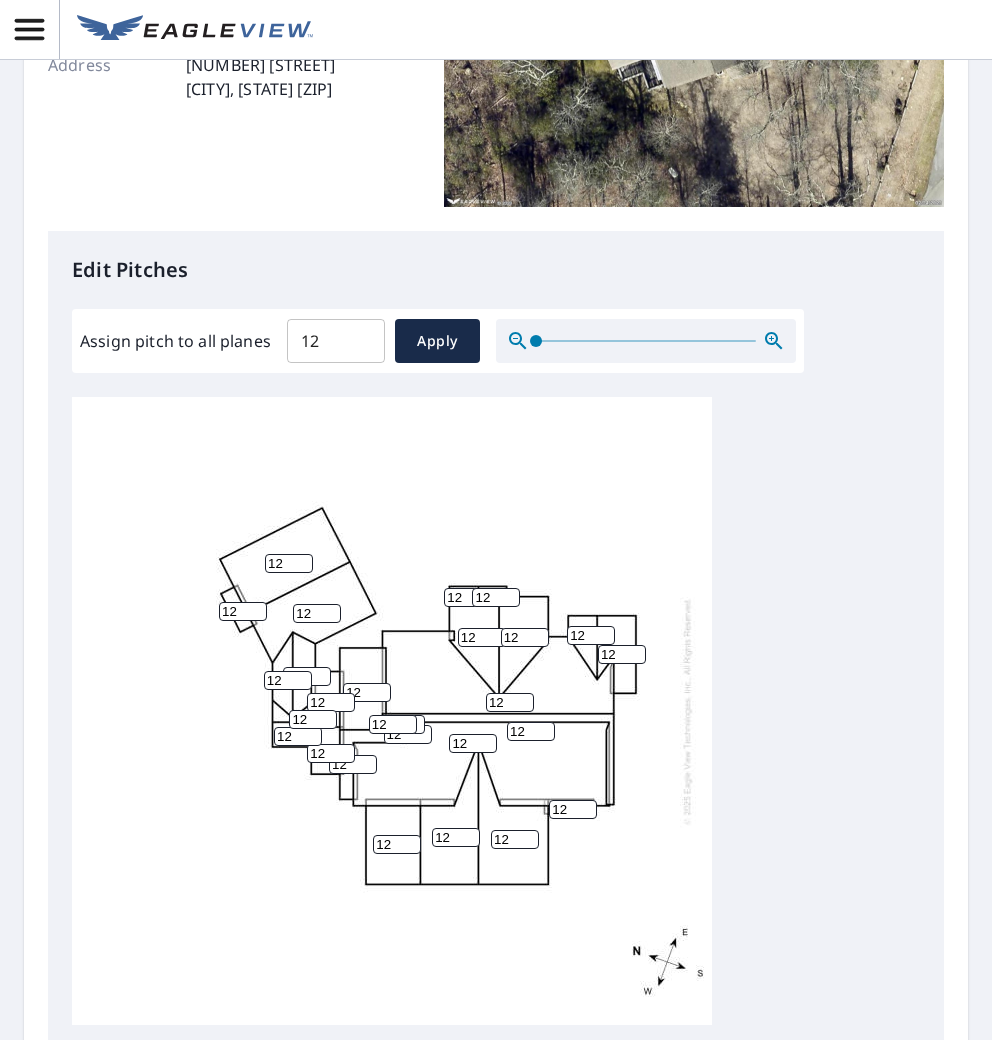 drag, startPoint x: 286, startPoint y: 570, endPoint x: 237, endPoint y: 570, distance: 49 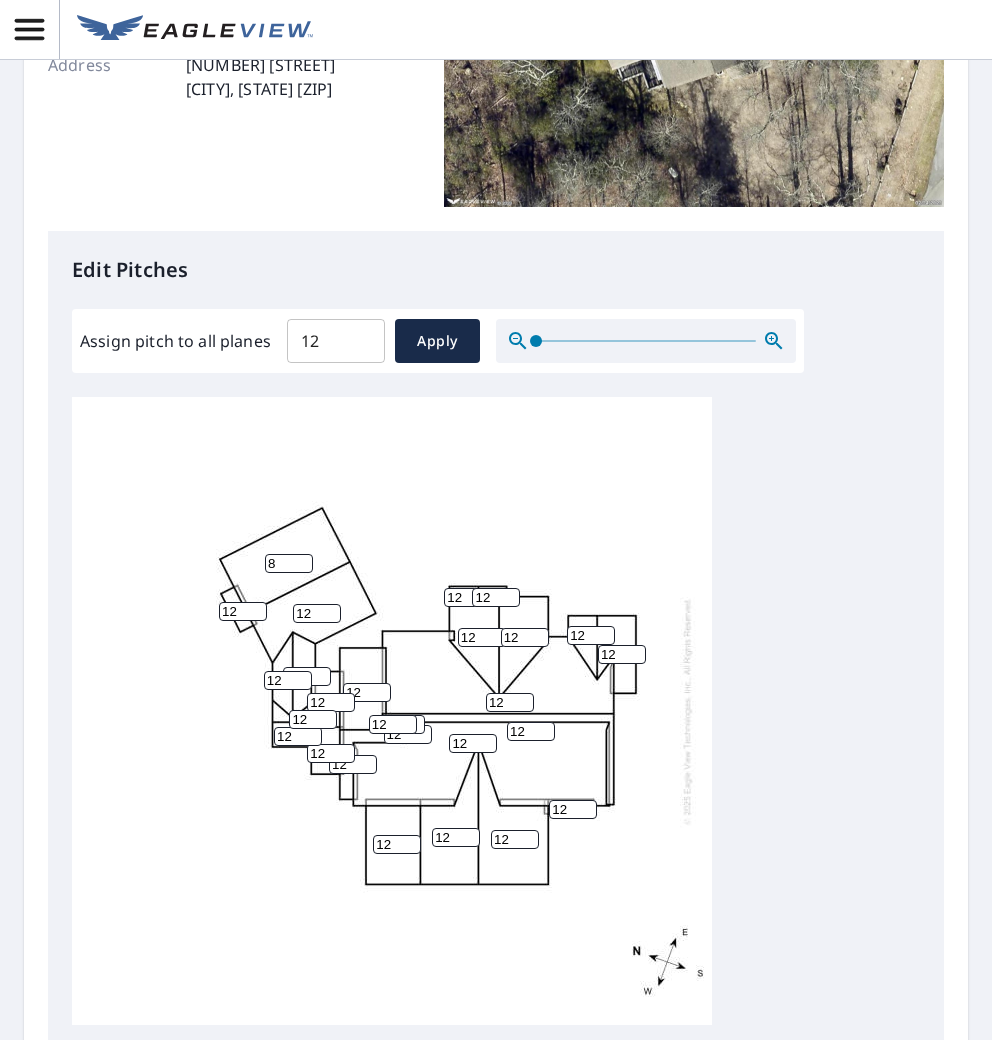 type on "8" 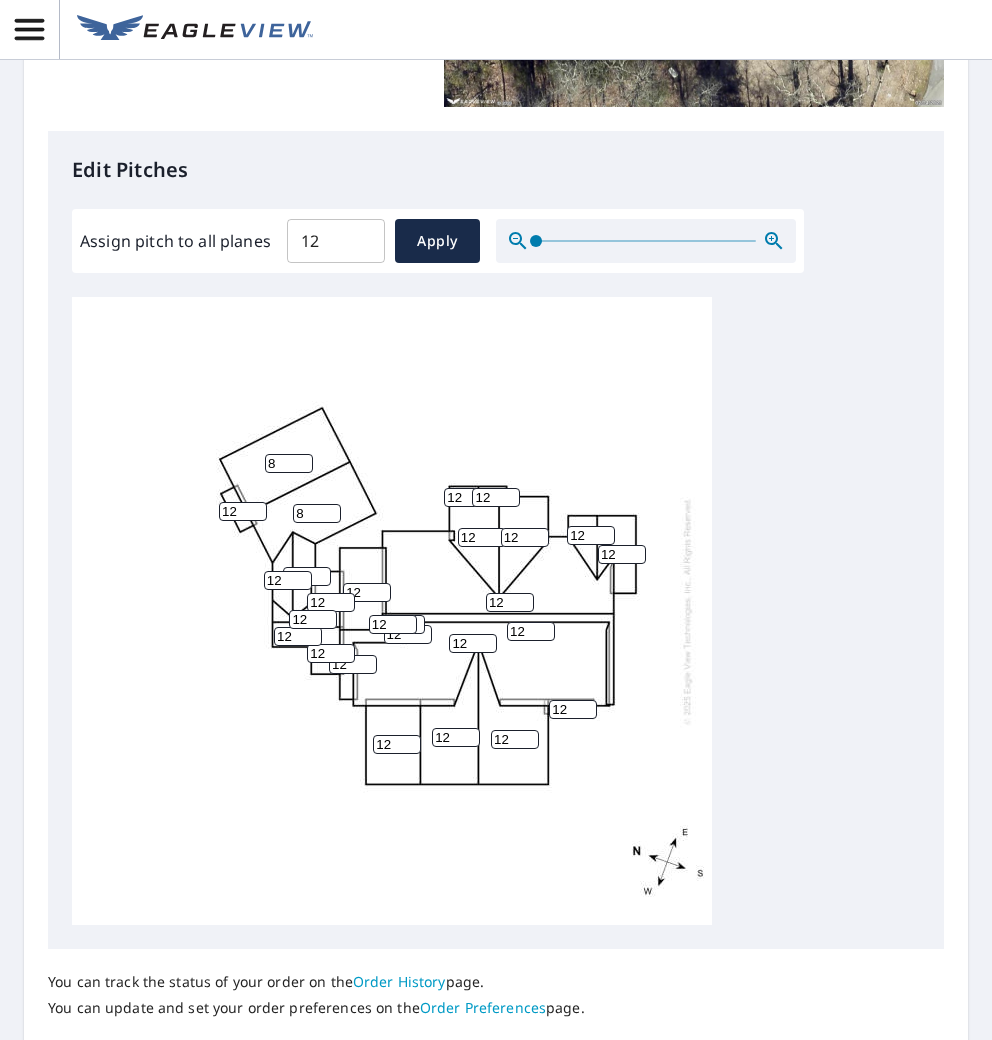 scroll, scrollTop: 410, scrollLeft: 0, axis: vertical 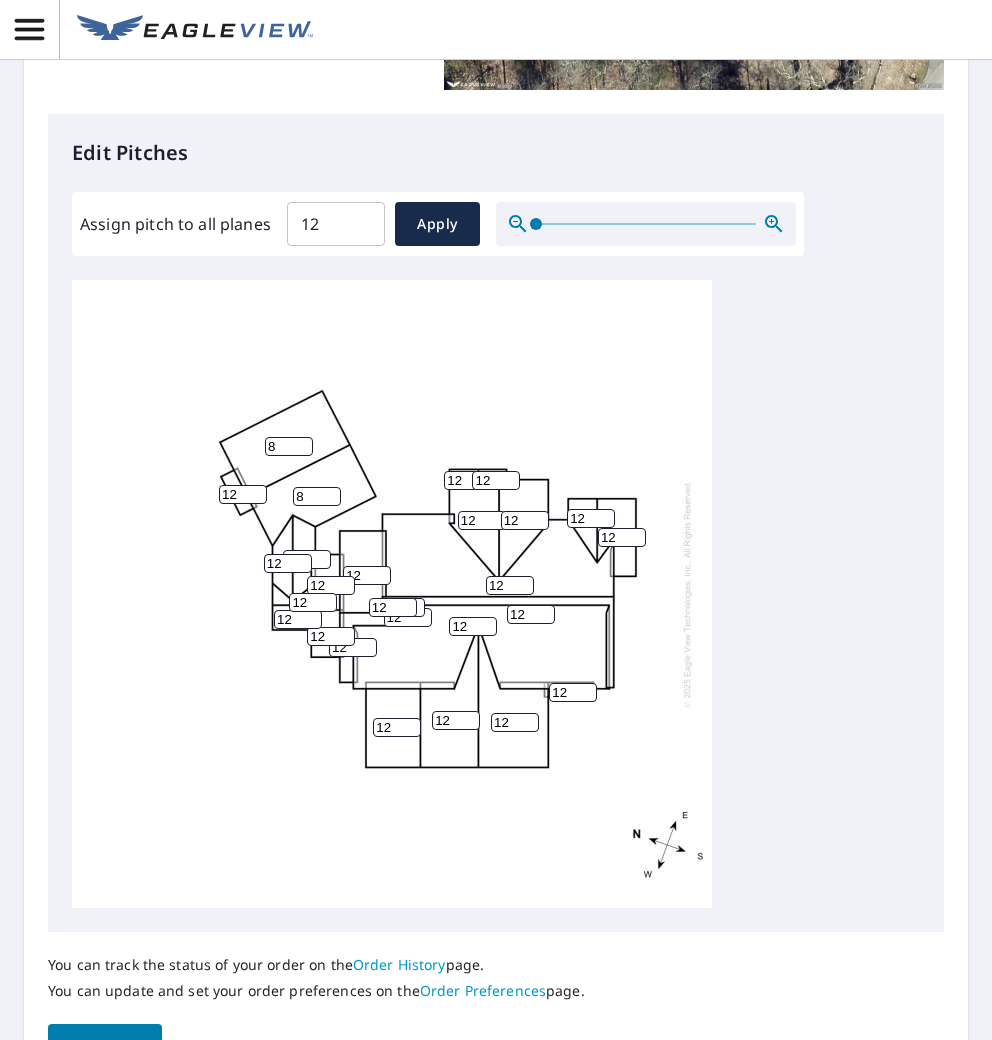 type on "8" 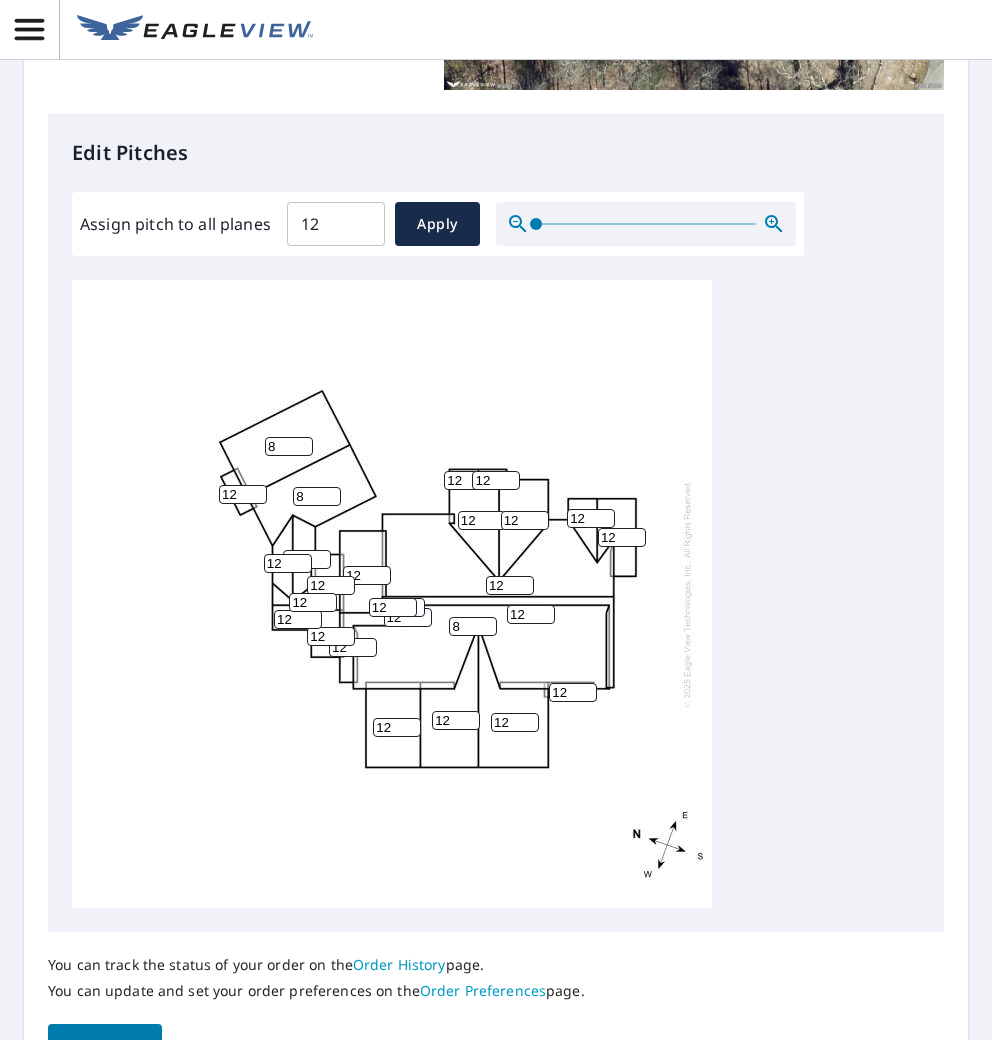 type on "8" 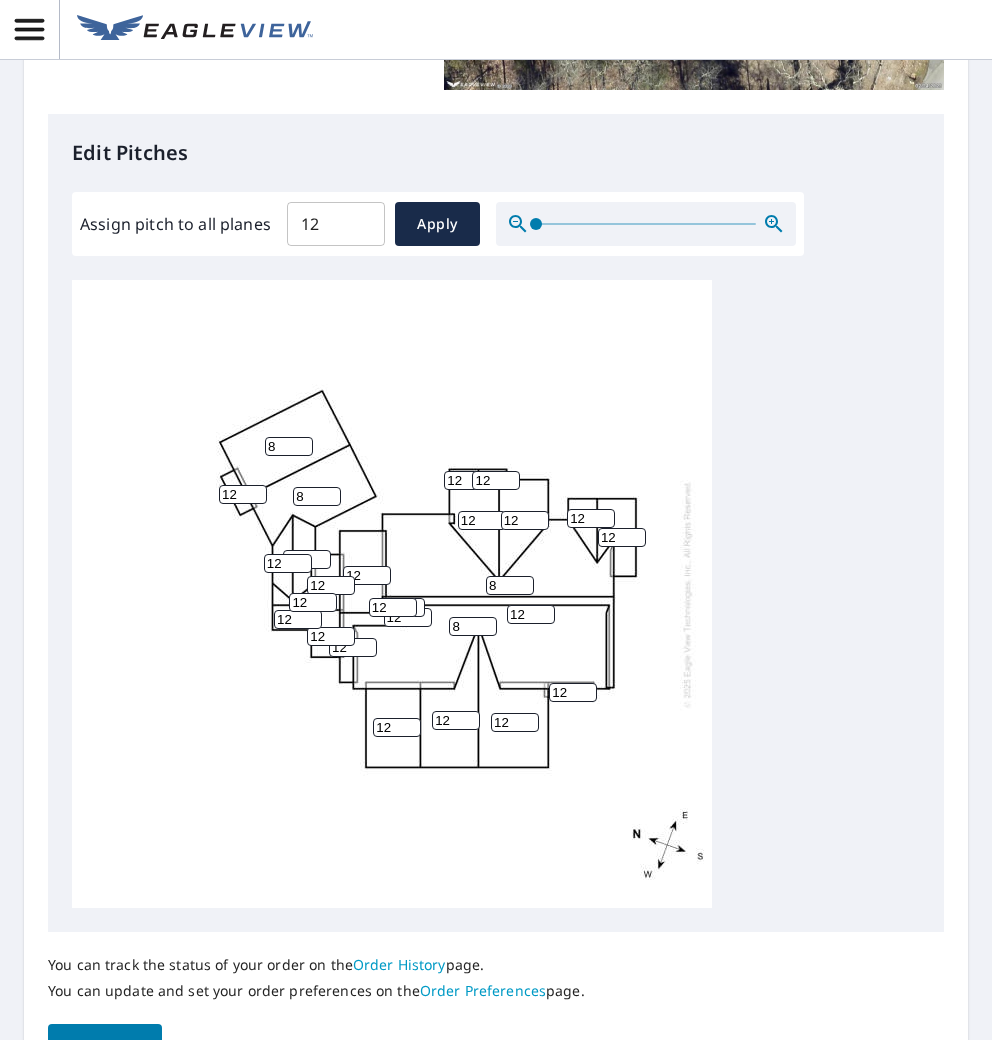 type on "8" 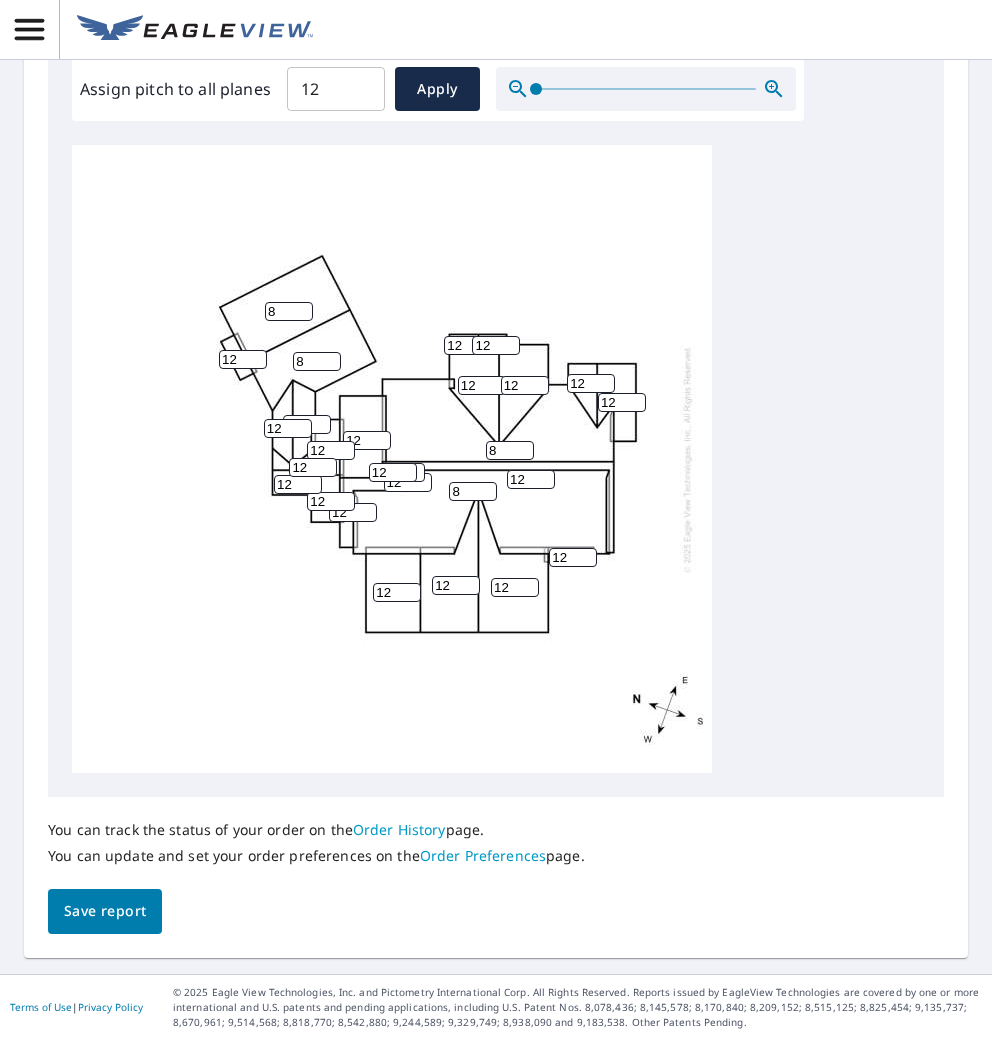 scroll, scrollTop: 574, scrollLeft: 0, axis: vertical 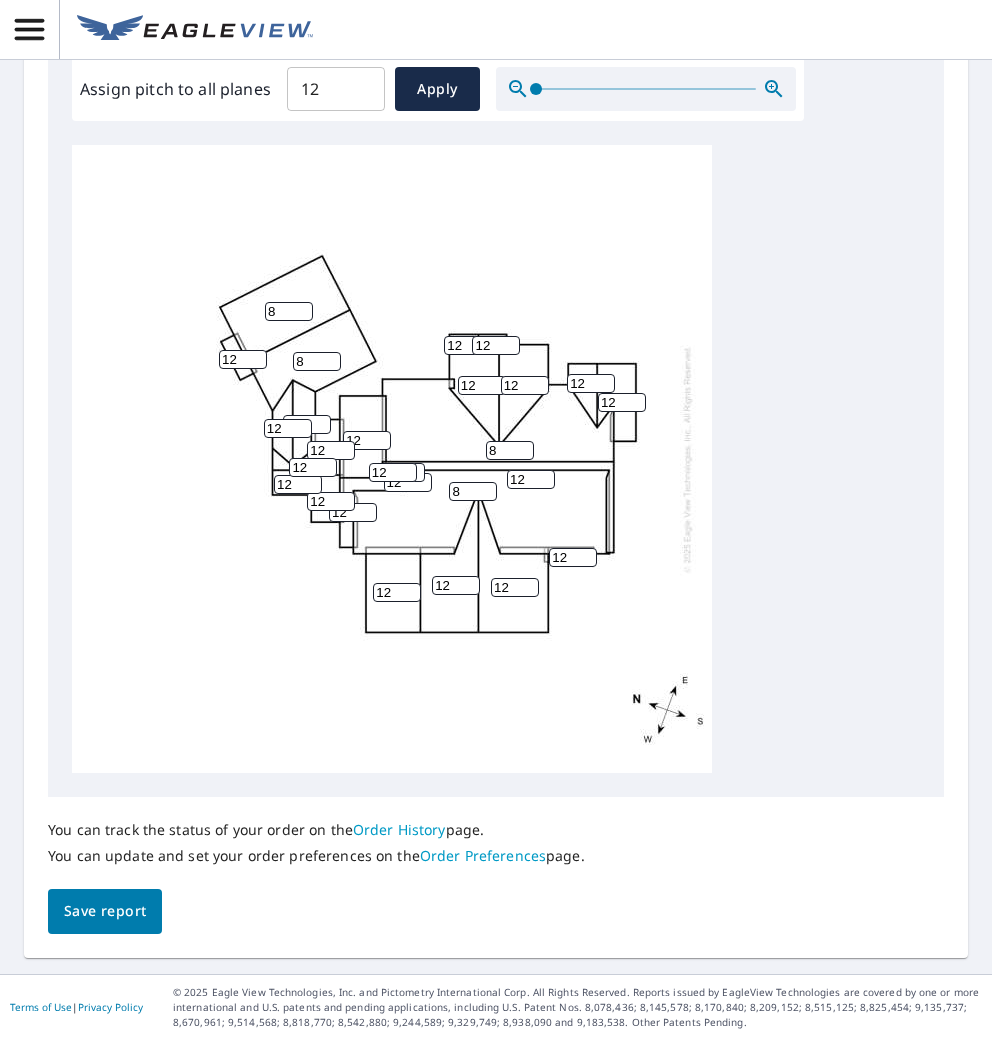 drag, startPoint x: 397, startPoint y: 568, endPoint x: 342, endPoint y: 568, distance: 55 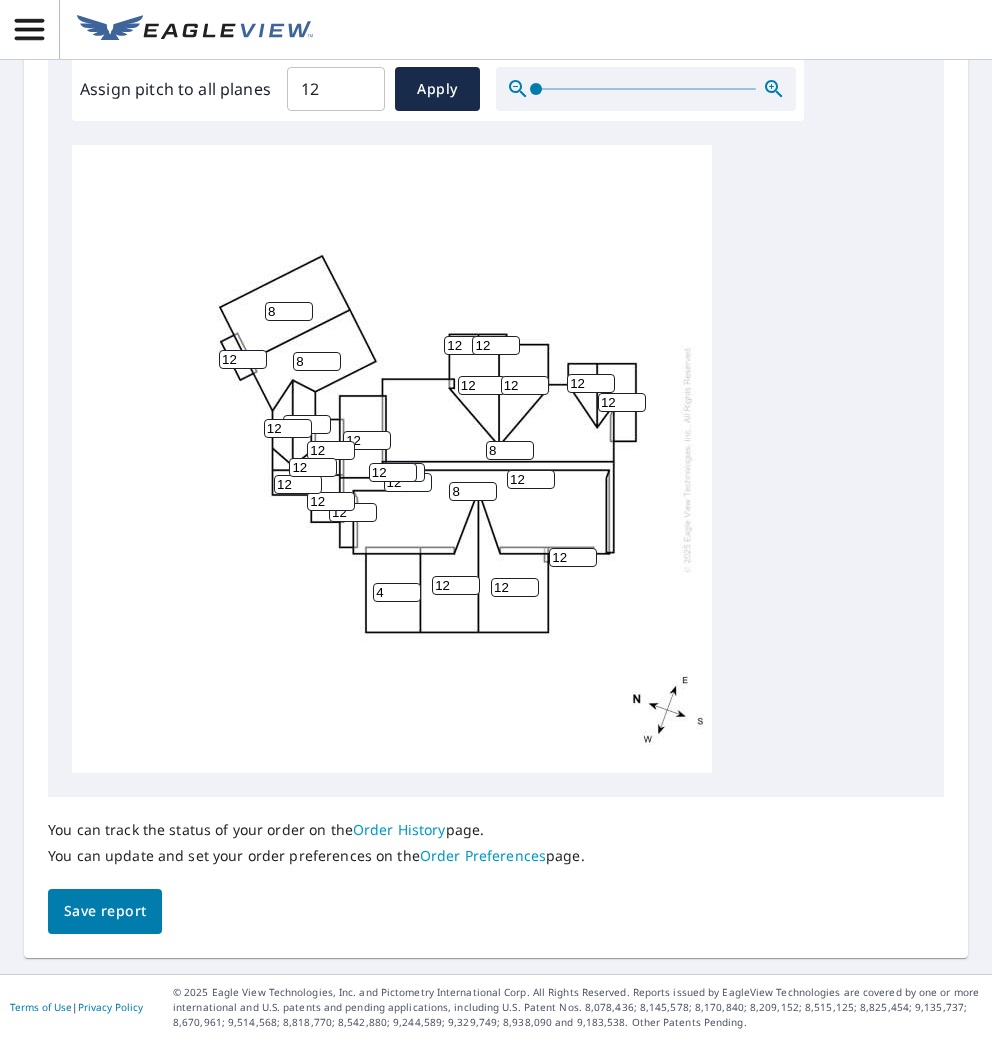 type on "4" 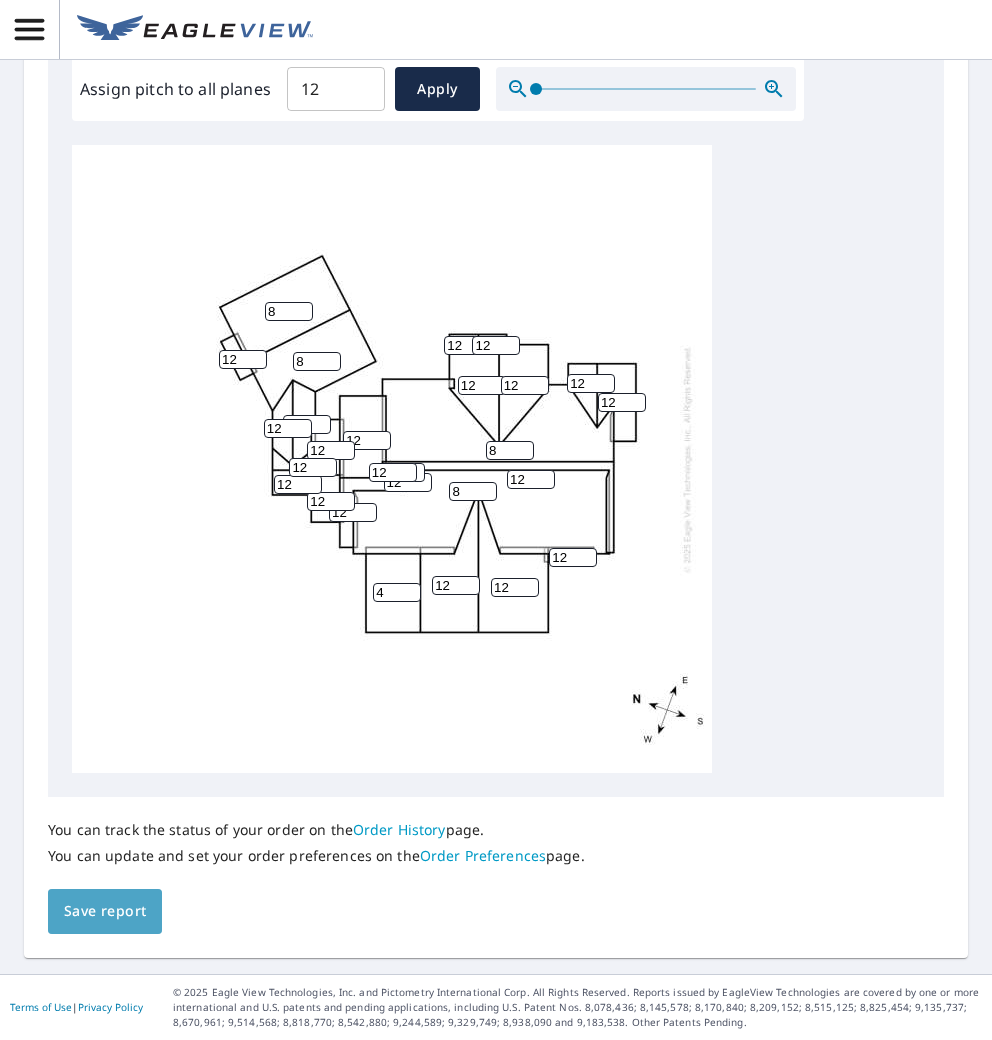 click on "Save report" at bounding box center (105, 911) 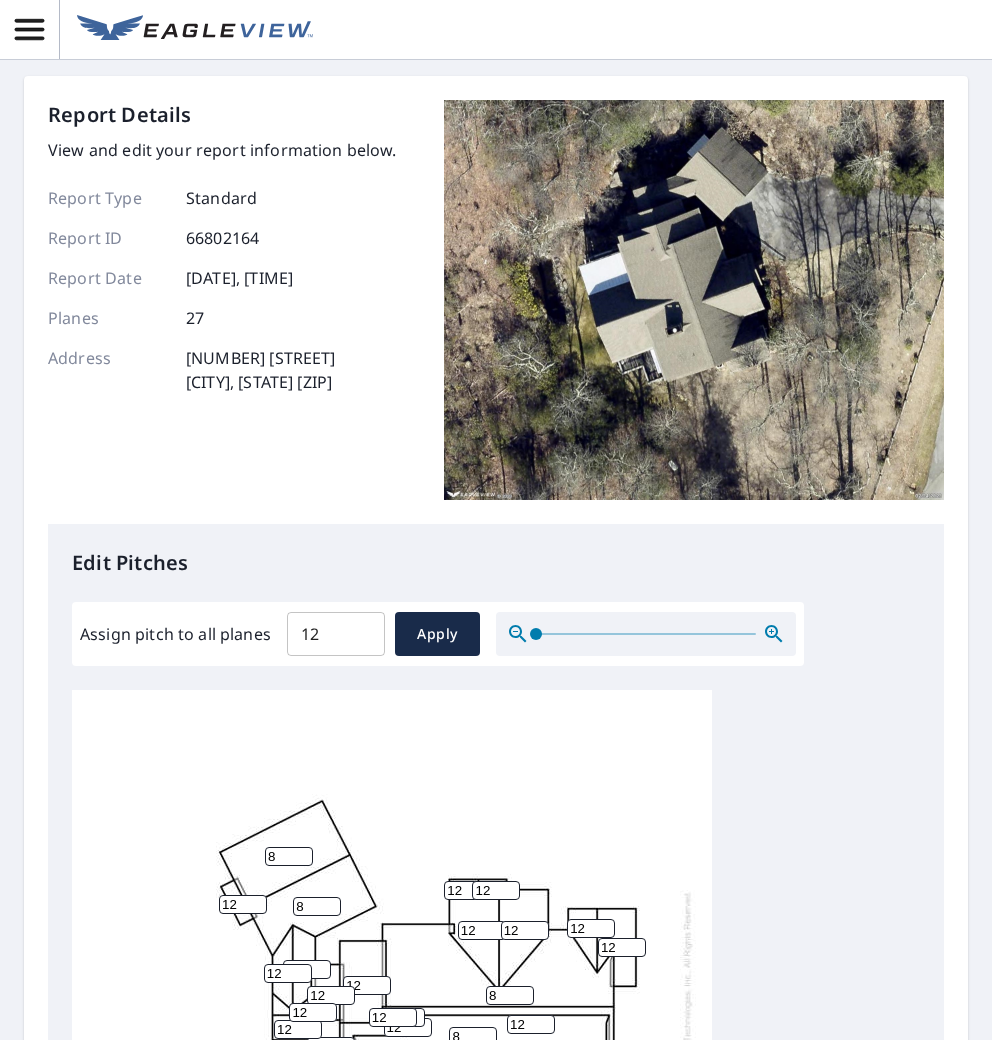 scroll, scrollTop: 0, scrollLeft: 0, axis: both 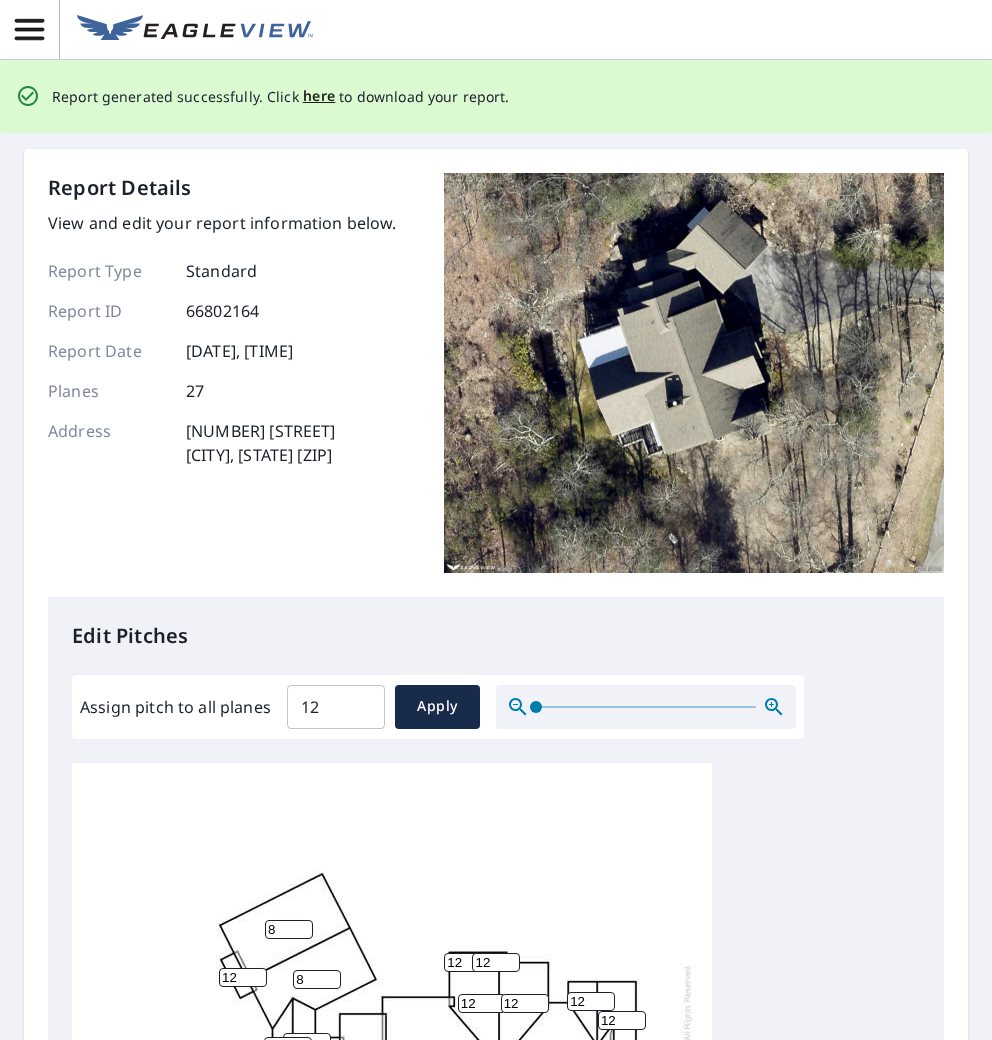 click on "Report generated successfully. Click  here  to download your report." at bounding box center [281, 96] 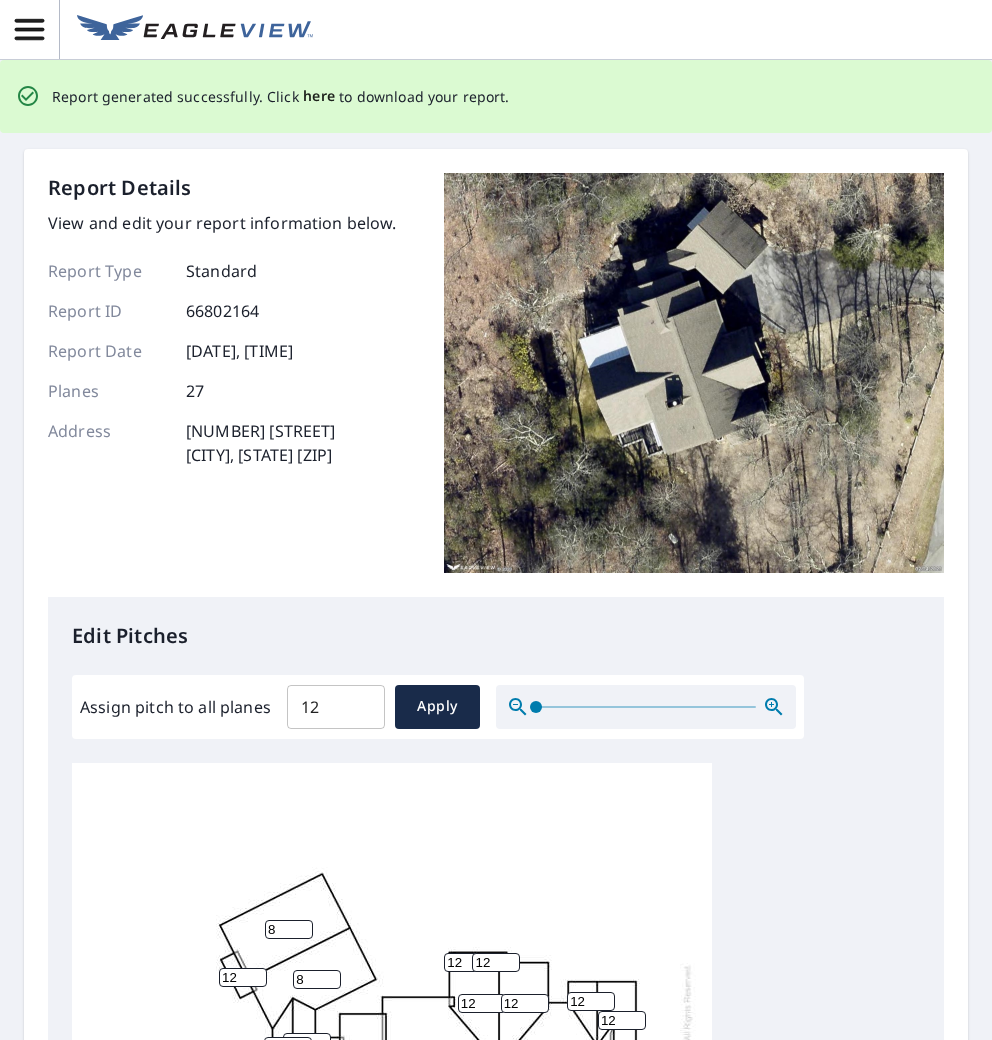 click on "here" at bounding box center [319, 96] 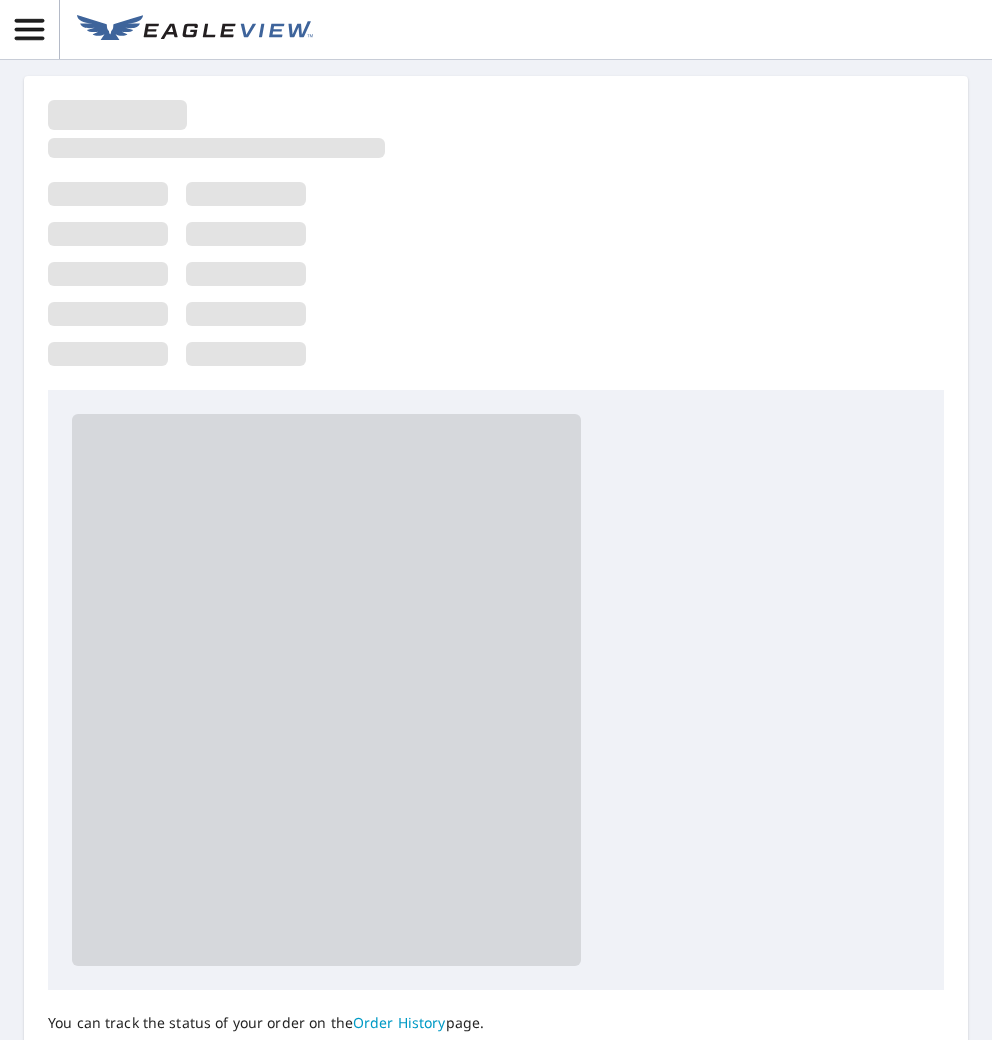scroll, scrollTop: 0, scrollLeft: 0, axis: both 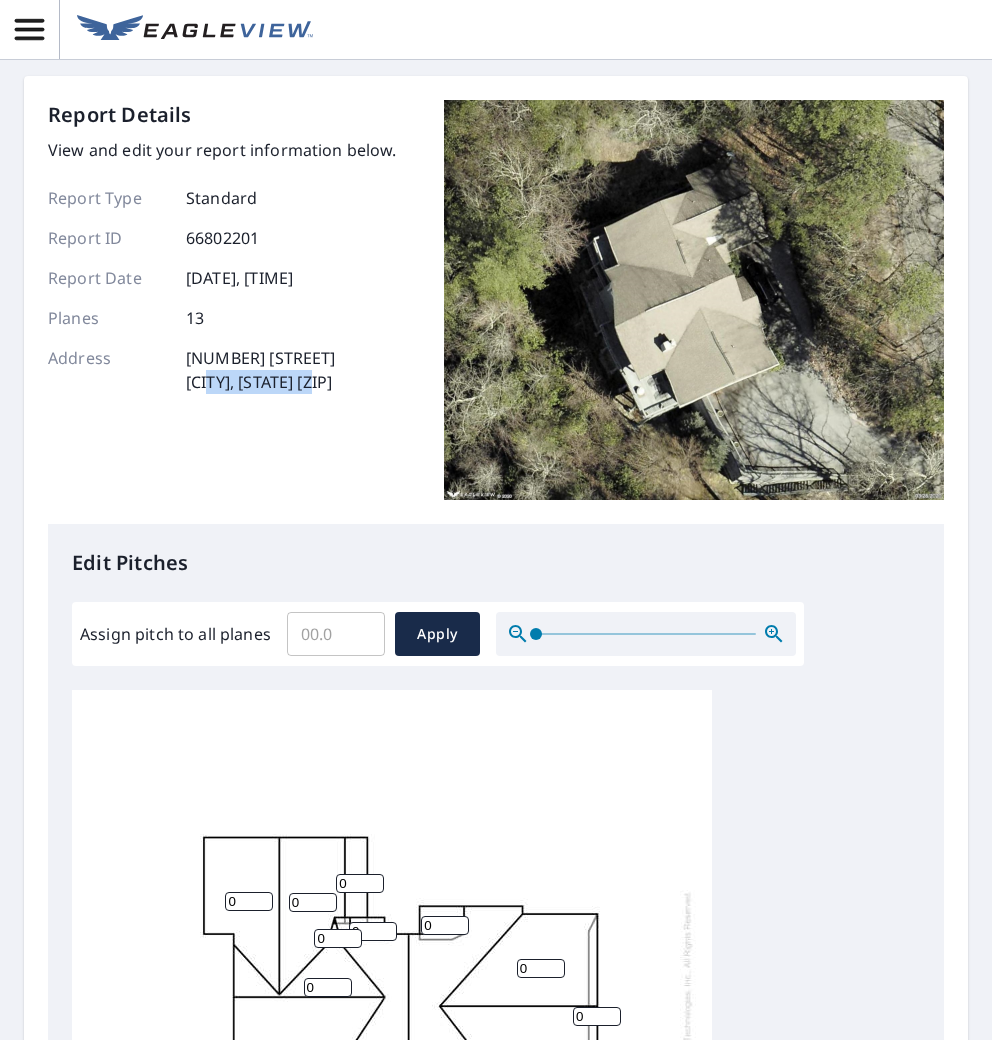 drag, startPoint x: 360, startPoint y: 384, endPoint x: 217, endPoint y: 368, distance: 143.89232 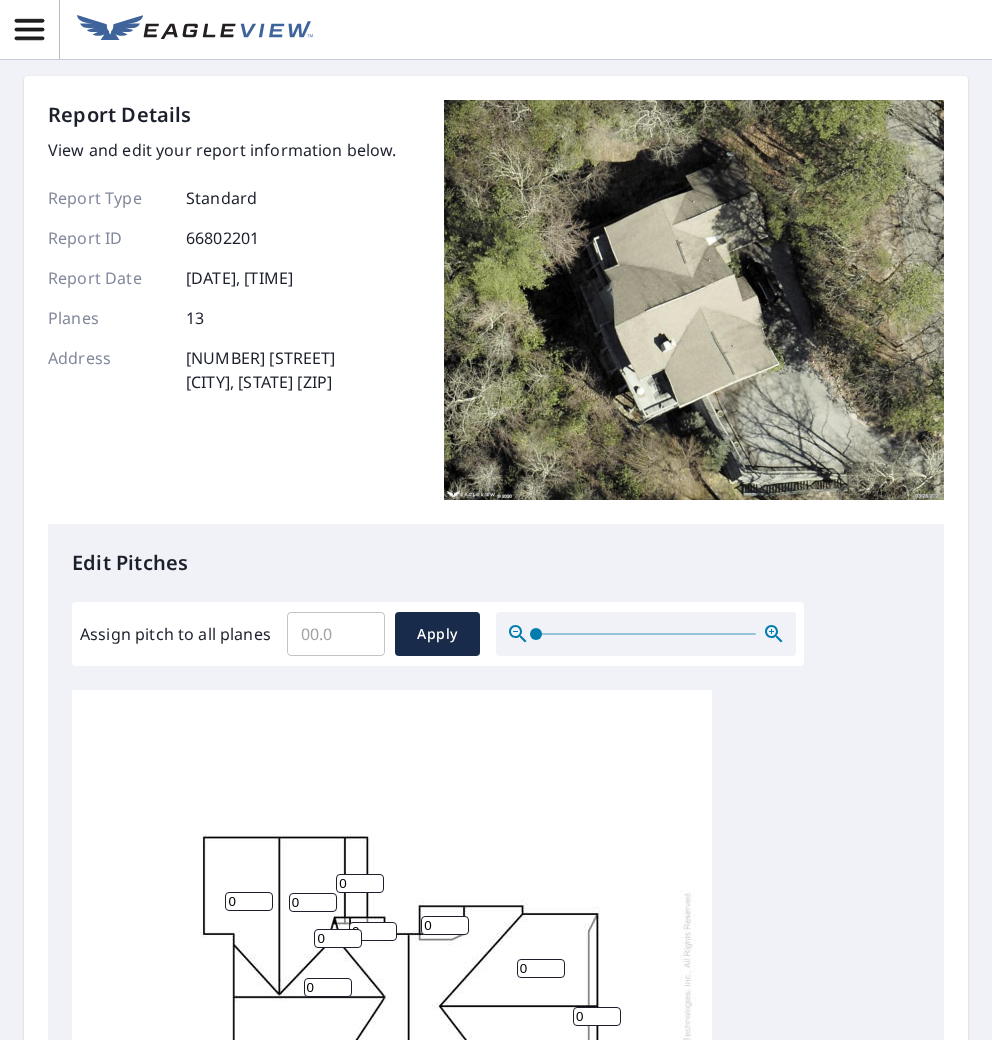 drag, startPoint x: 185, startPoint y: 360, endPoint x: 337, endPoint y: 358, distance: 152.01315 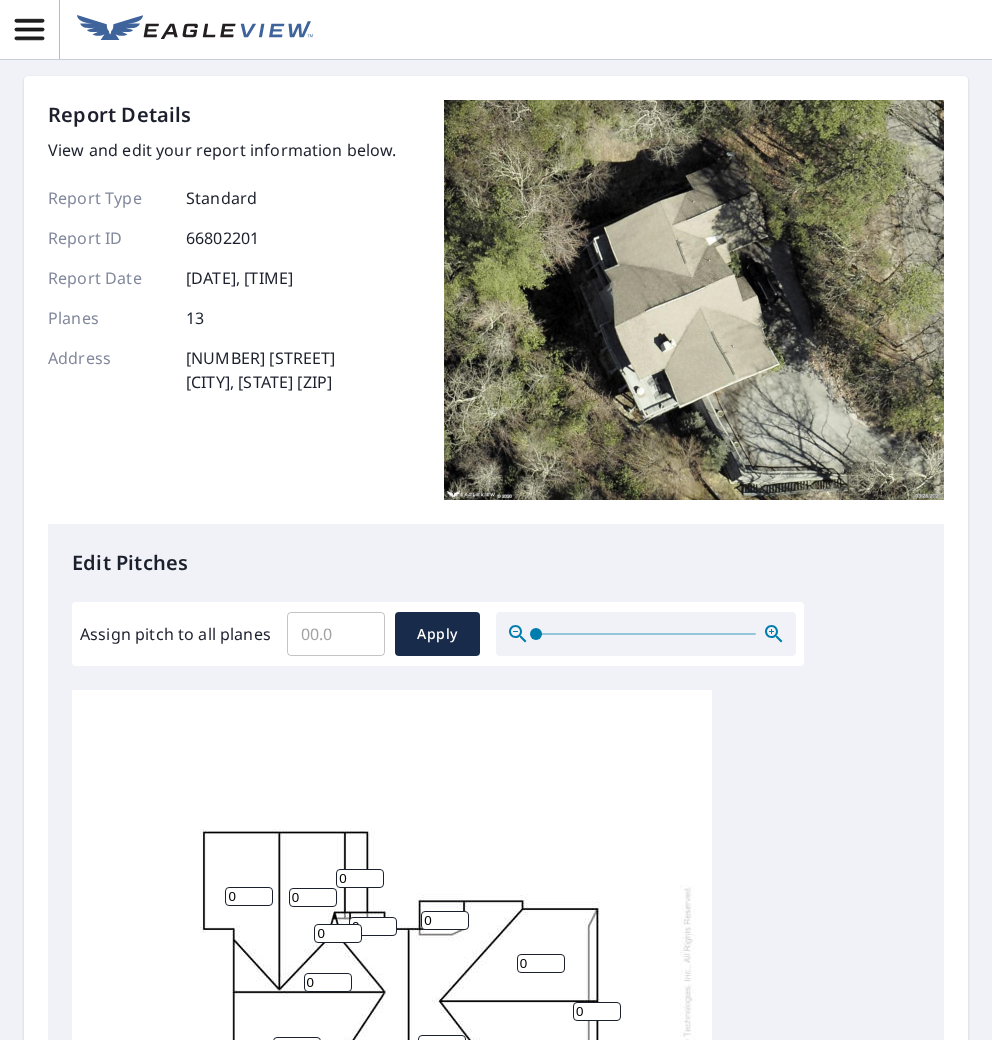 scroll, scrollTop: 5, scrollLeft: 0, axis: vertical 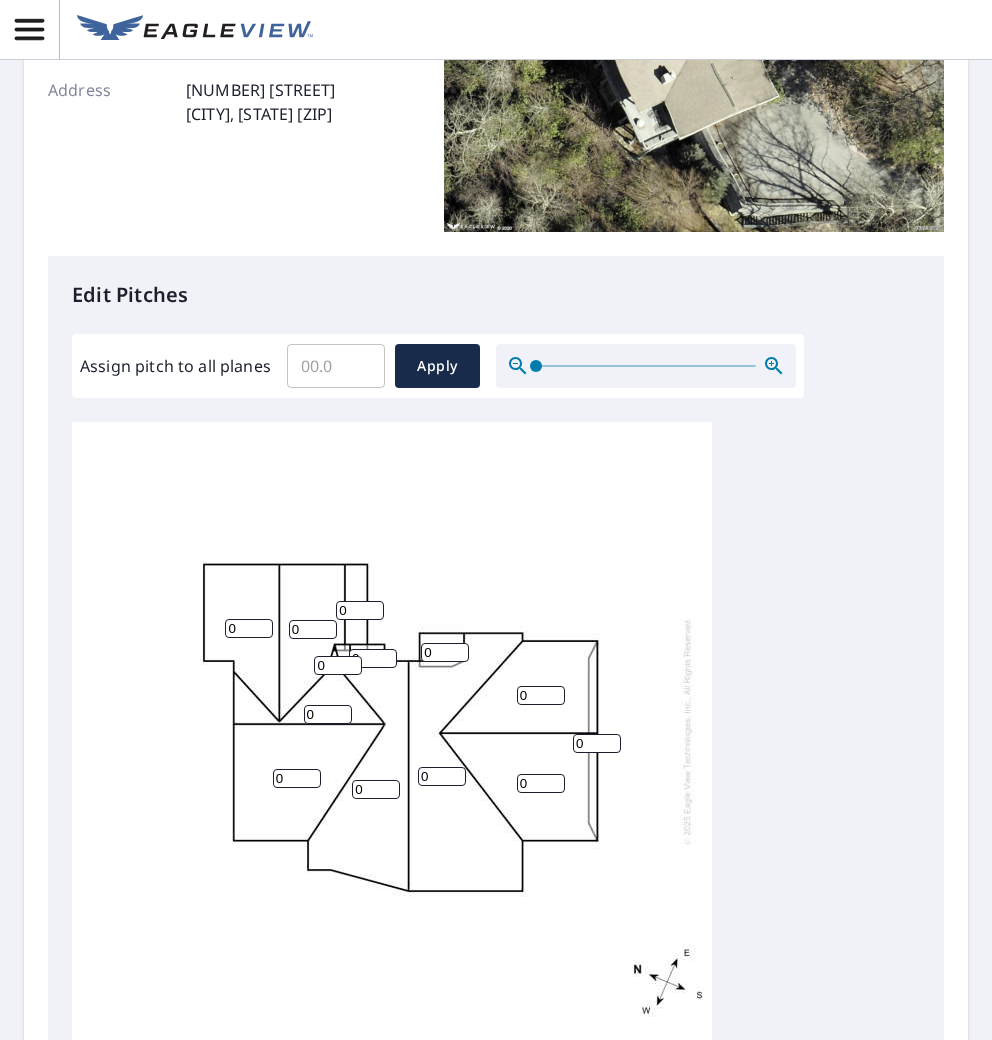 click on "0" at bounding box center [541, 695] 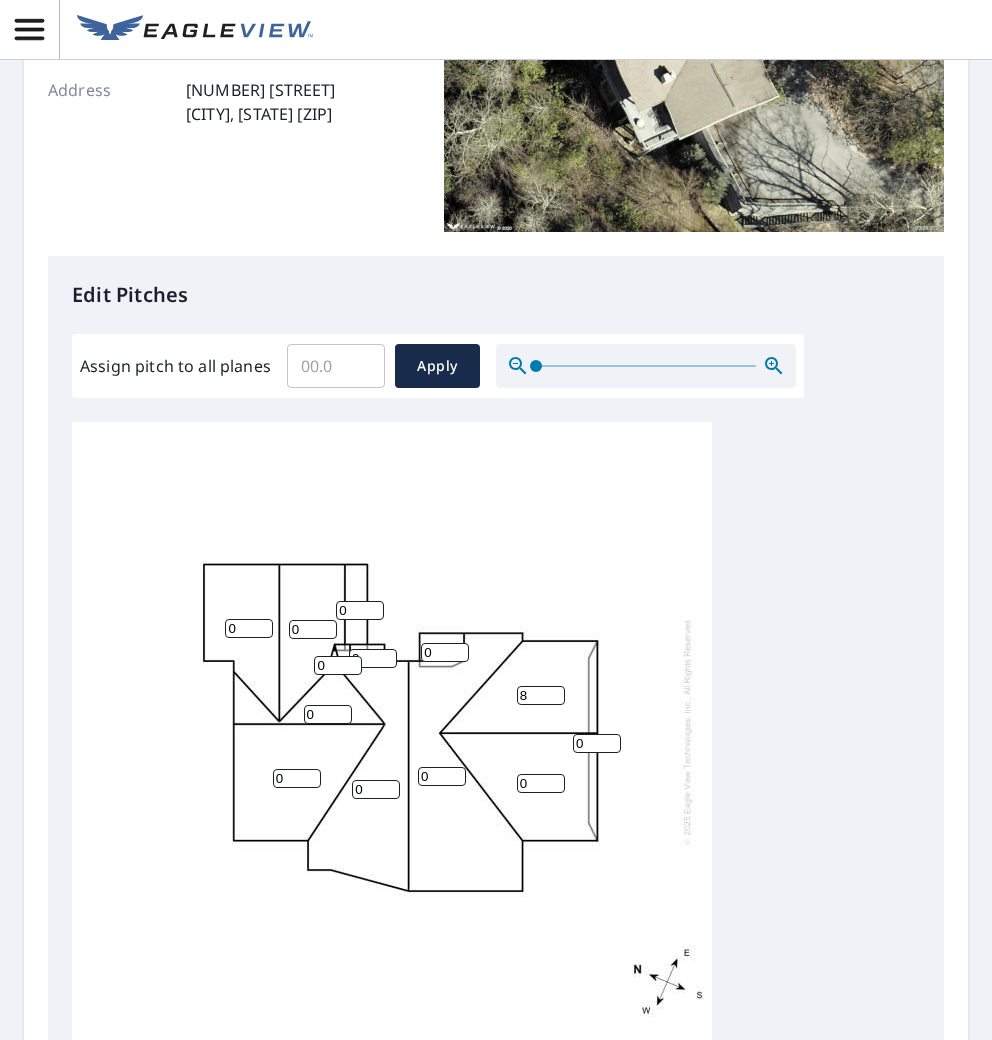 type on "8" 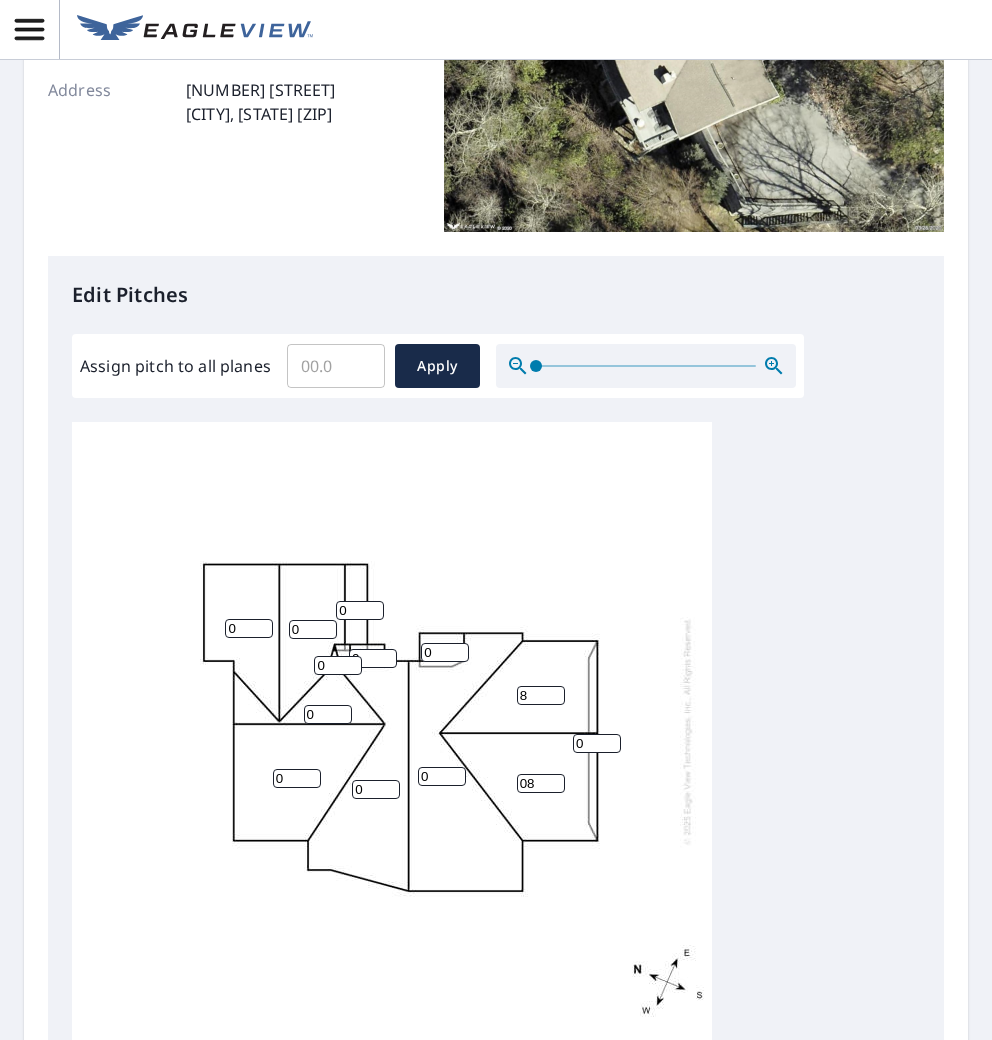 type on "08" 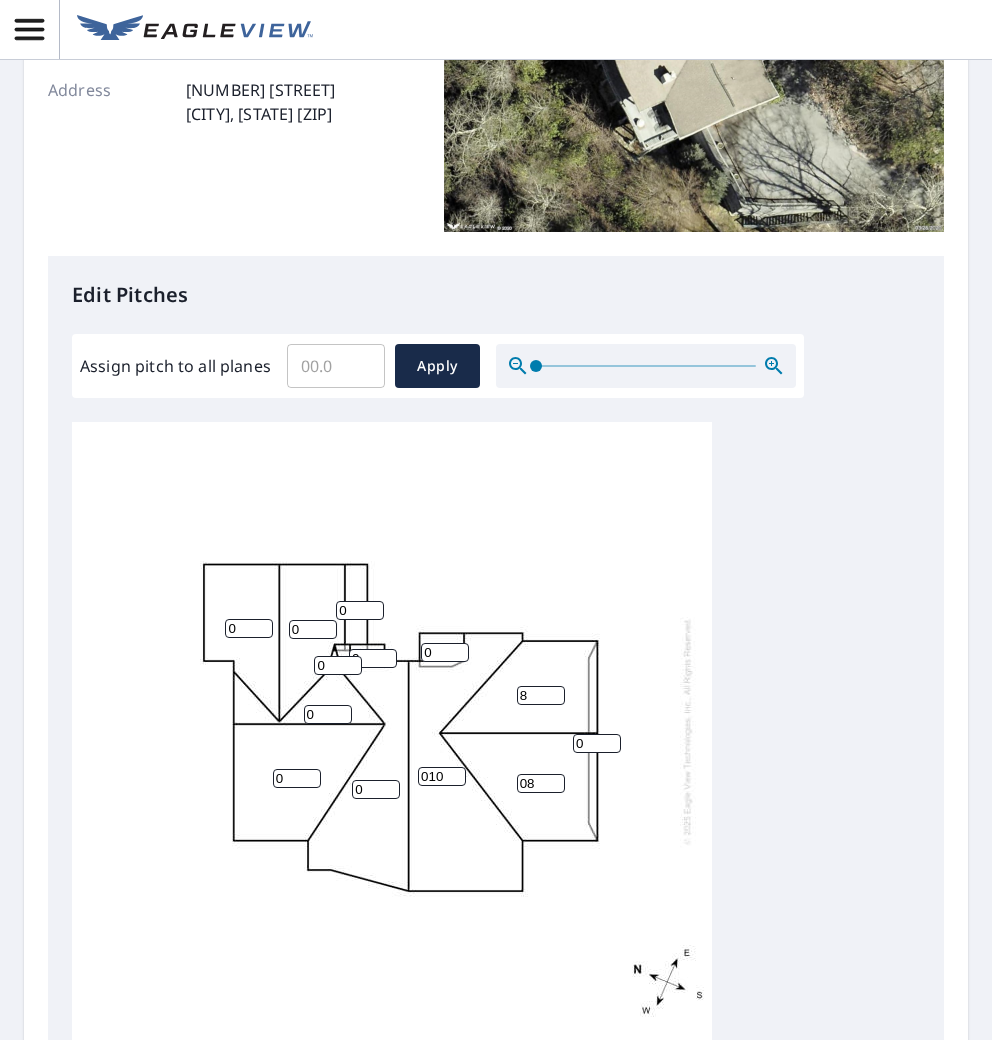type on "010" 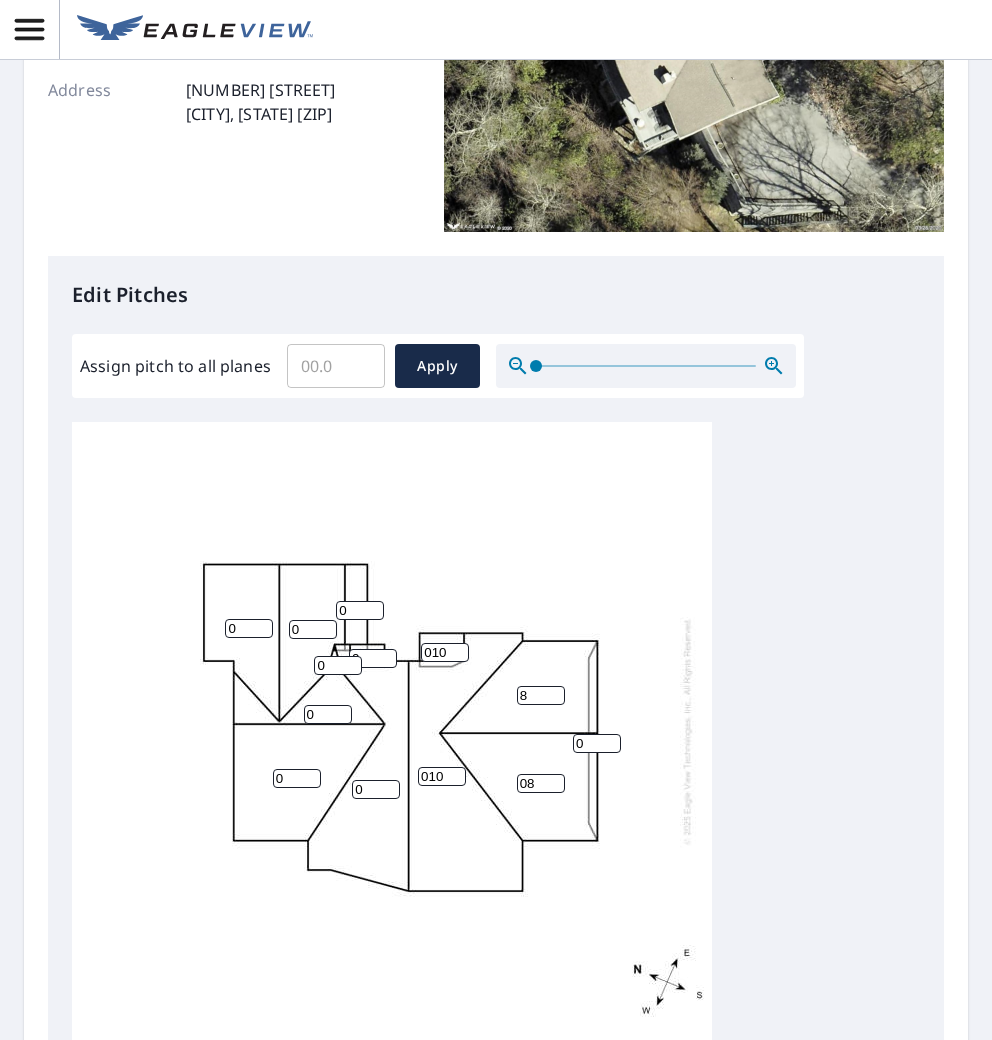 type on "010" 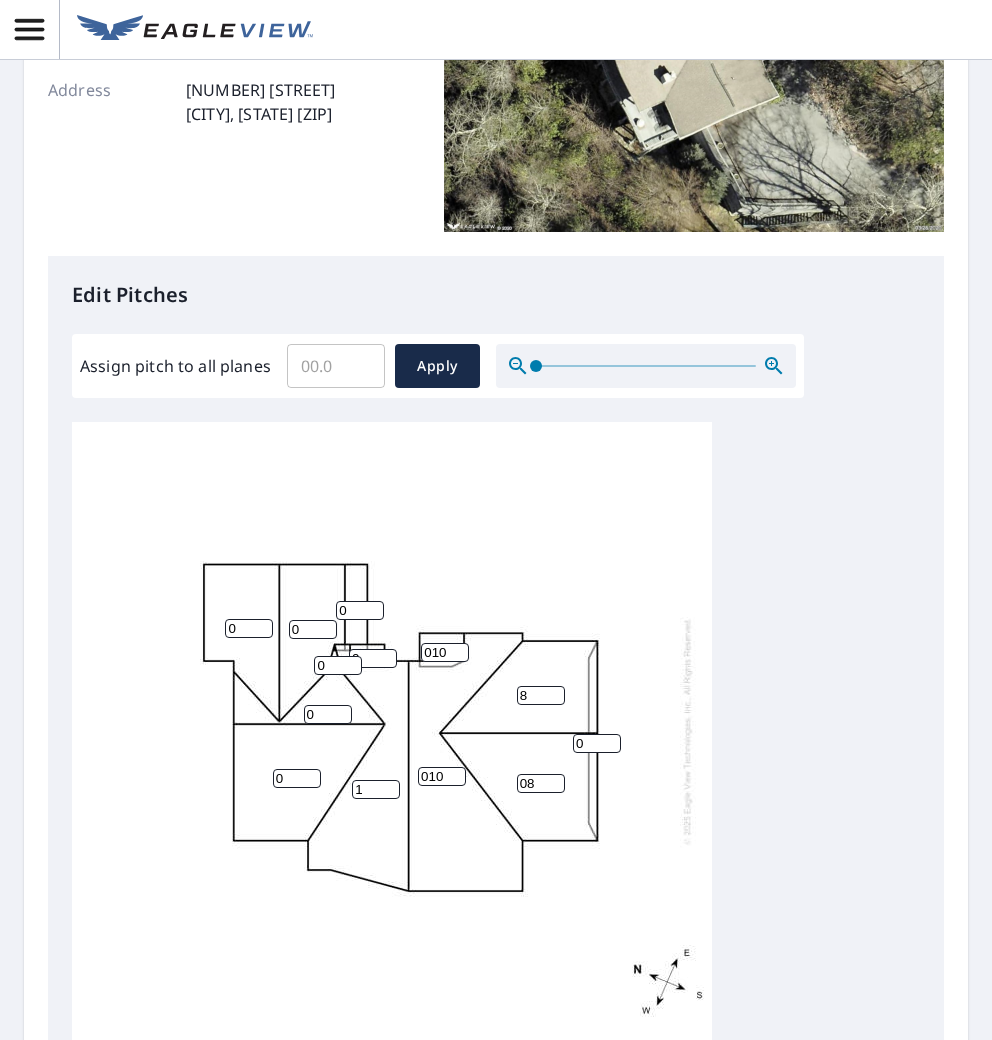 click on "1" at bounding box center [376, 789] 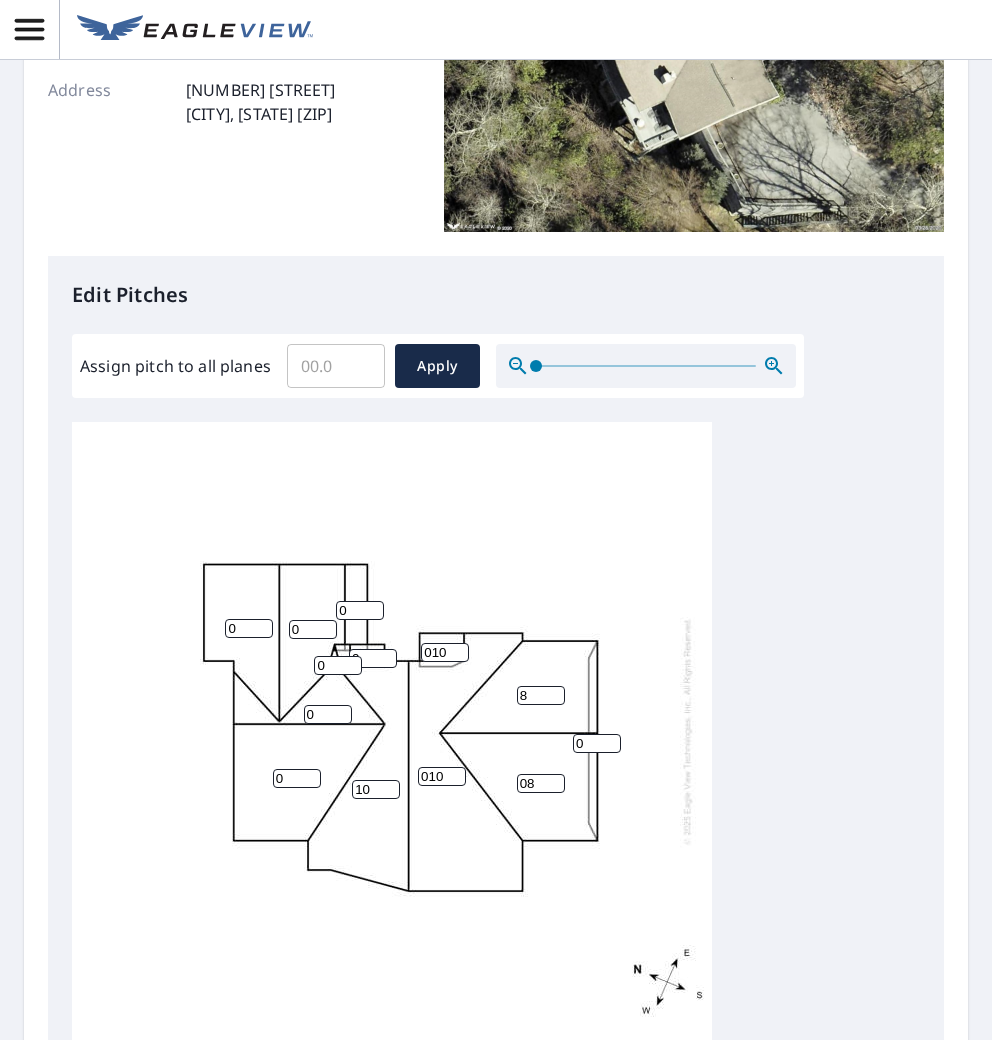 type on "10" 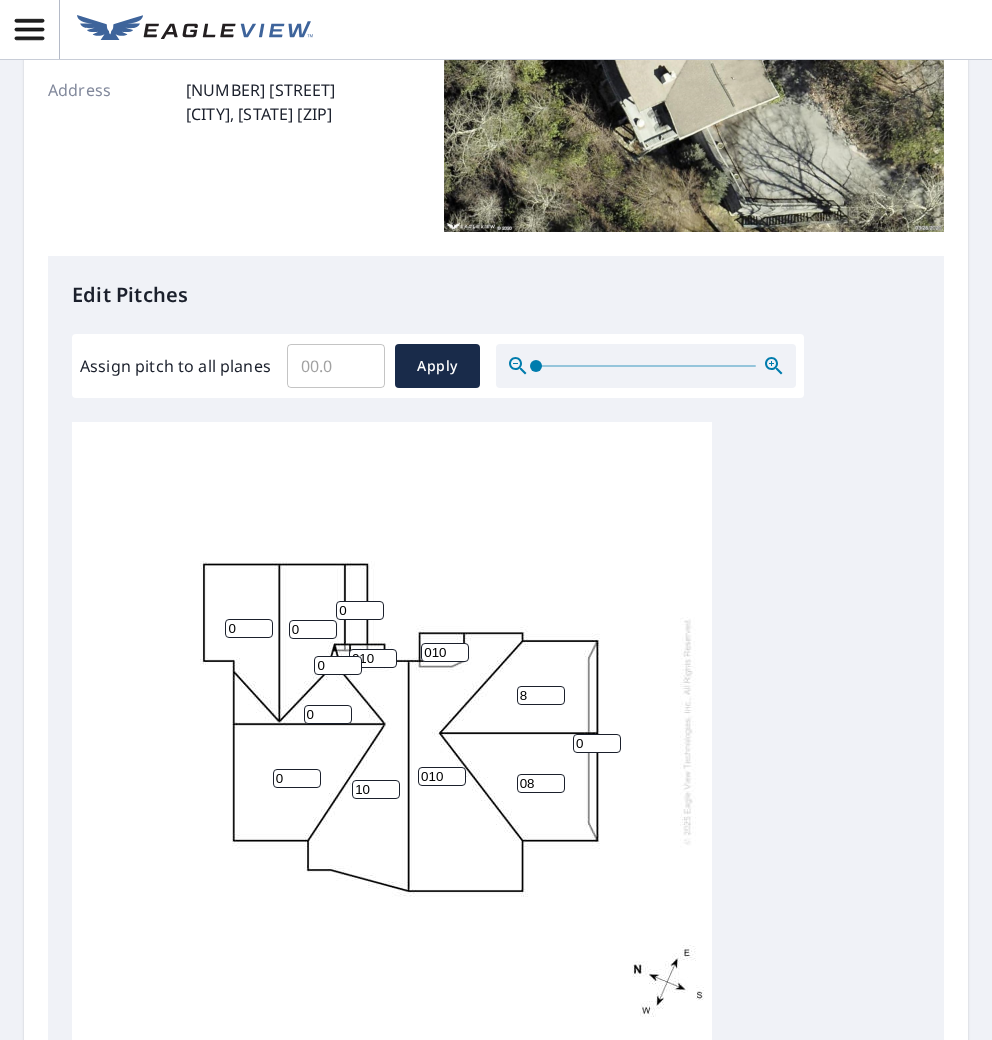 type on "010" 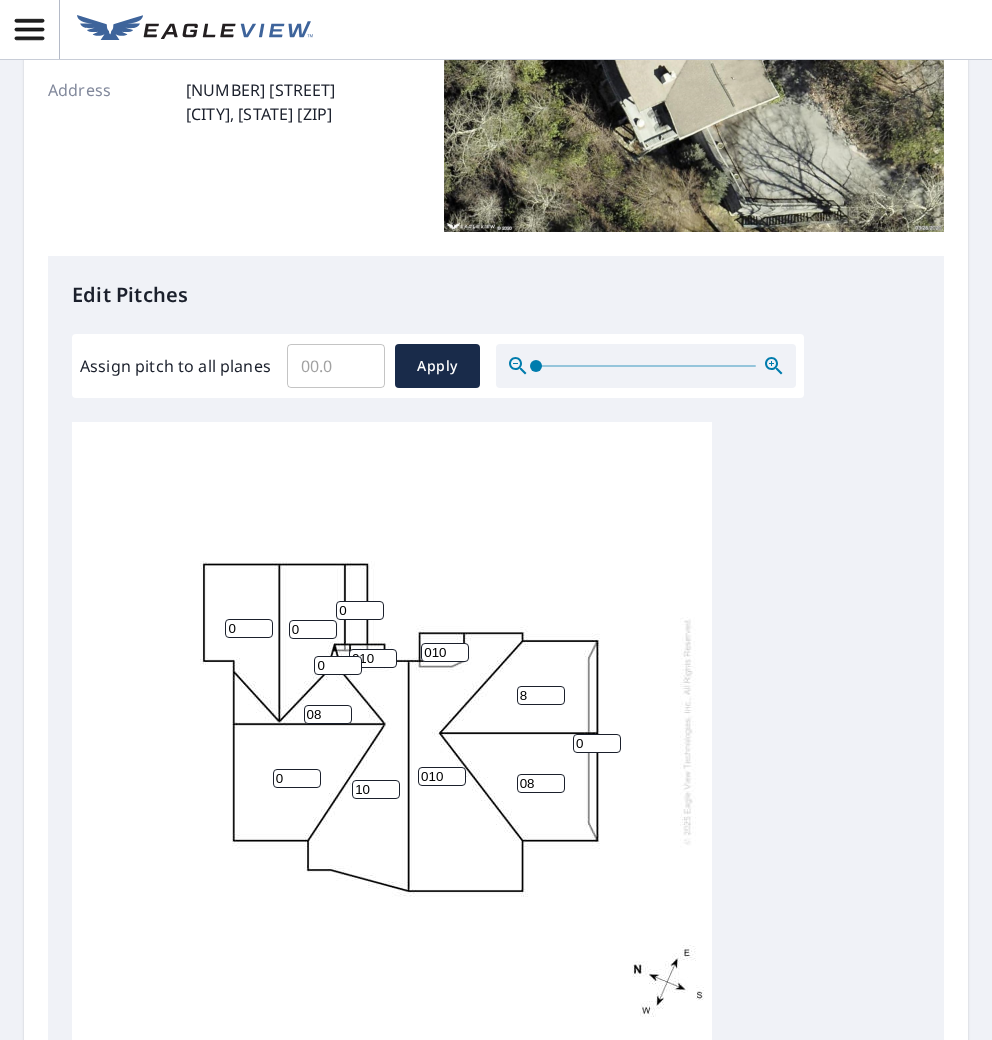 type on "08" 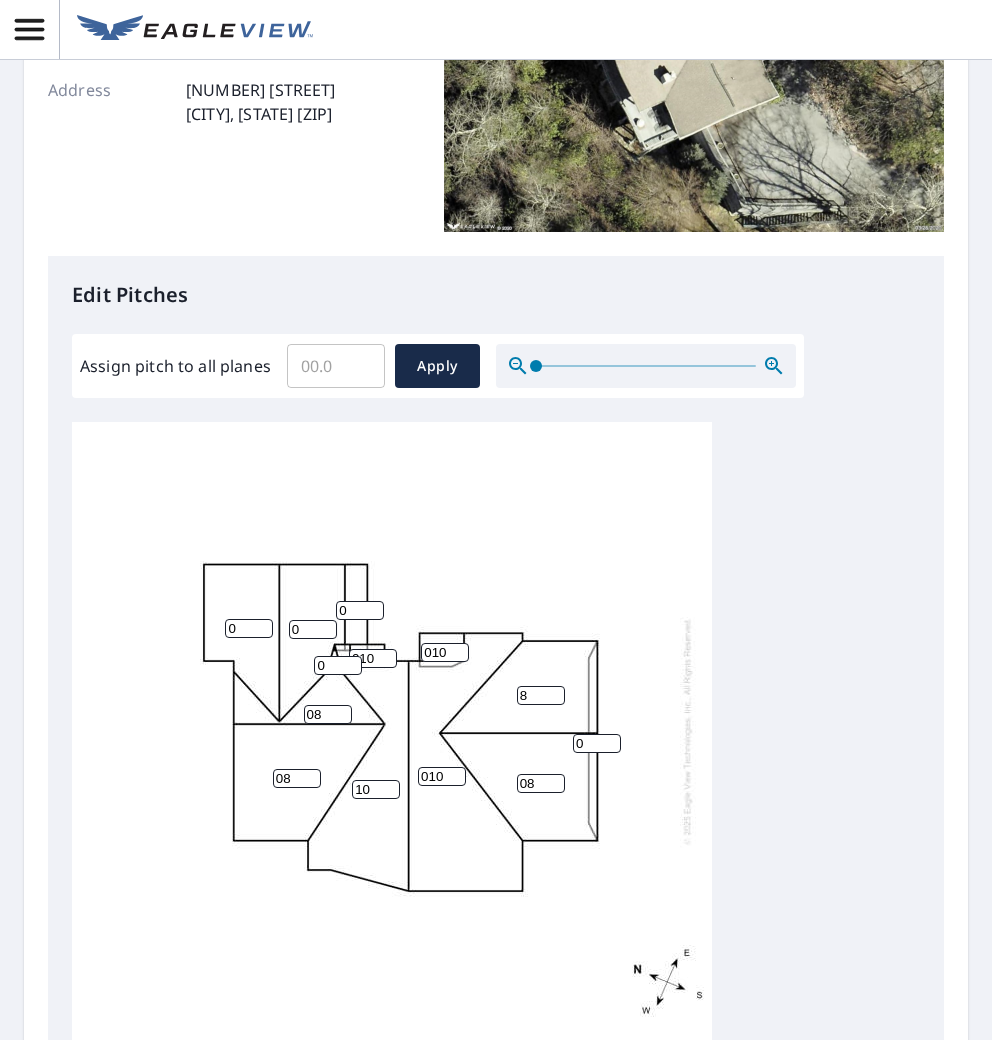 type on "08" 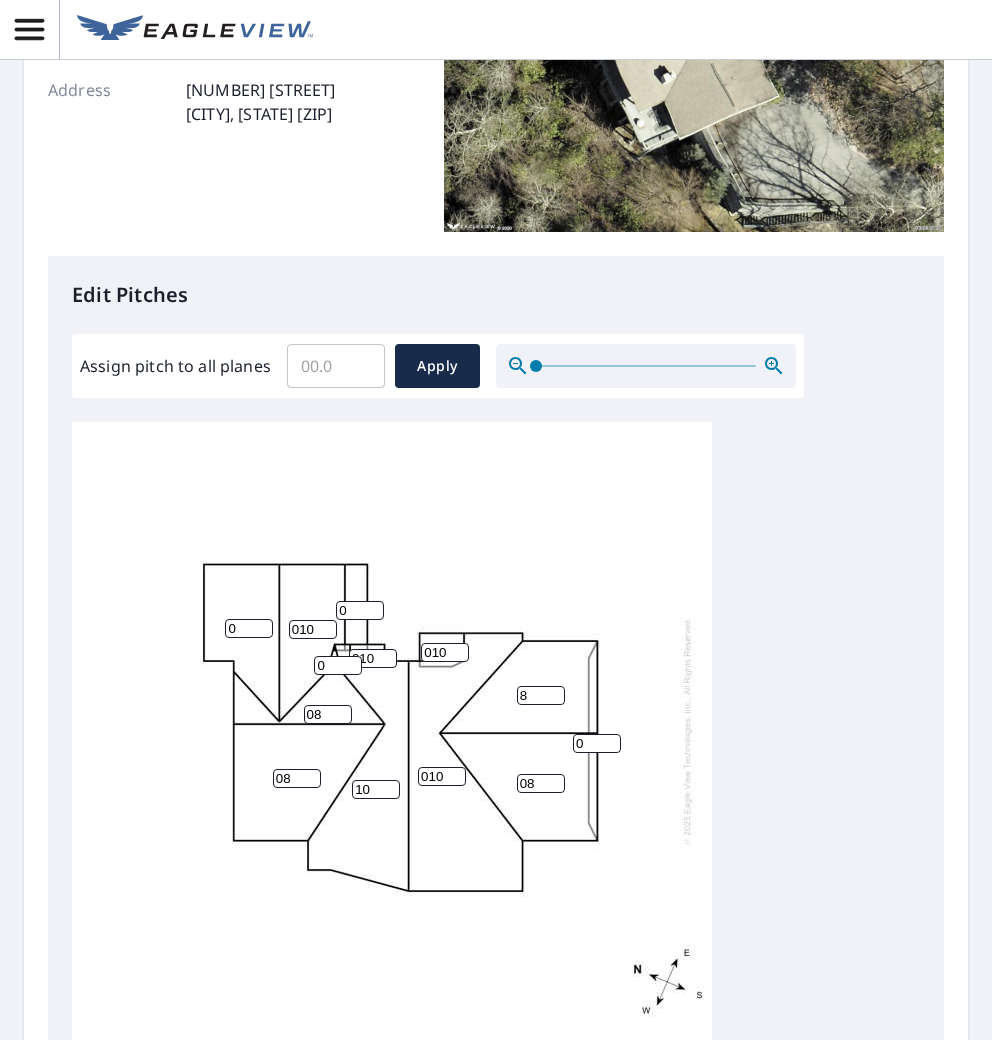 type on "010" 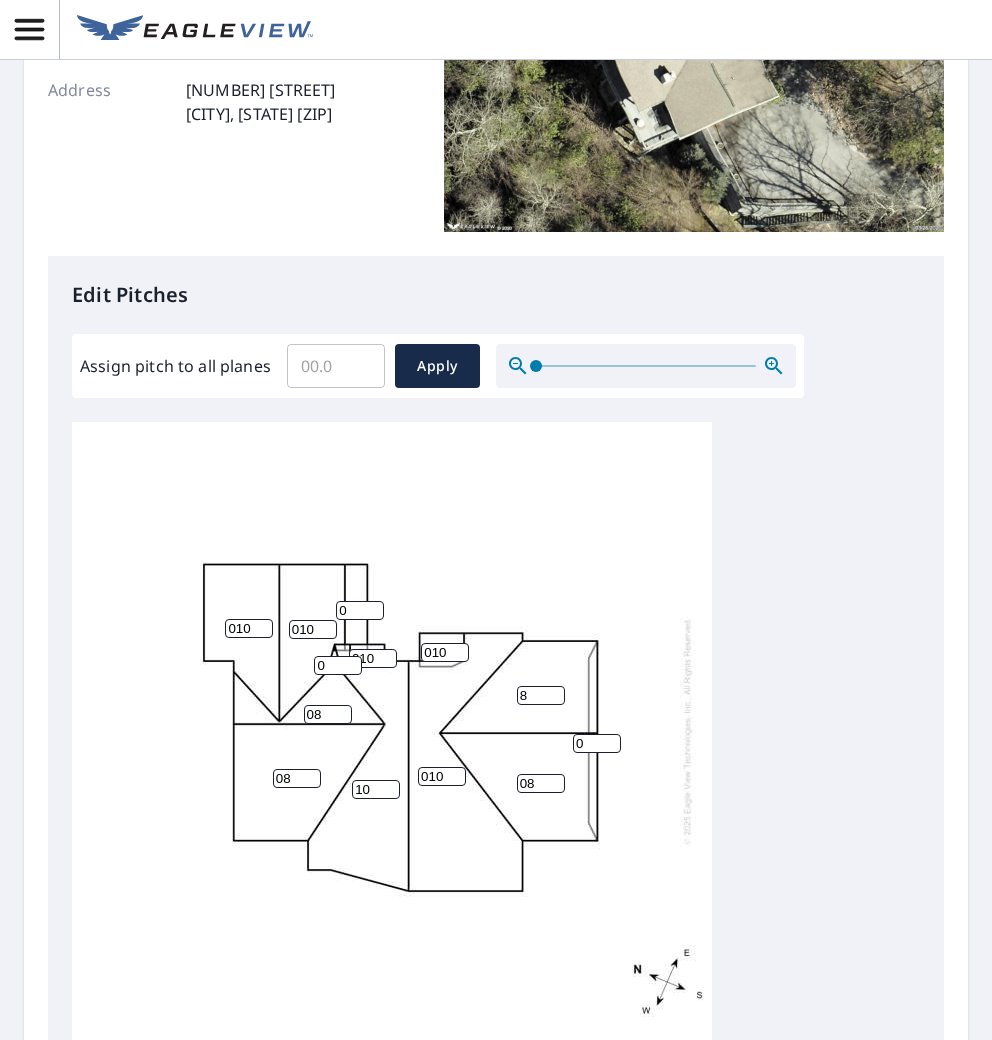 type on "010" 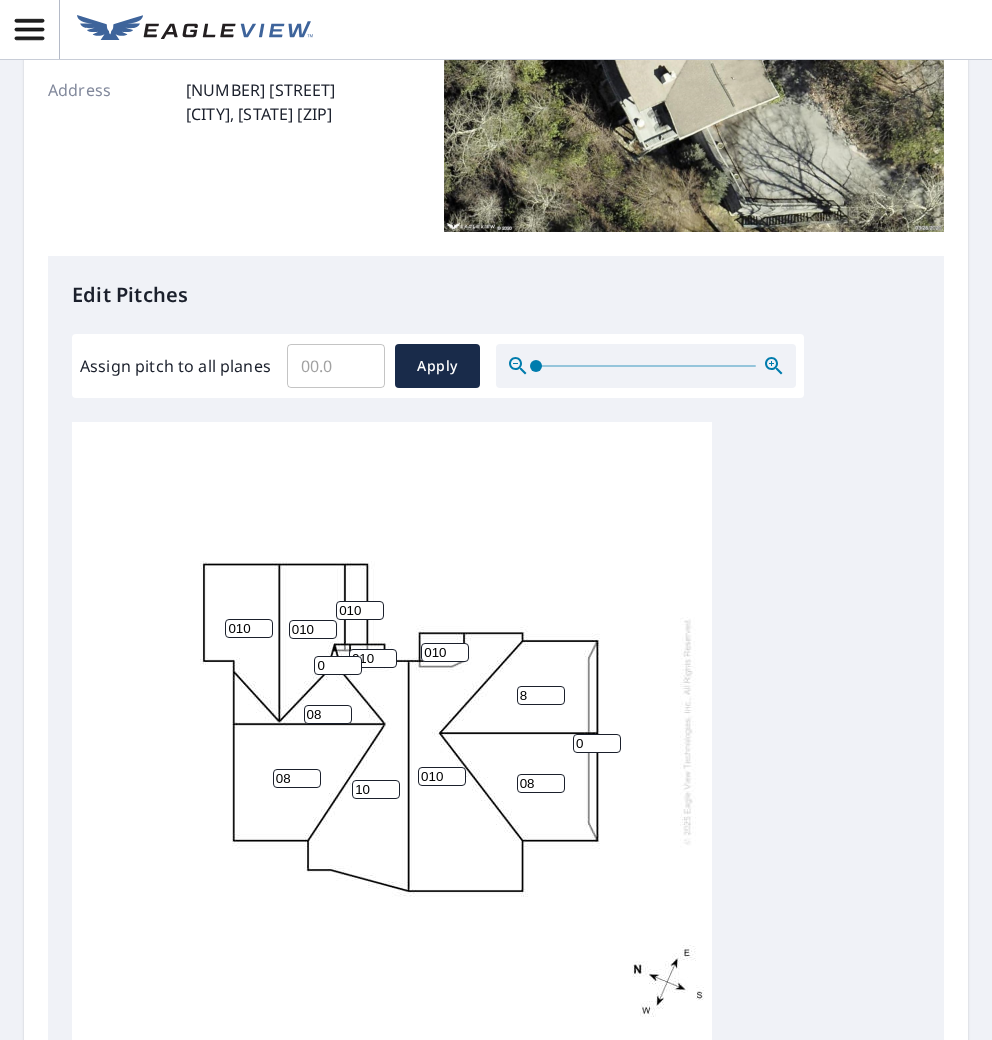 type on "010" 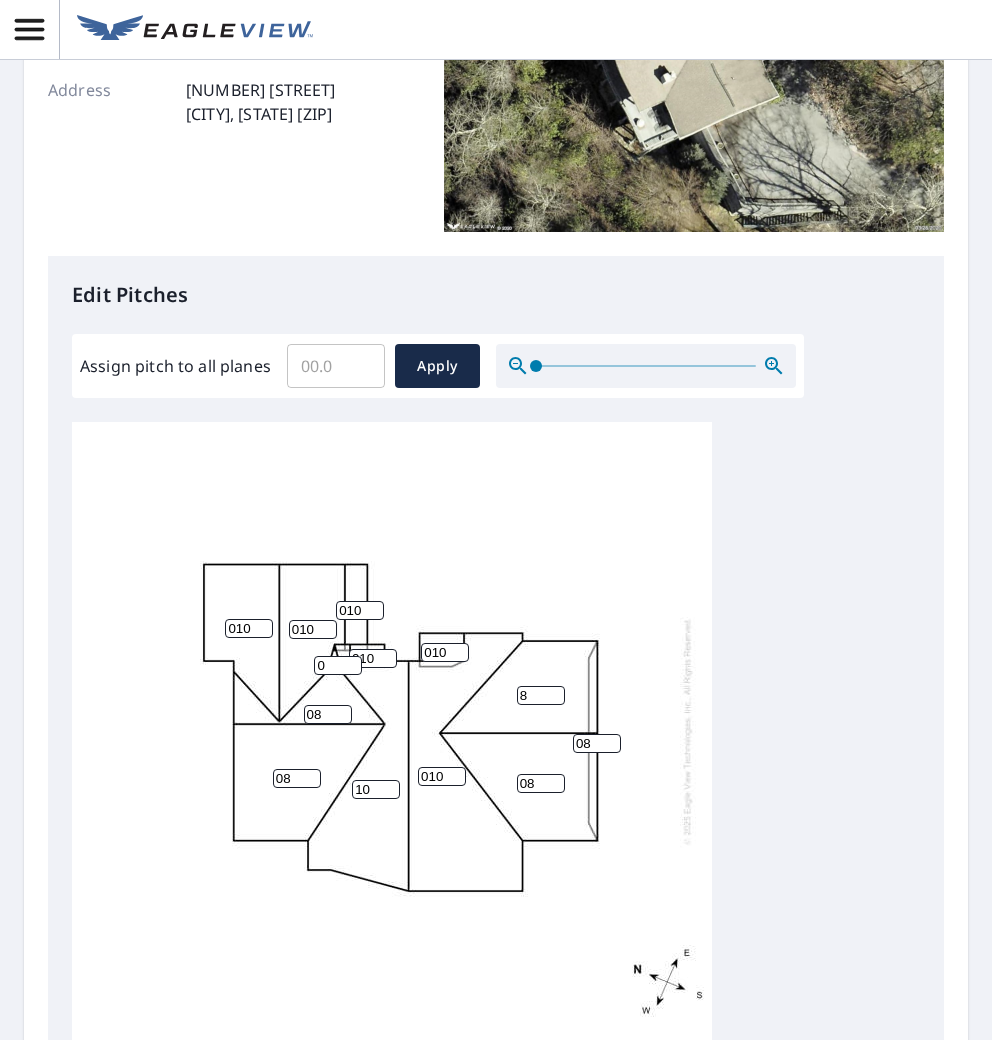 type on "08" 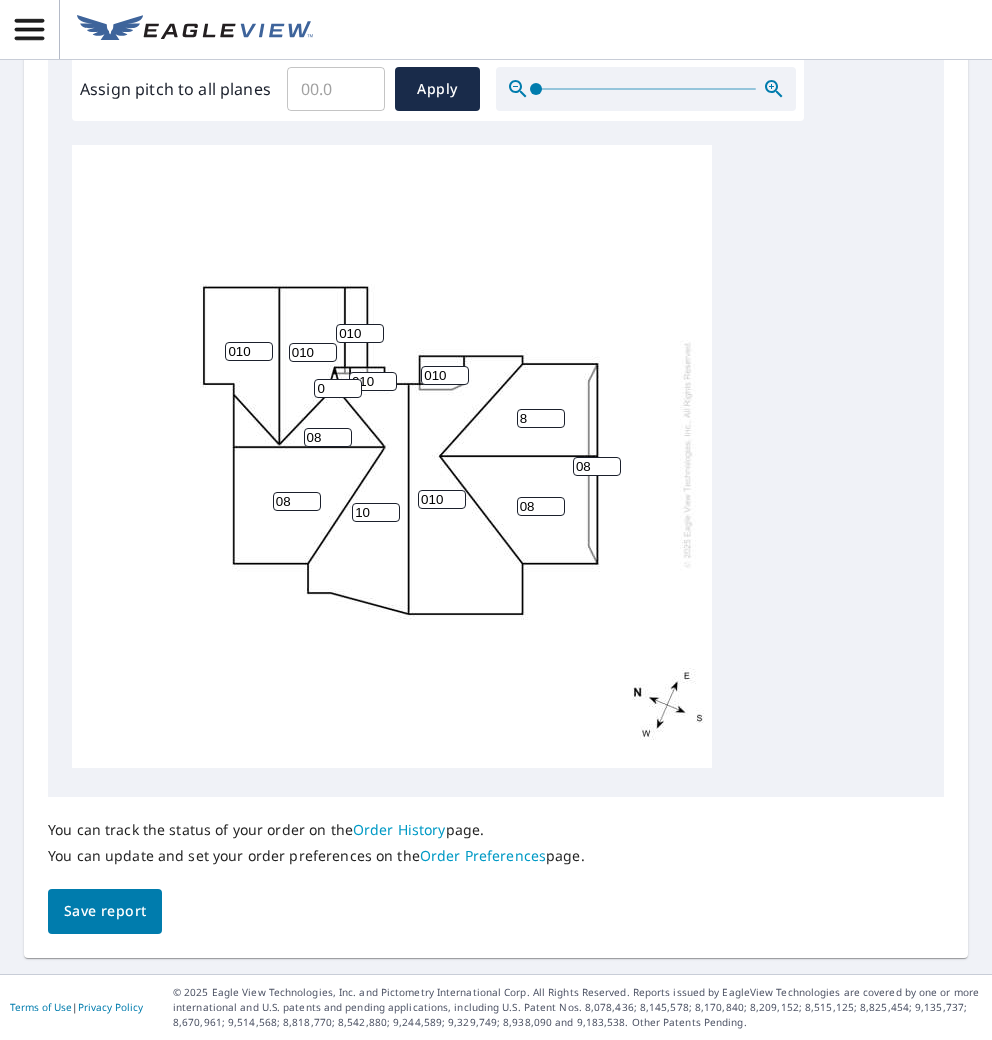scroll, scrollTop: 574, scrollLeft: 0, axis: vertical 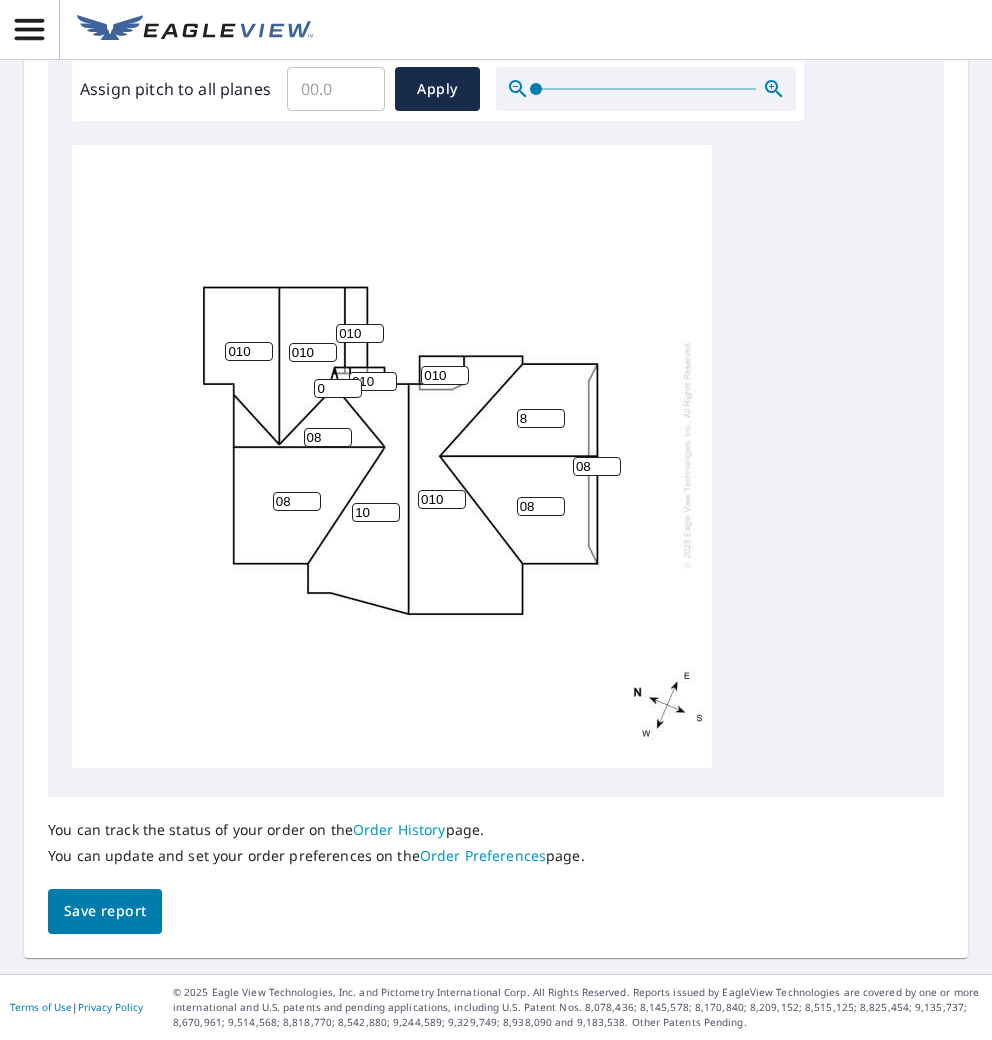 click on "Save report" at bounding box center (105, 911) 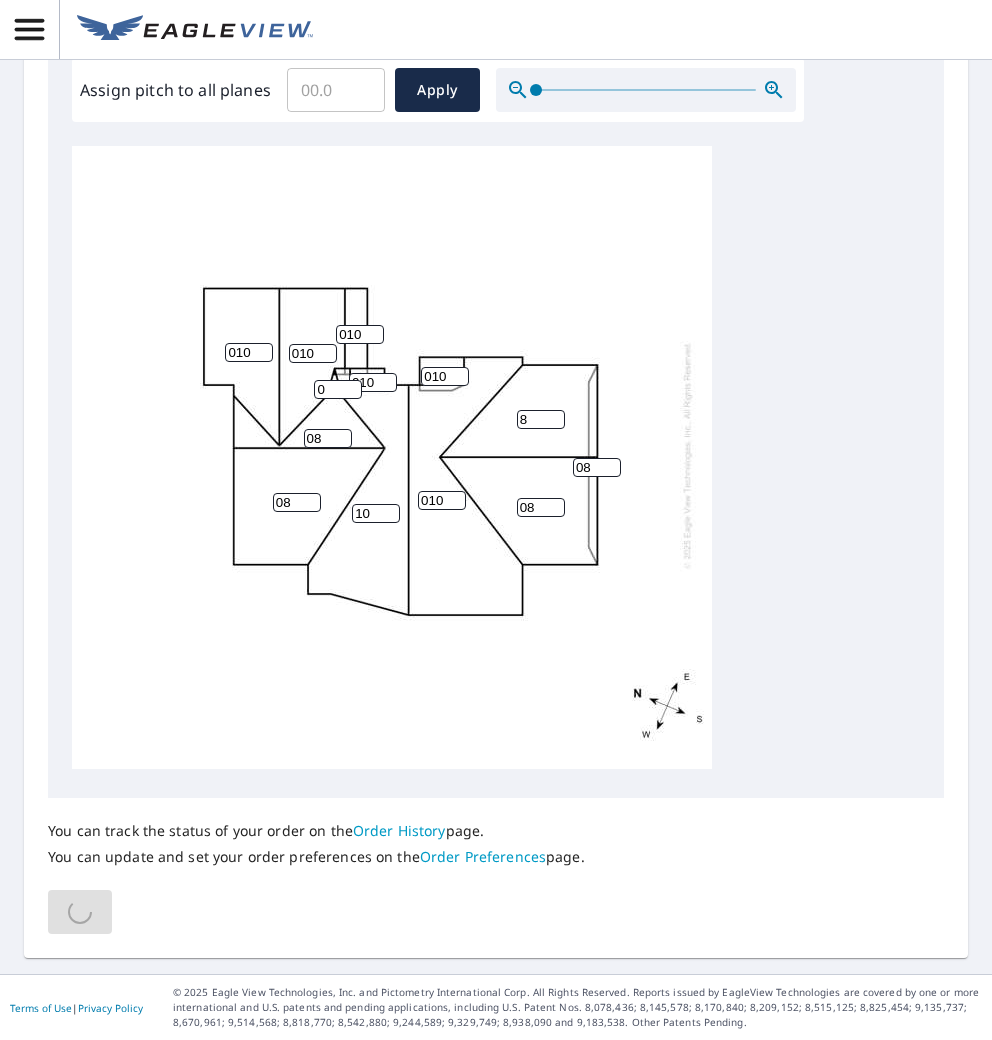 scroll, scrollTop: 540, scrollLeft: 0, axis: vertical 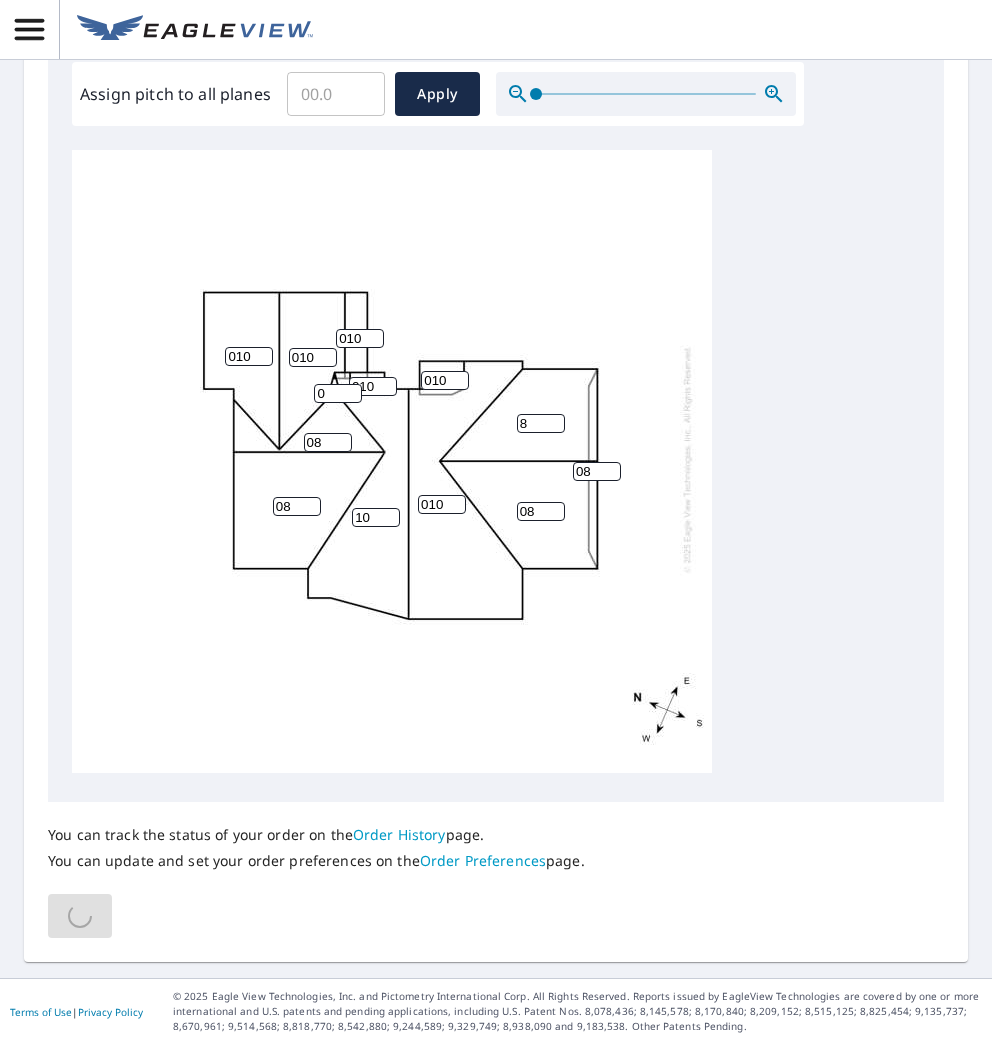 click on "0" at bounding box center [338, 393] 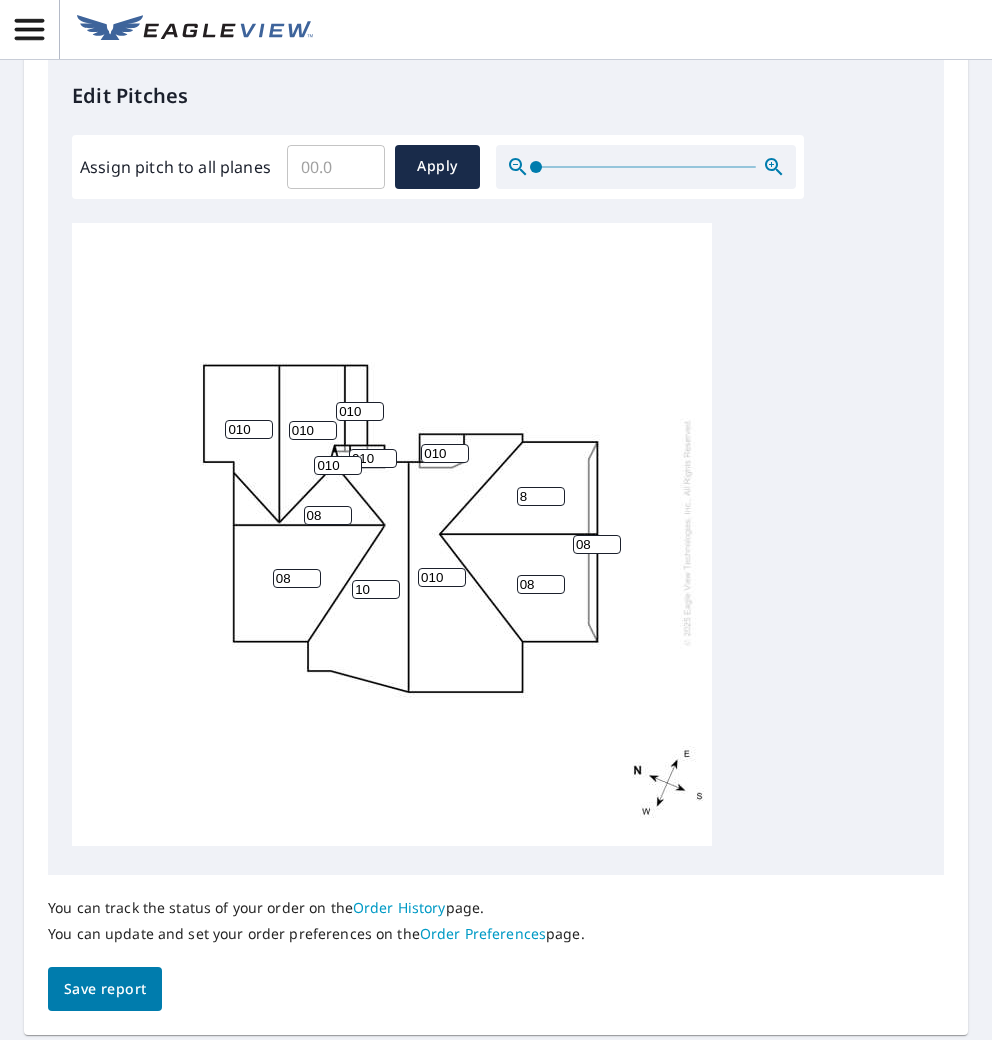 type on "010" 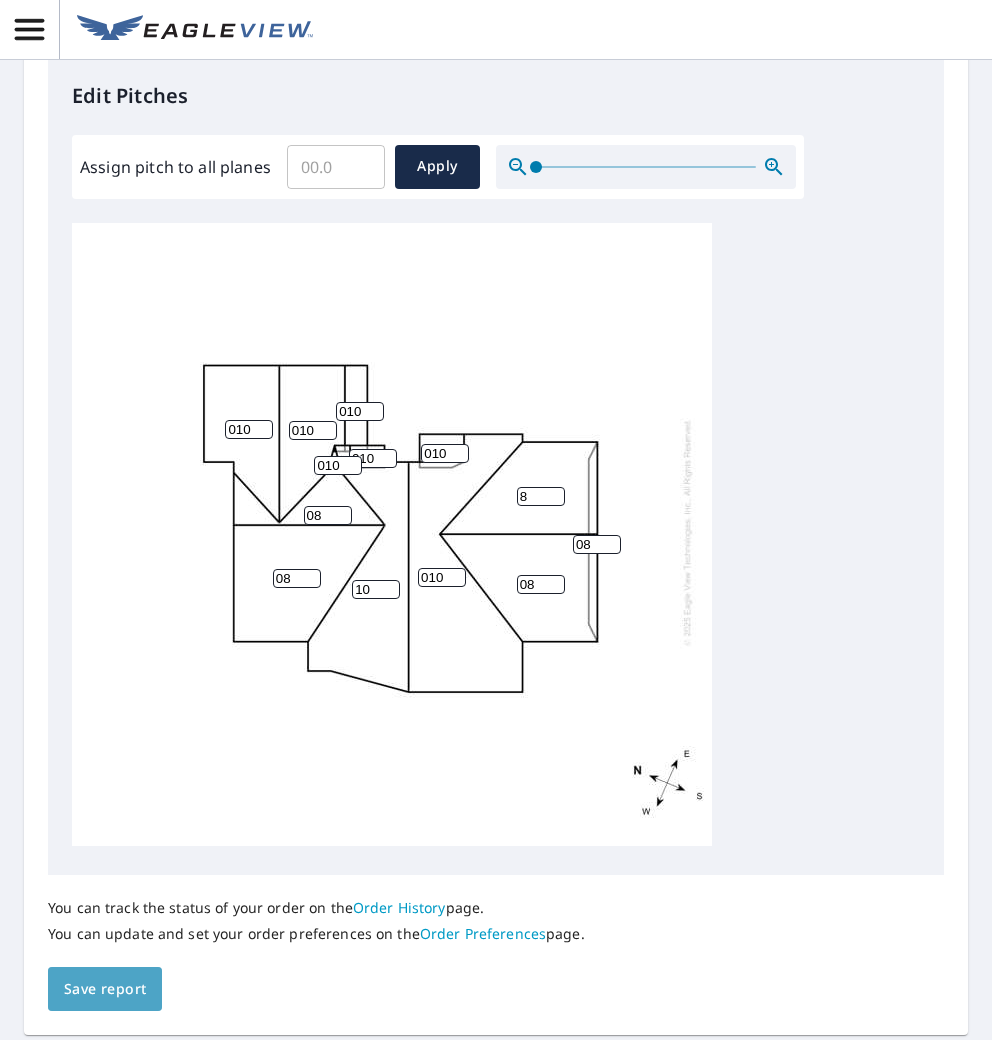 click on "Save report" at bounding box center (105, 989) 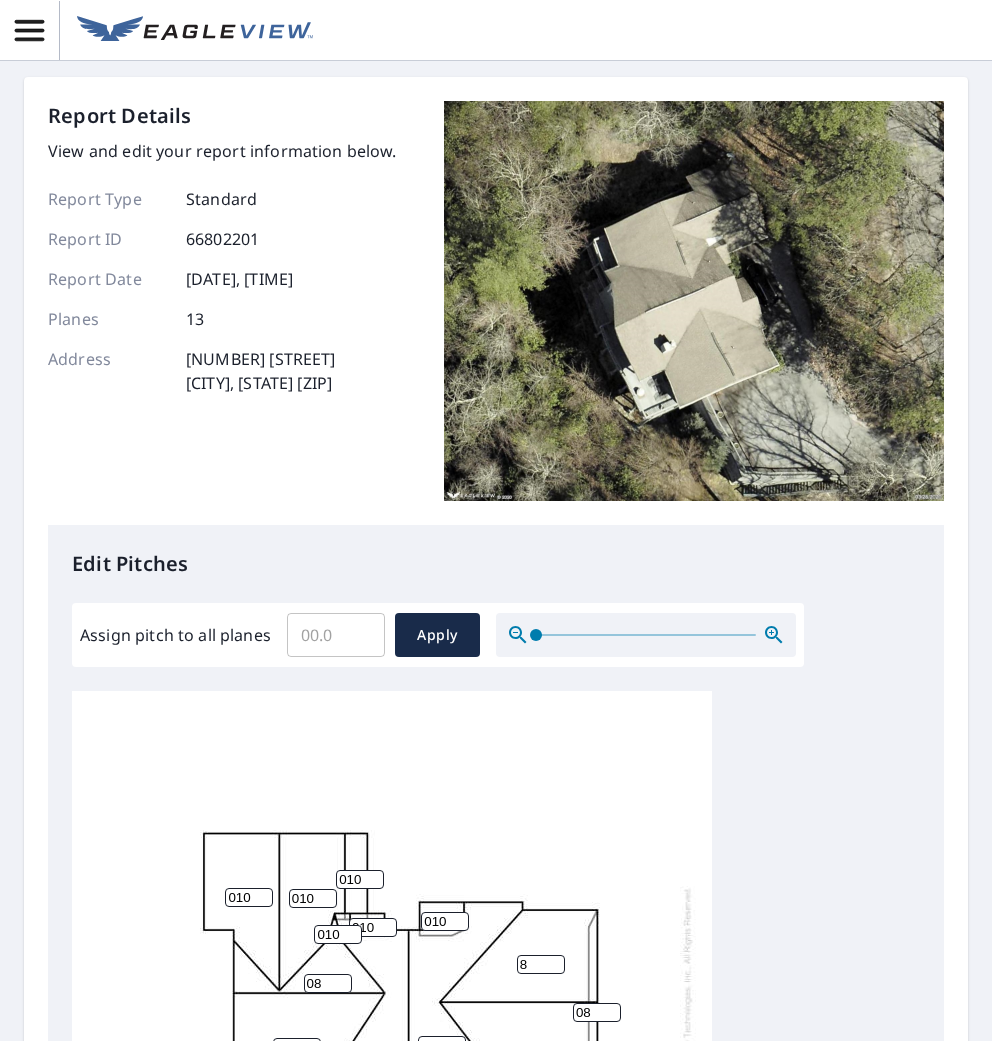 scroll, scrollTop: 0, scrollLeft: 0, axis: both 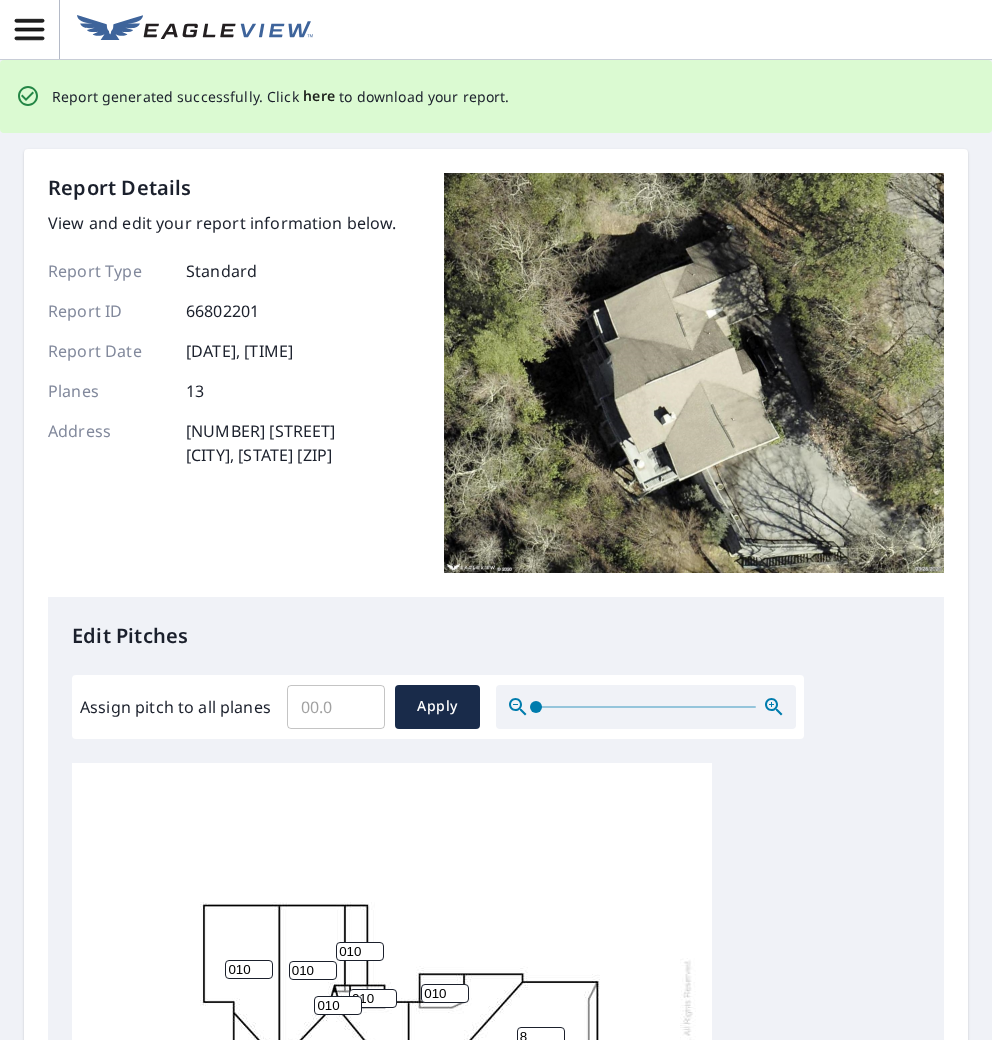 click on "here" at bounding box center [319, 96] 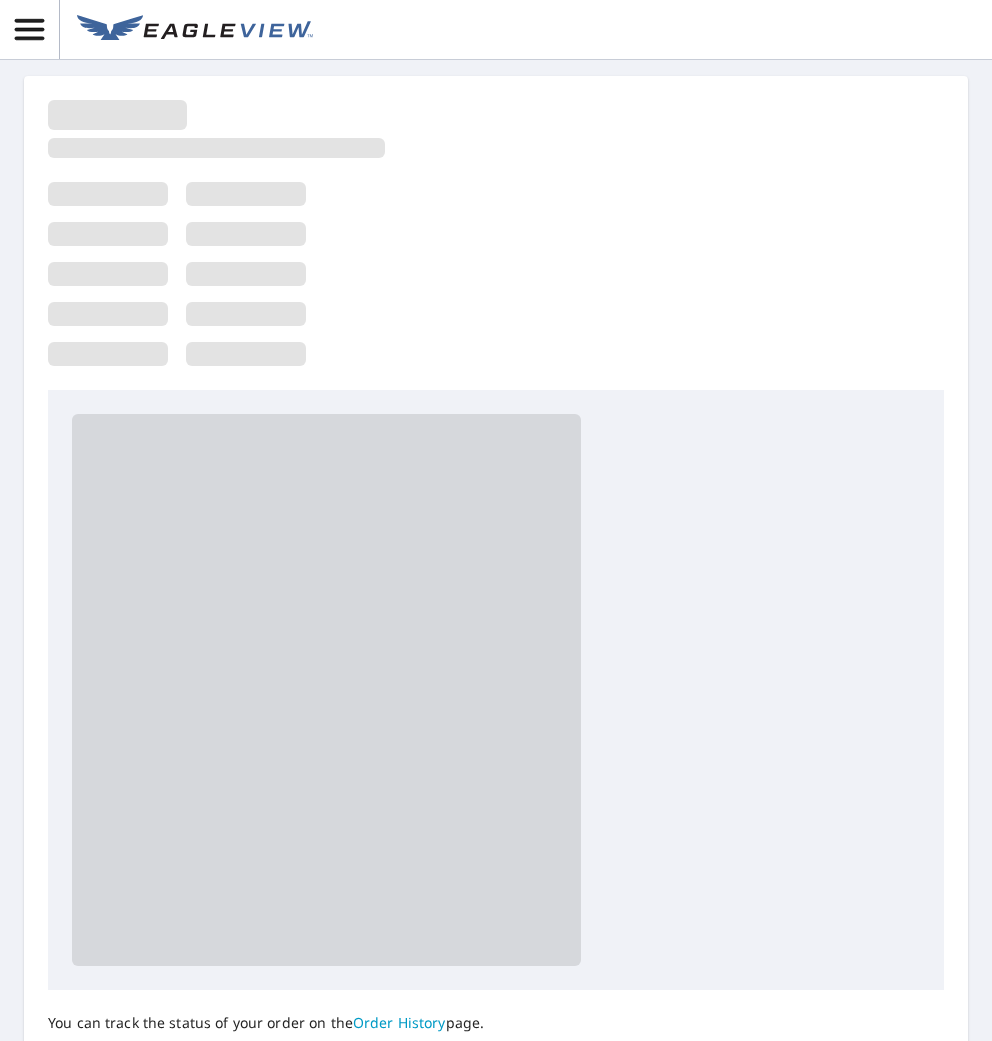 scroll, scrollTop: 0, scrollLeft: 0, axis: both 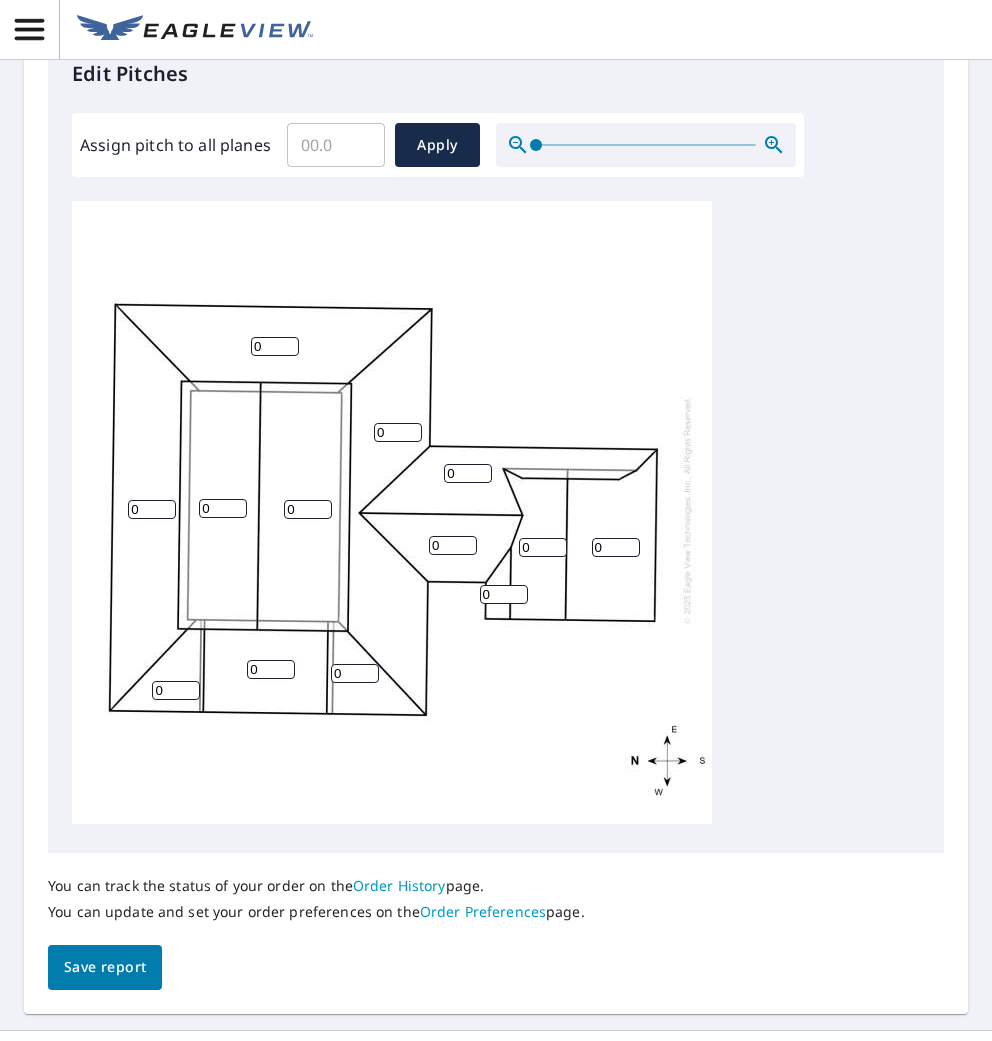click on "Assign pitch to all planes" at bounding box center [336, 145] 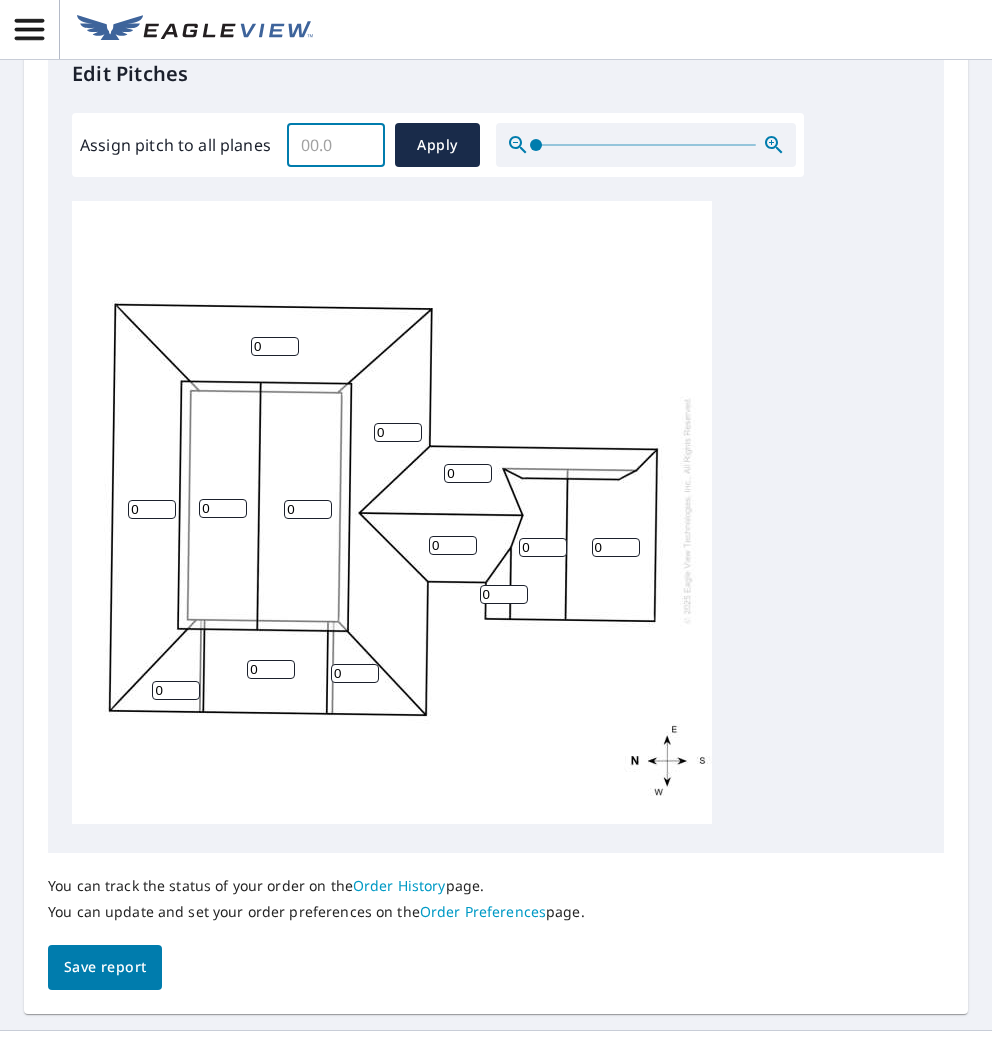 type on "3" 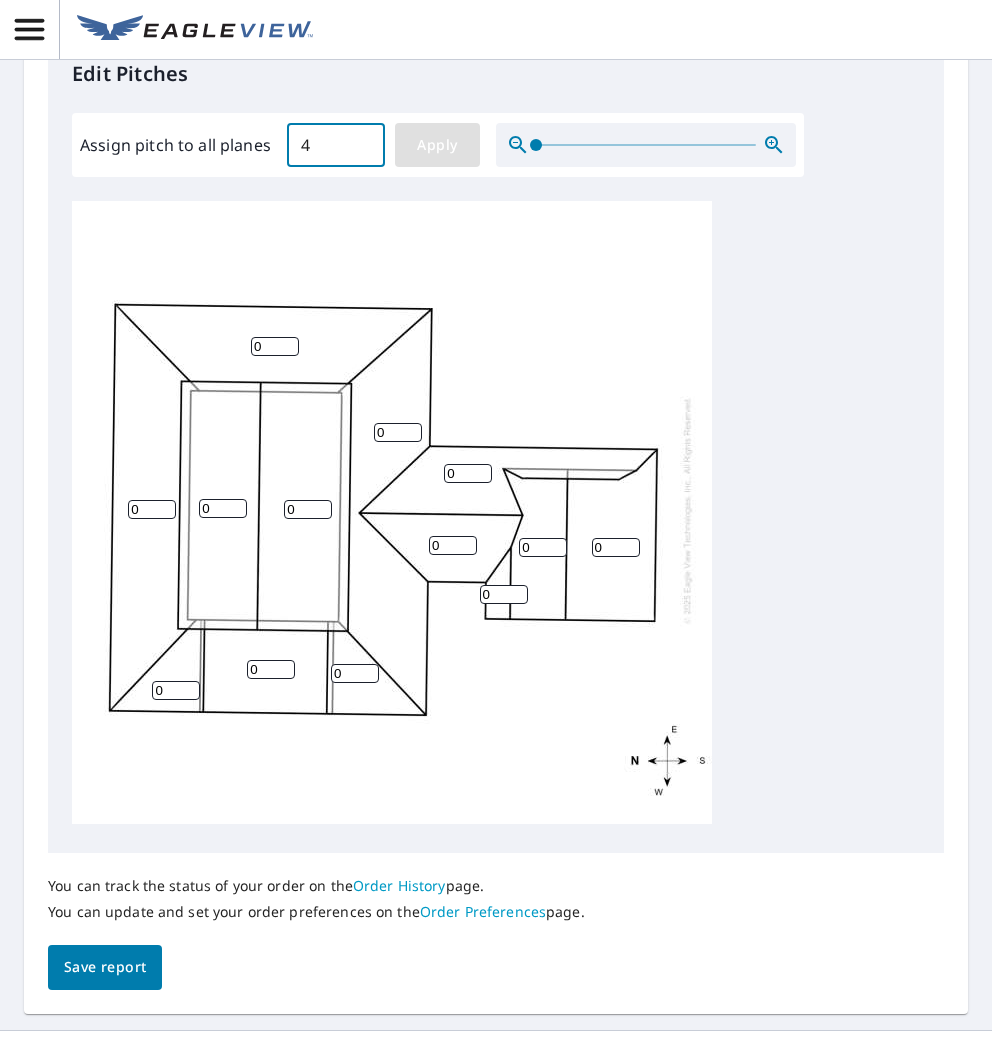 type on "4" 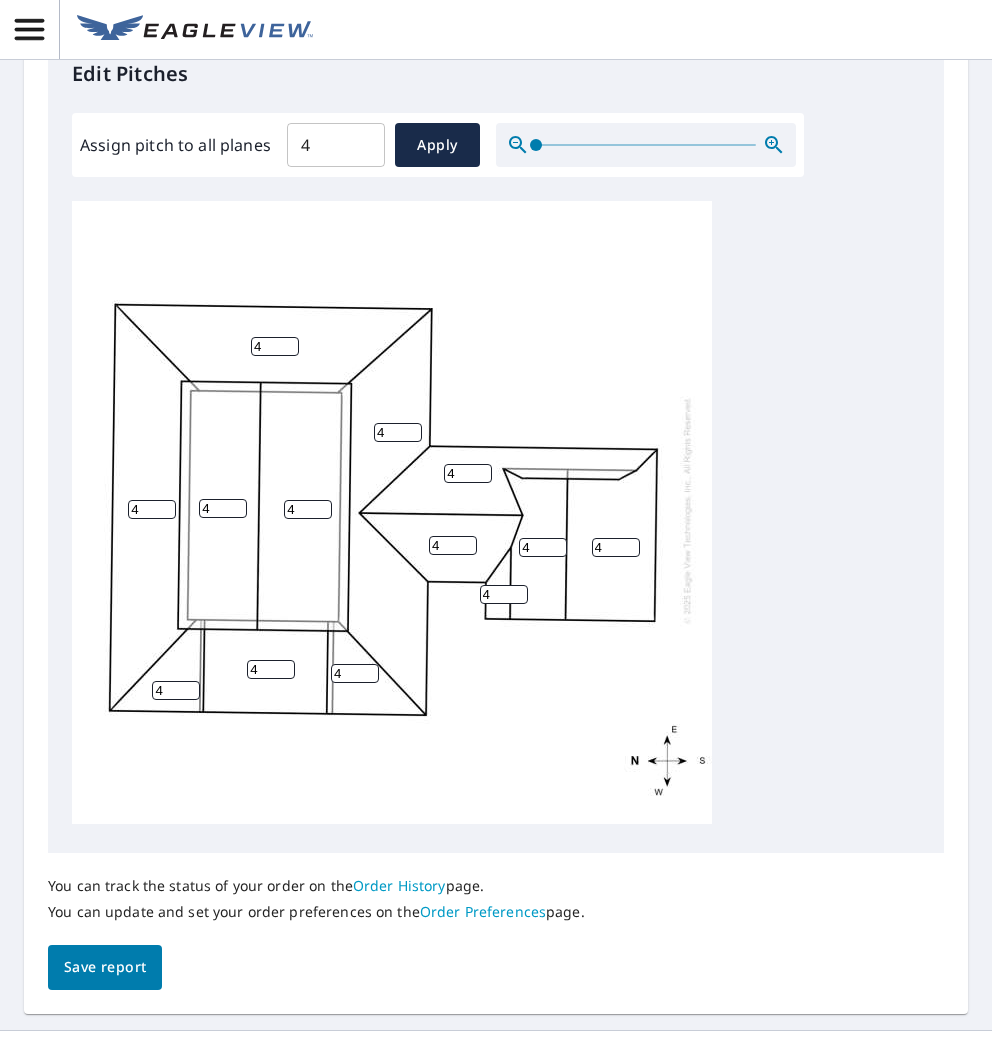 click on "4" at bounding box center (223, 508) 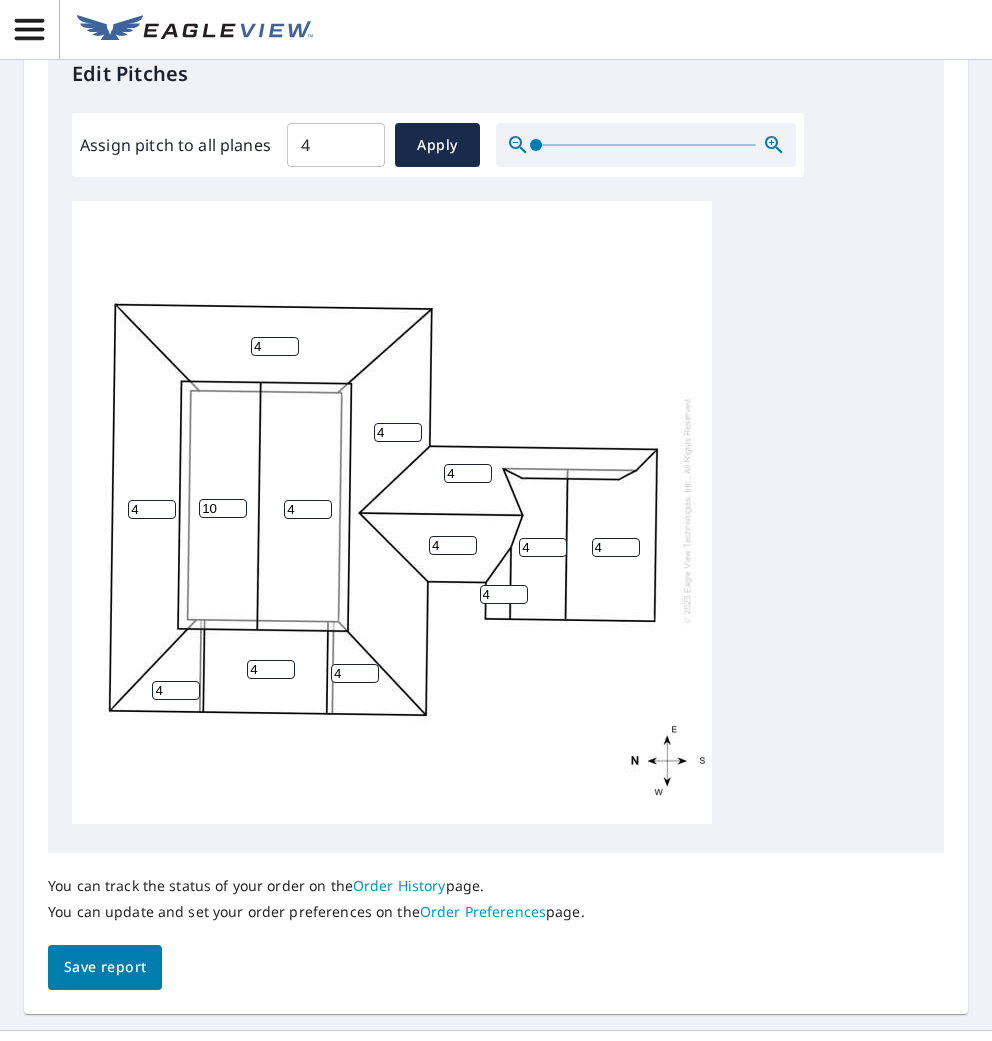 type on "10" 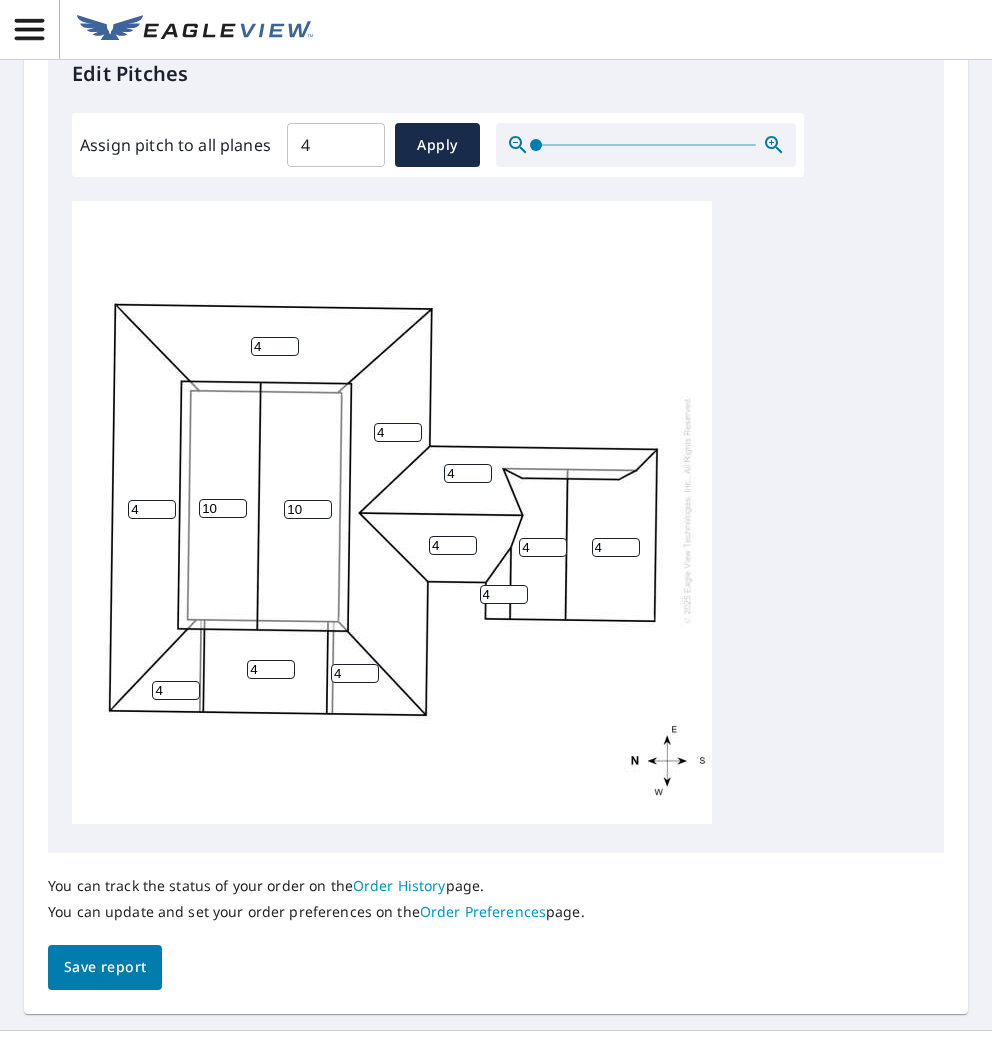 type on "10" 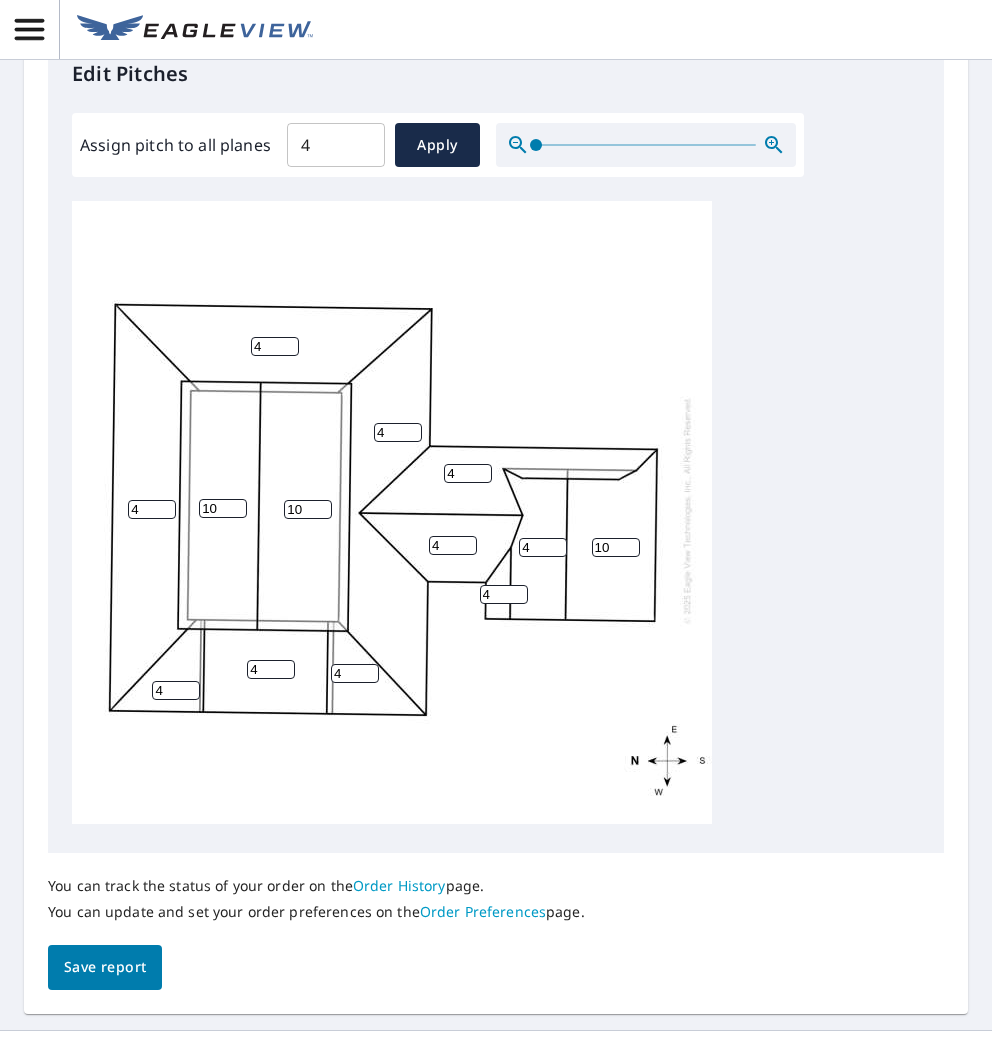 type on "10" 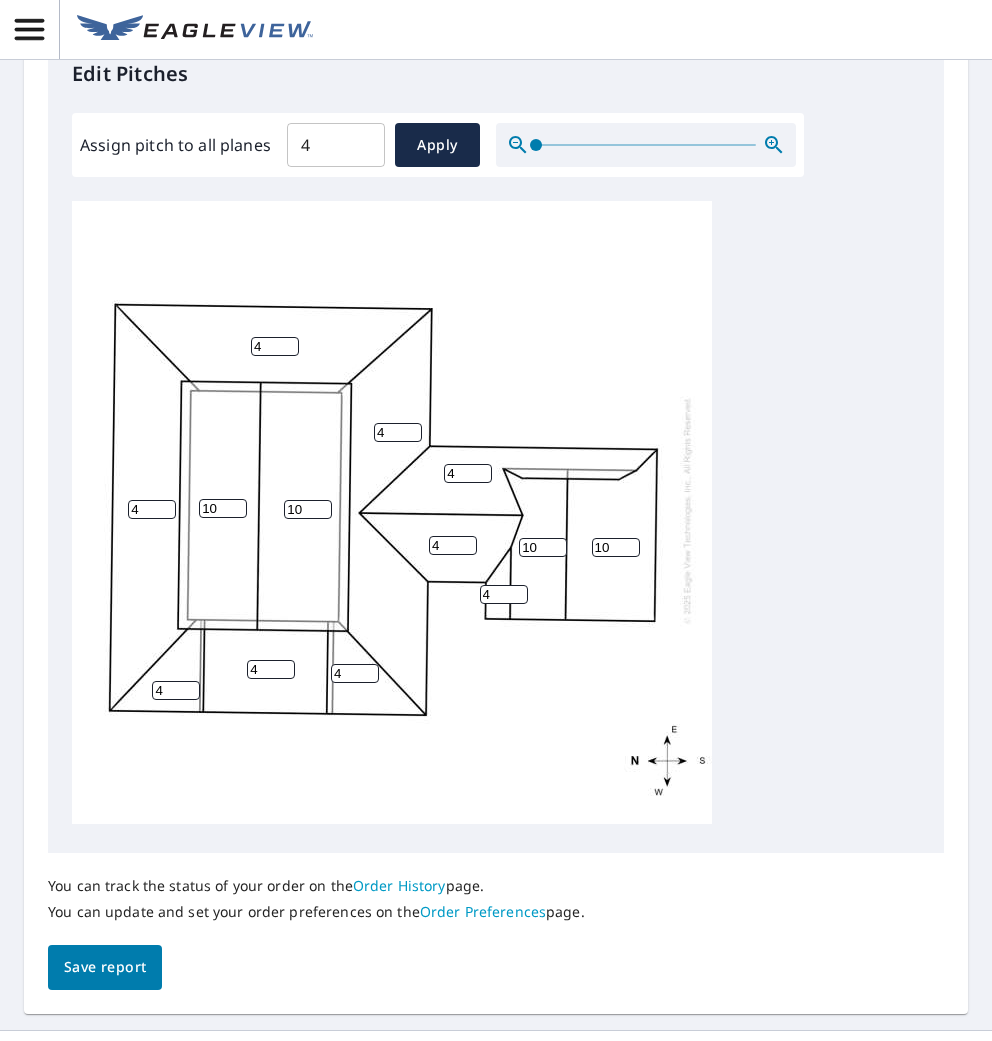 type on "10" 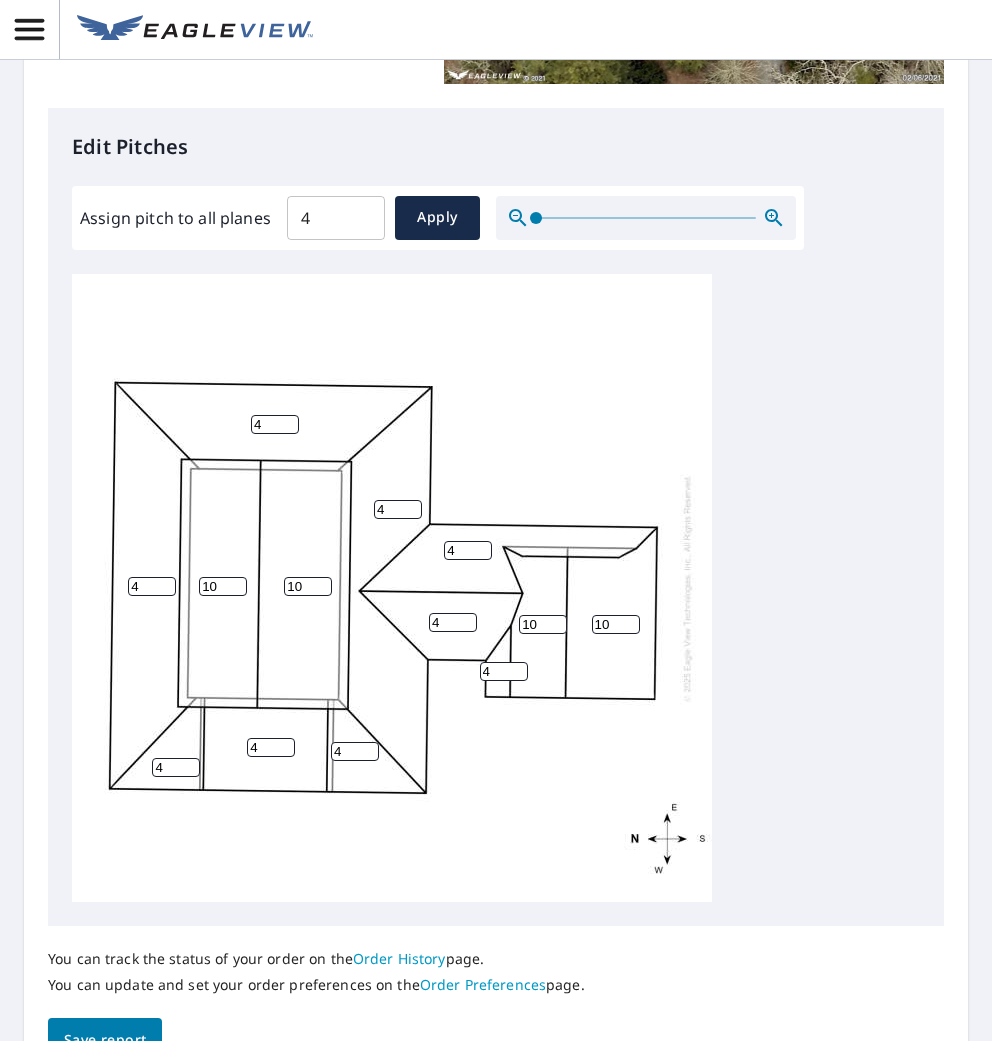 scroll, scrollTop: 0, scrollLeft: 0, axis: both 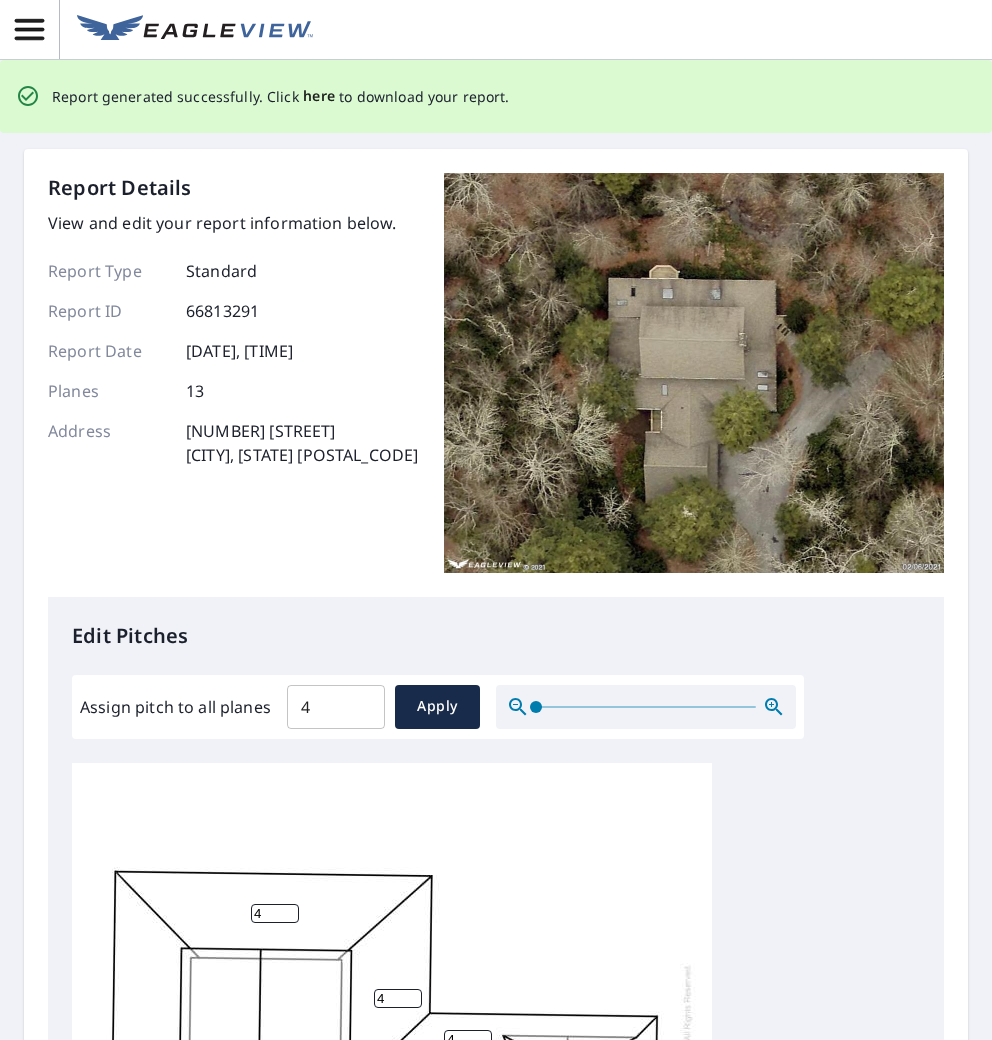 click on "here" at bounding box center [319, 96] 